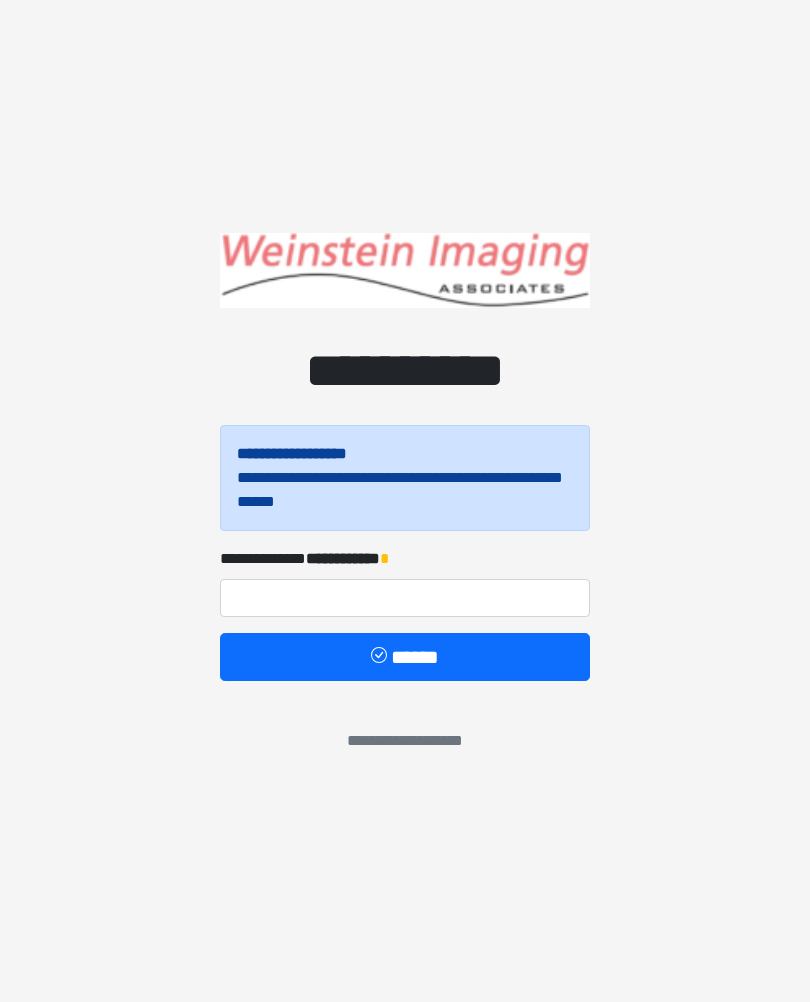 scroll, scrollTop: 0, scrollLeft: 0, axis: both 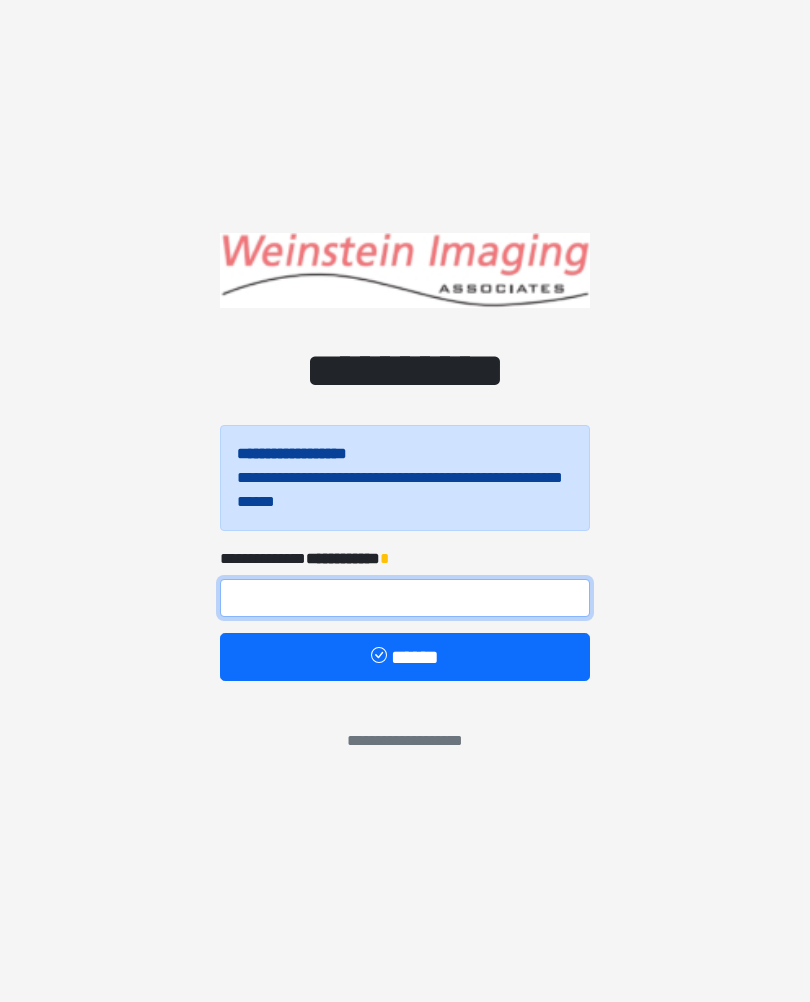 click at bounding box center [405, 598] 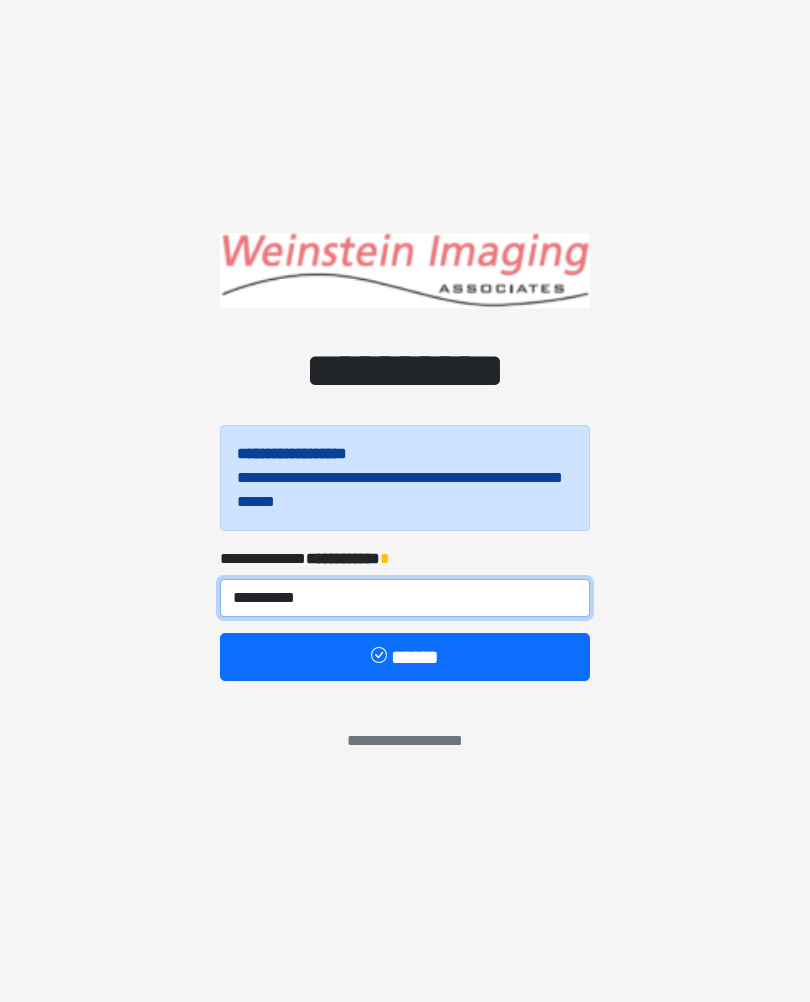 type on "**********" 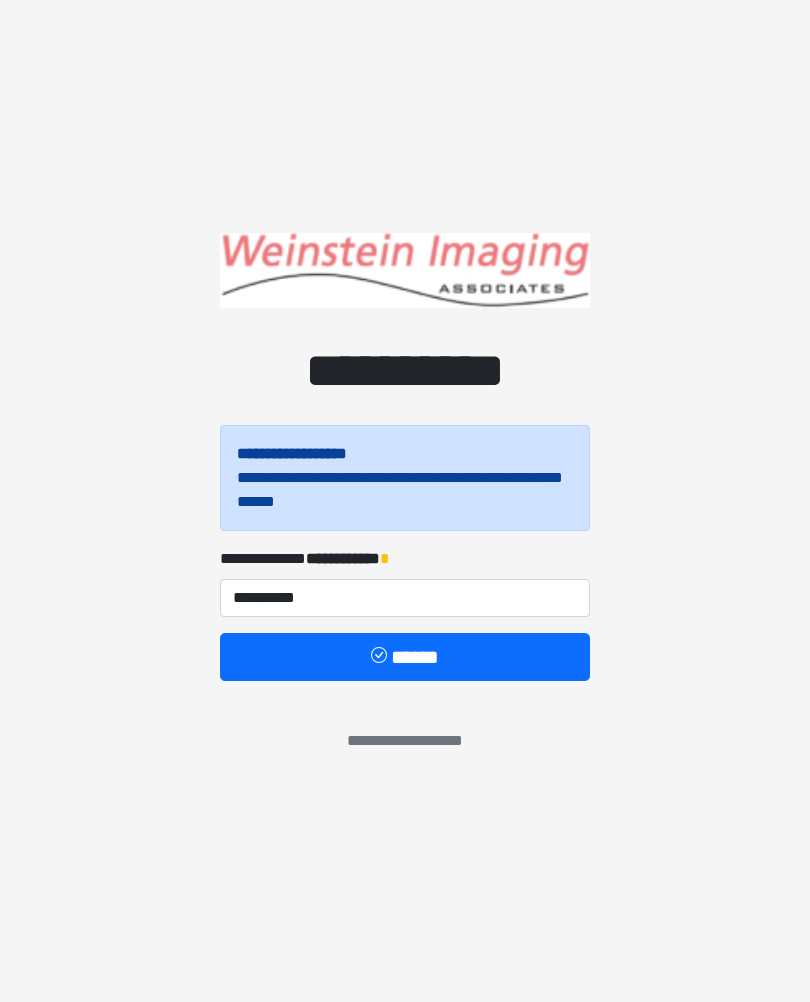 click on "******" at bounding box center [405, 657] 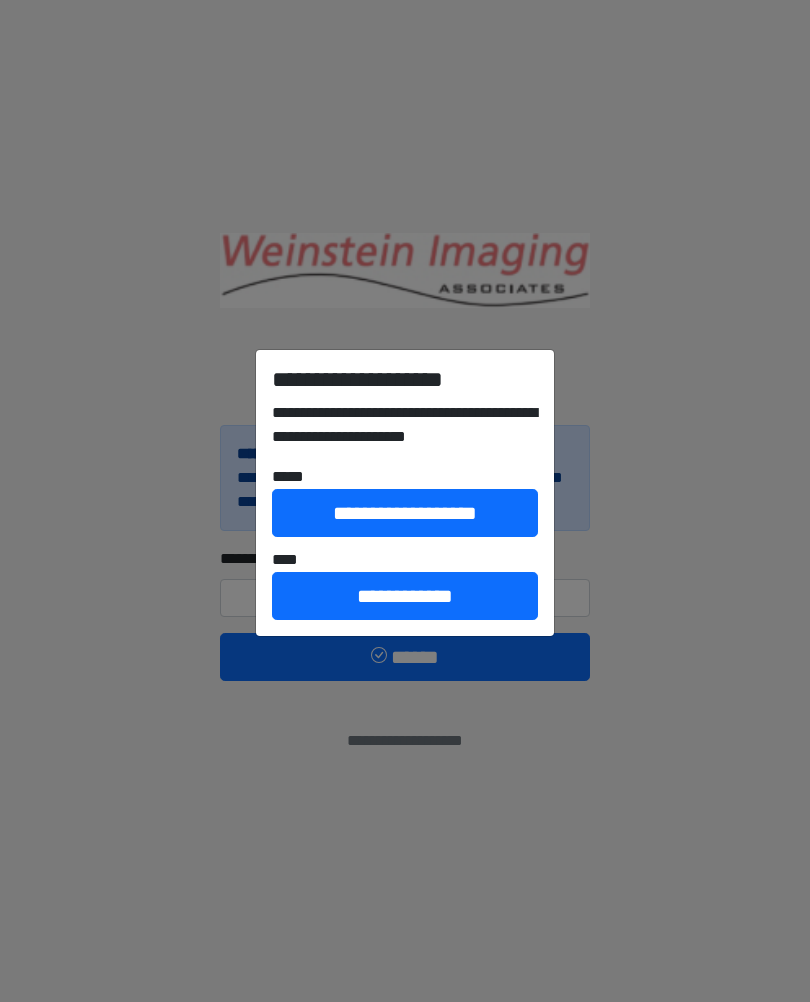 click on "**********" at bounding box center [405, 513] 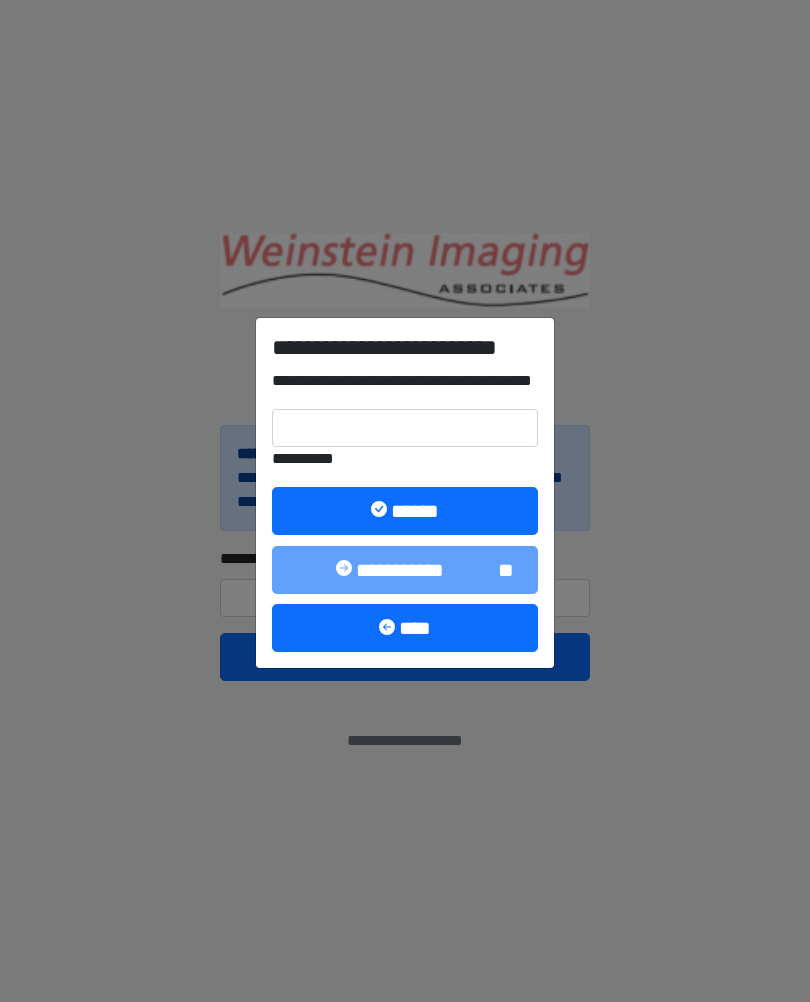 click on "******" at bounding box center (405, 511) 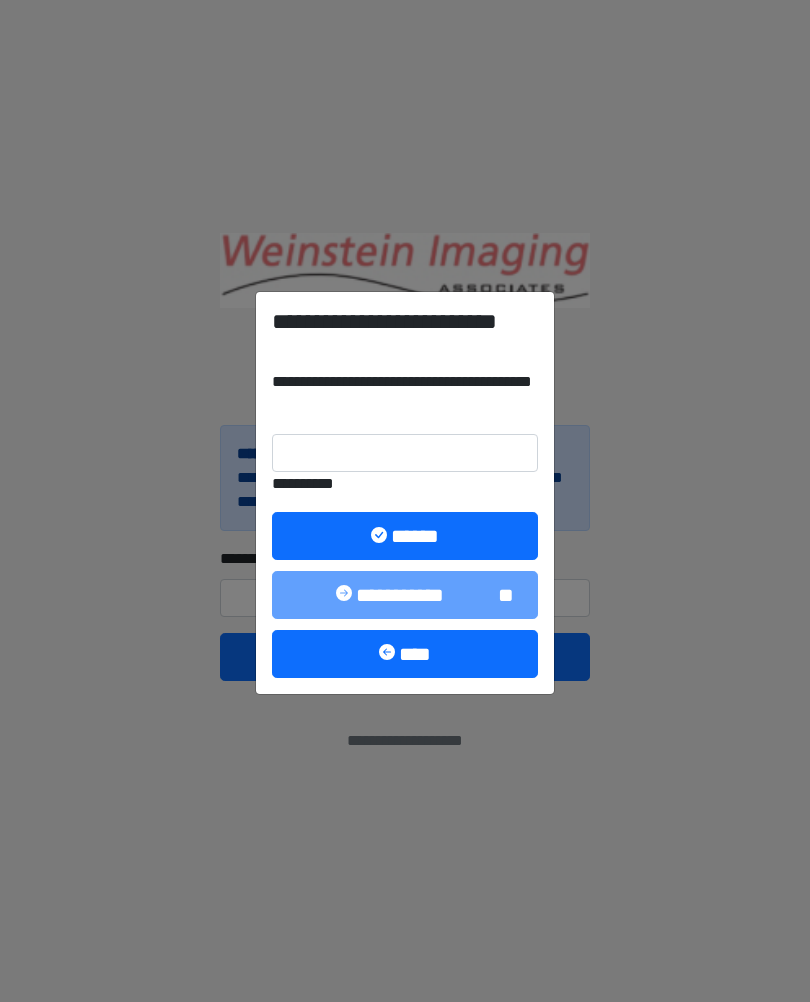click on "**********" at bounding box center (405, 492) 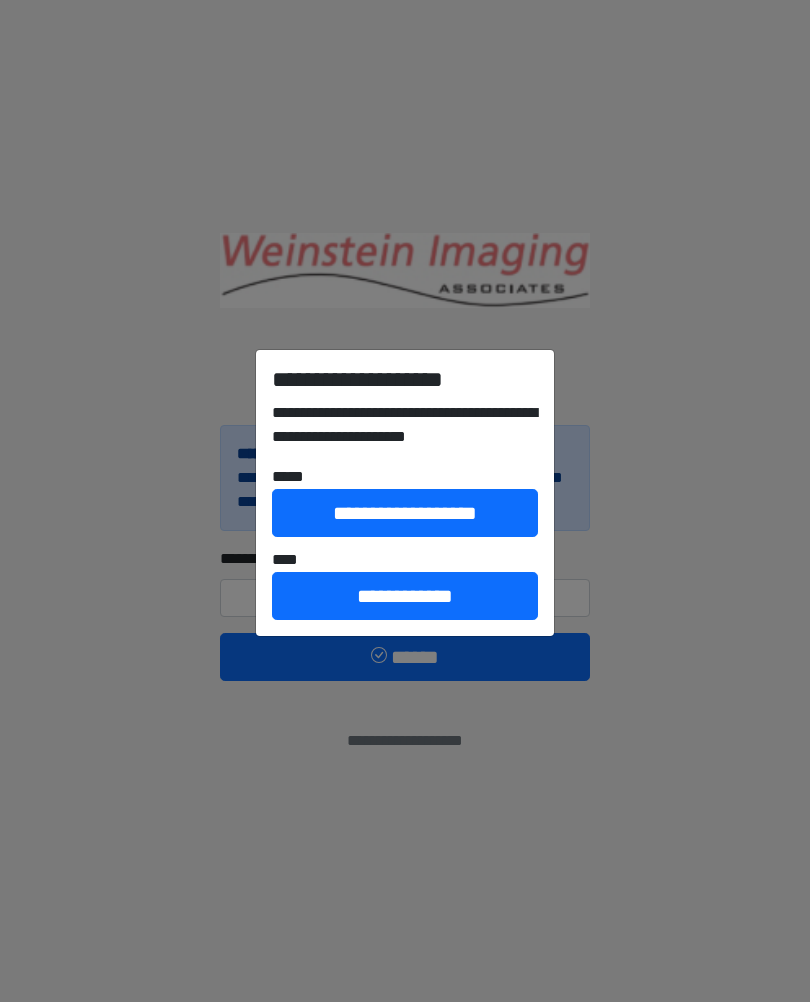 click on "**********" at bounding box center [405, 596] 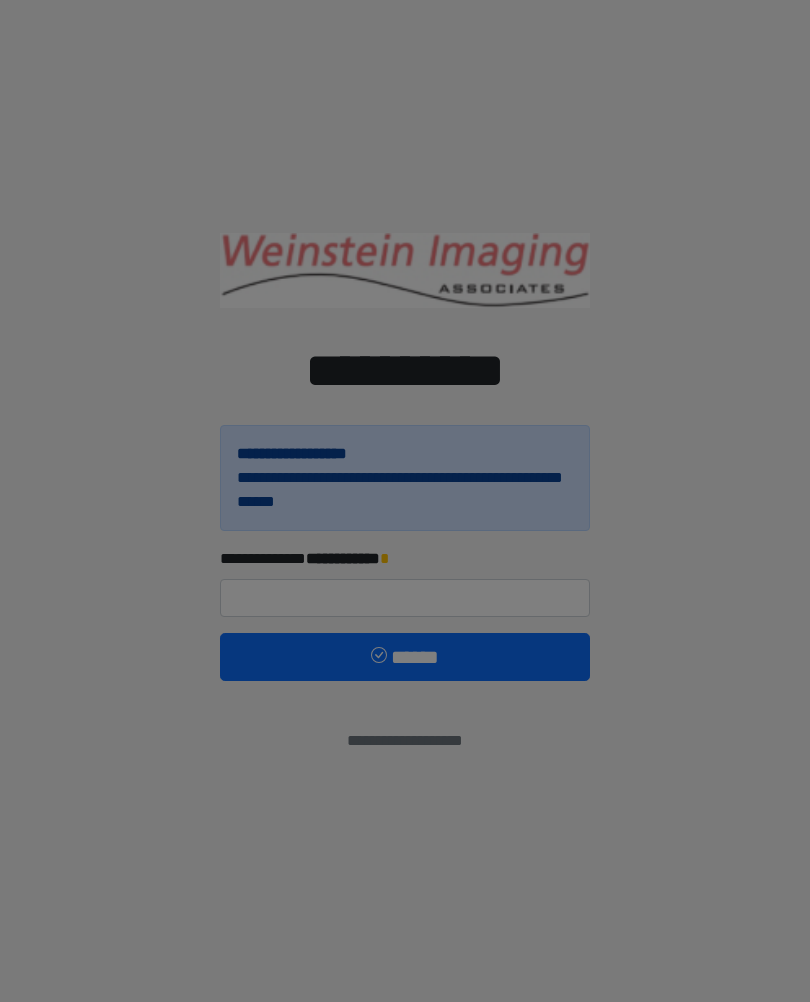 click on "**********" at bounding box center (17, 20) 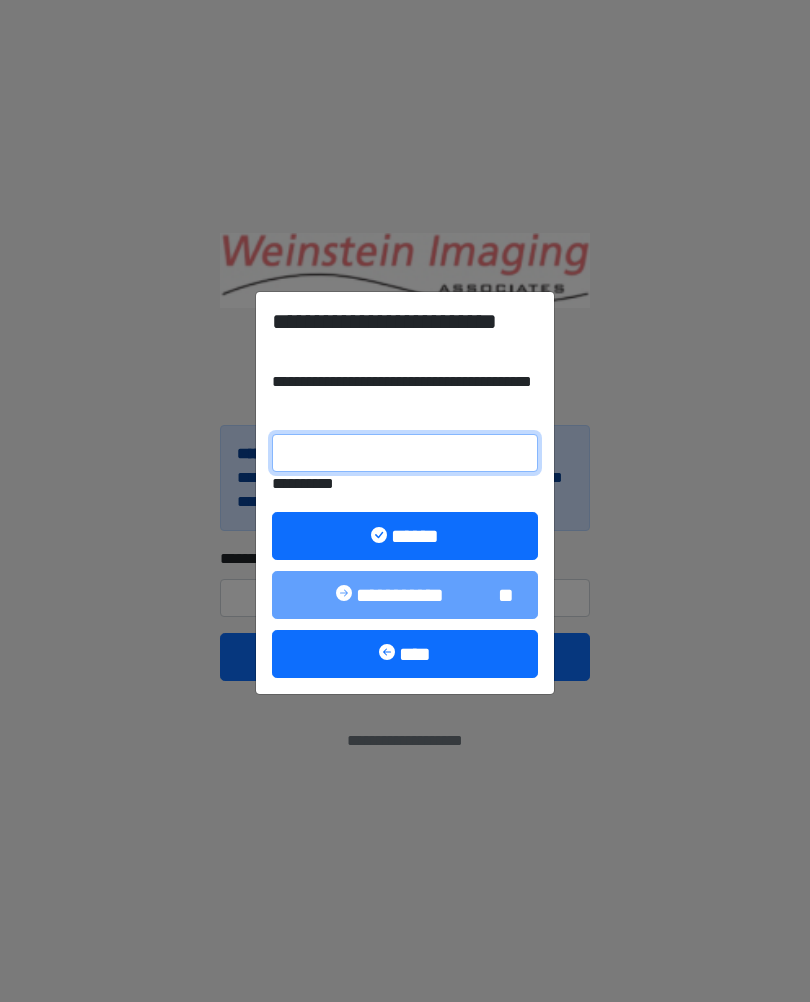 click on "**********" at bounding box center [405, 453] 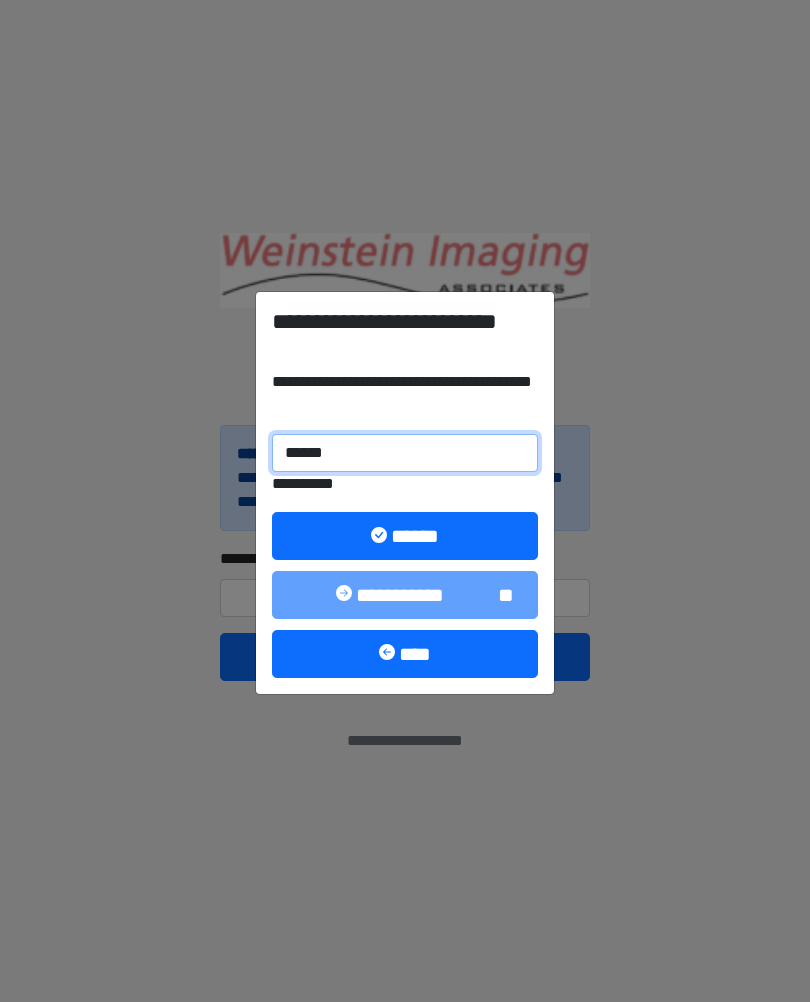type on "******" 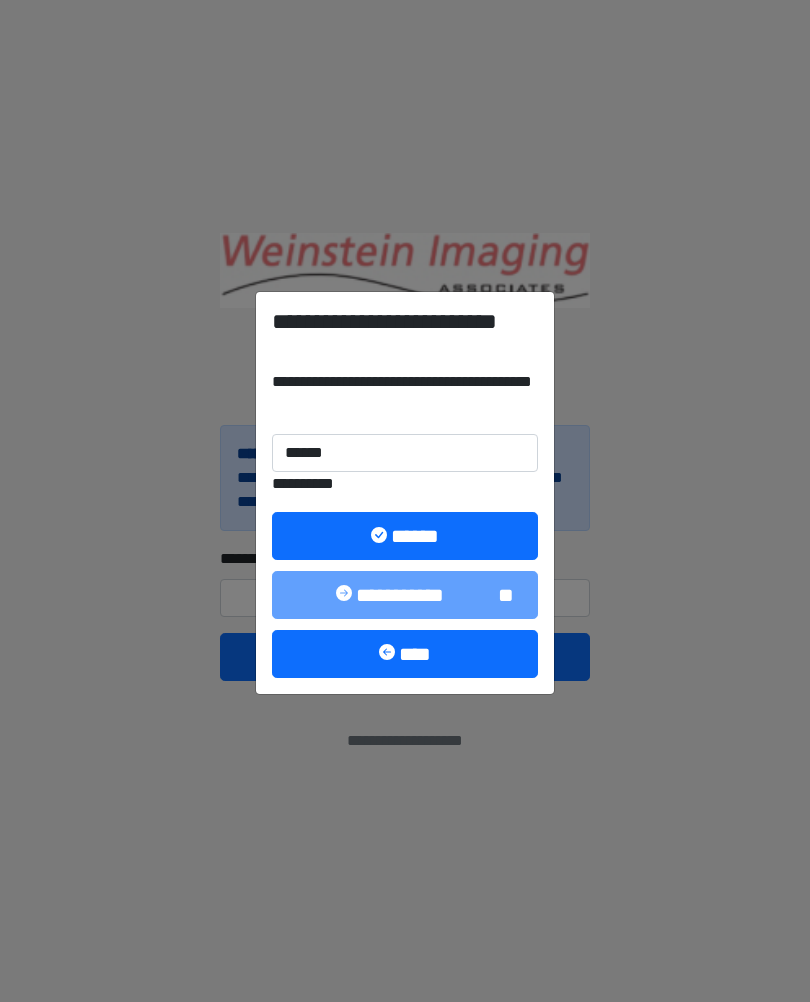 click on "******" at bounding box center (405, 536) 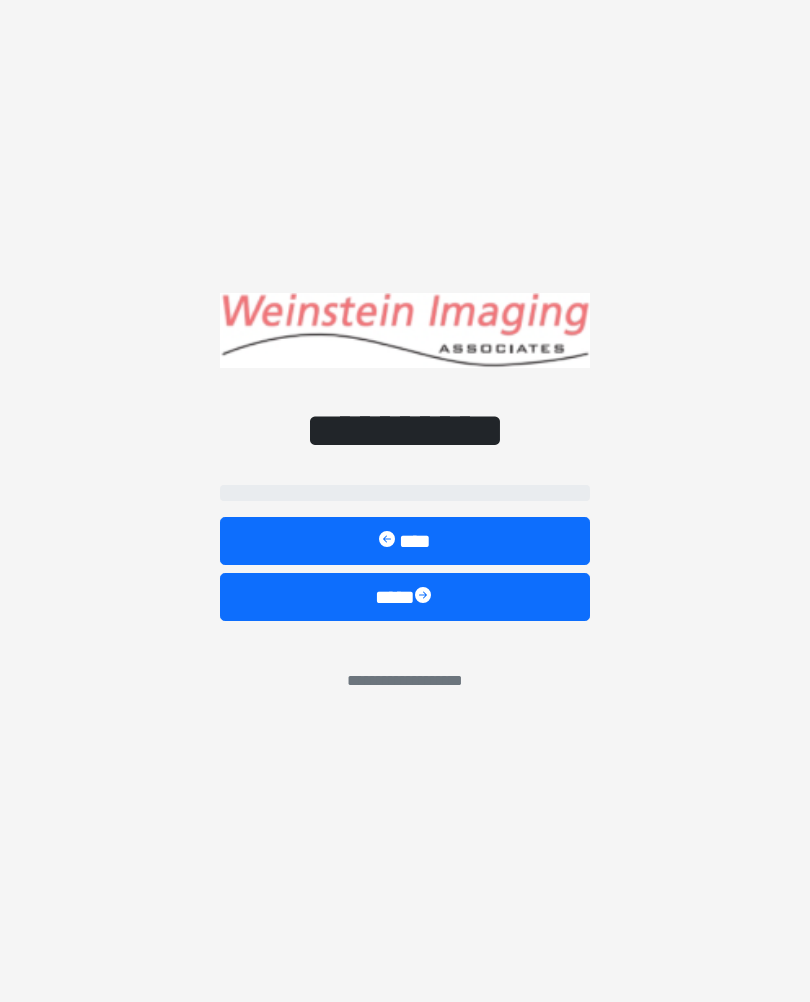 select on "*******" 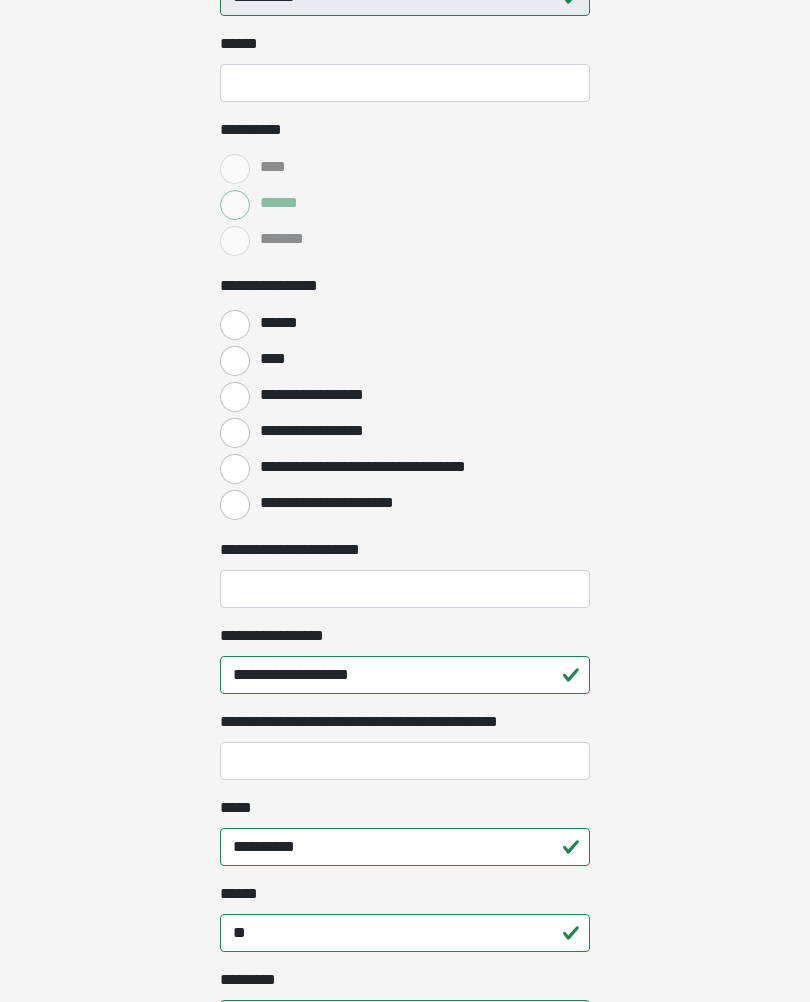 click on "******" at bounding box center [235, 326] 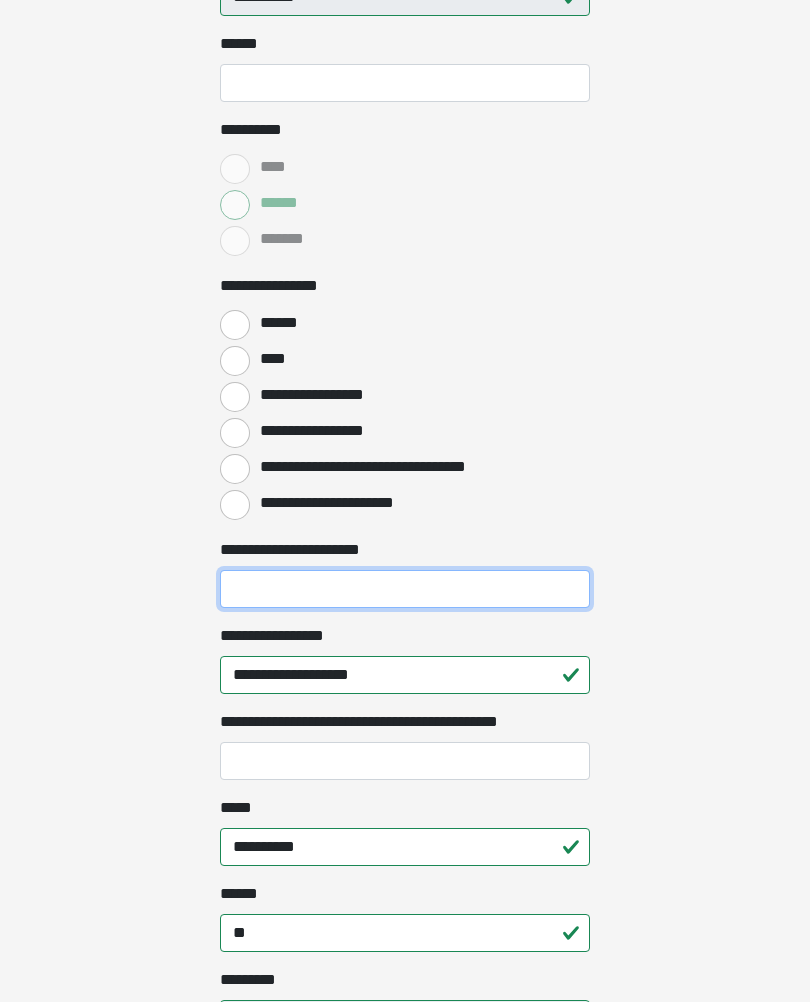 click on "**********" at bounding box center (405, 589) 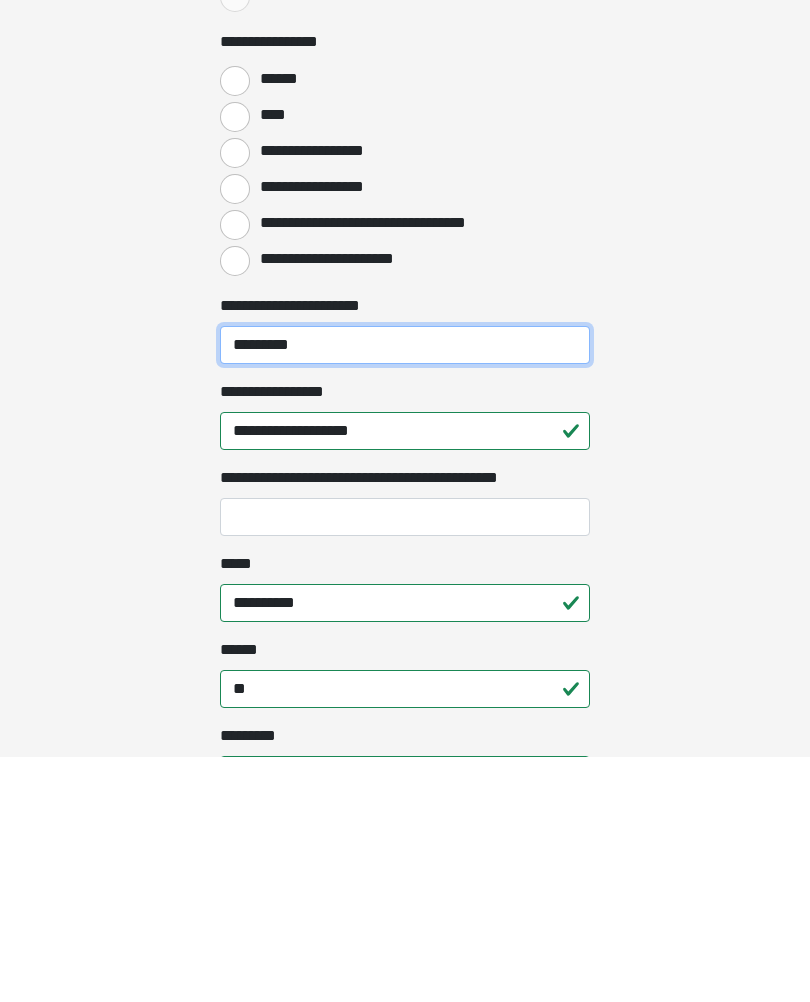 type on "*********" 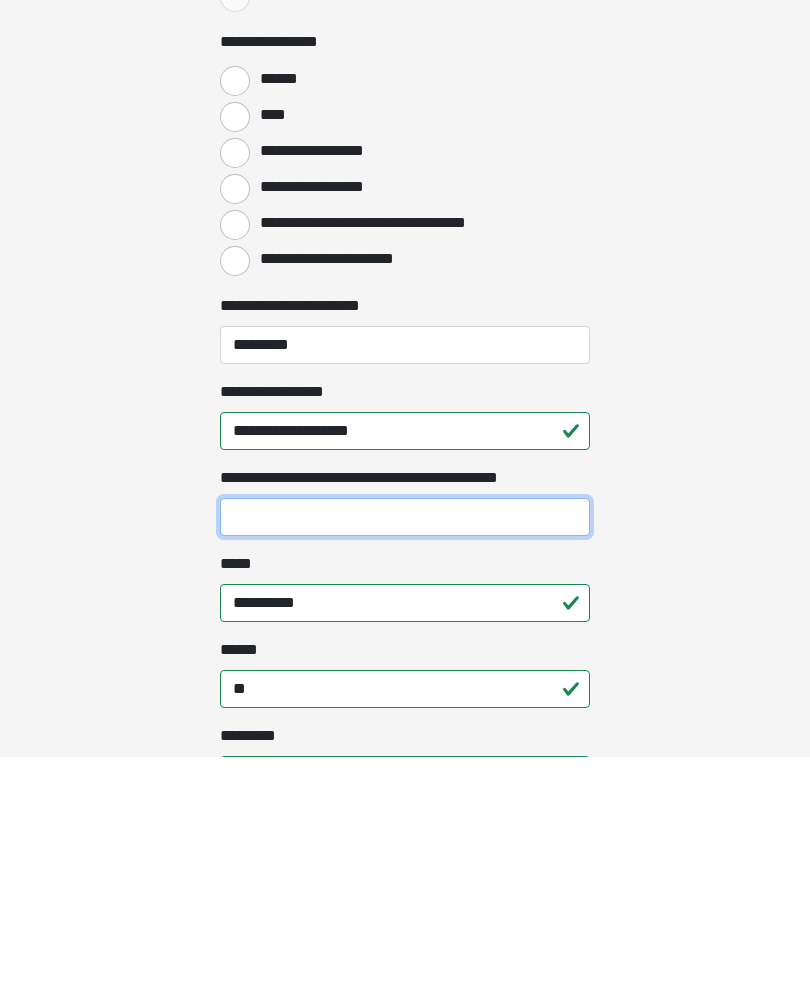 click on "**********" at bounding box center [405, 762] 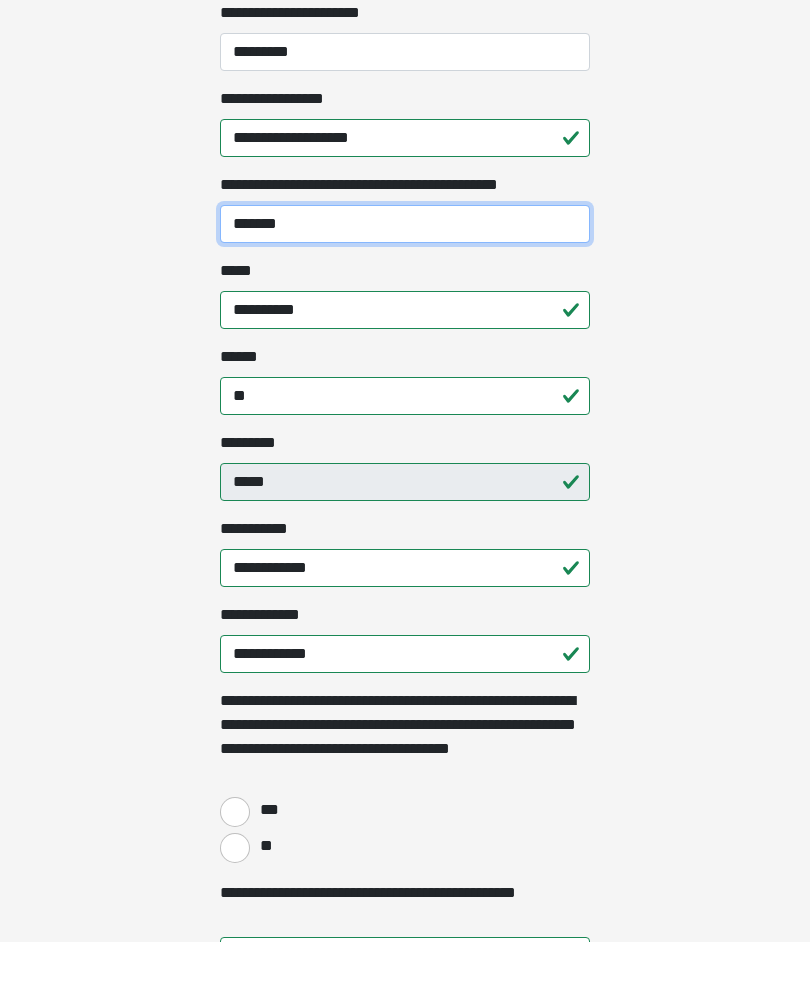 scroll, scrollTop: 1176, scrollLeft: 0, axis: vertical 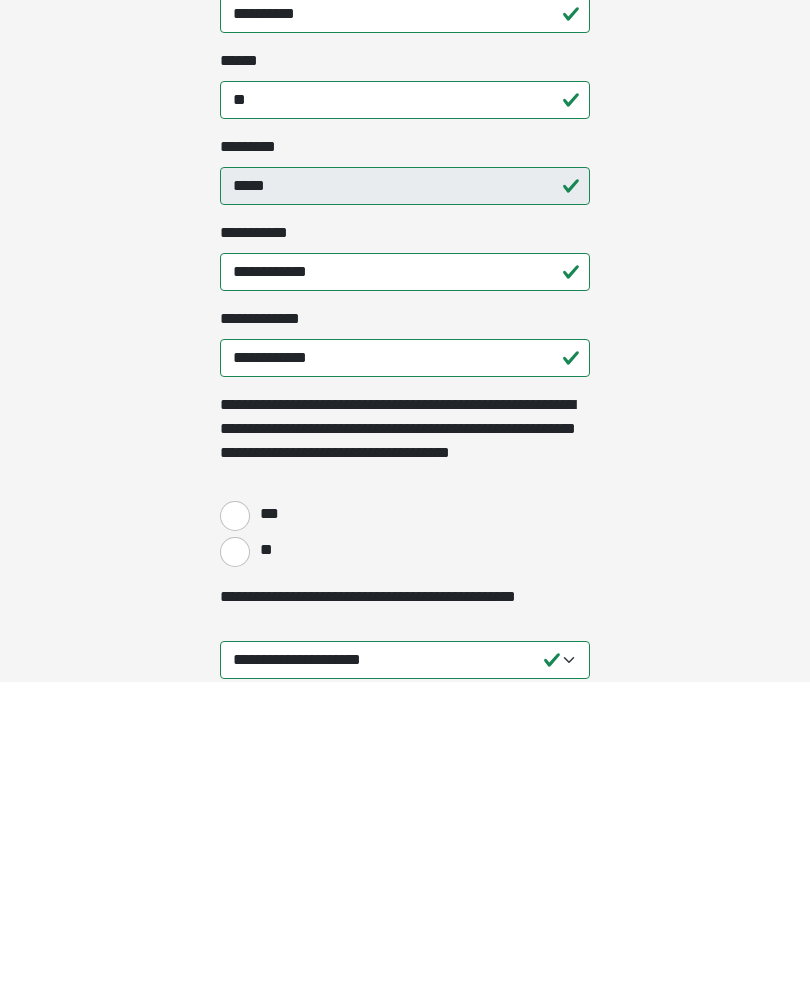 type on "*******" 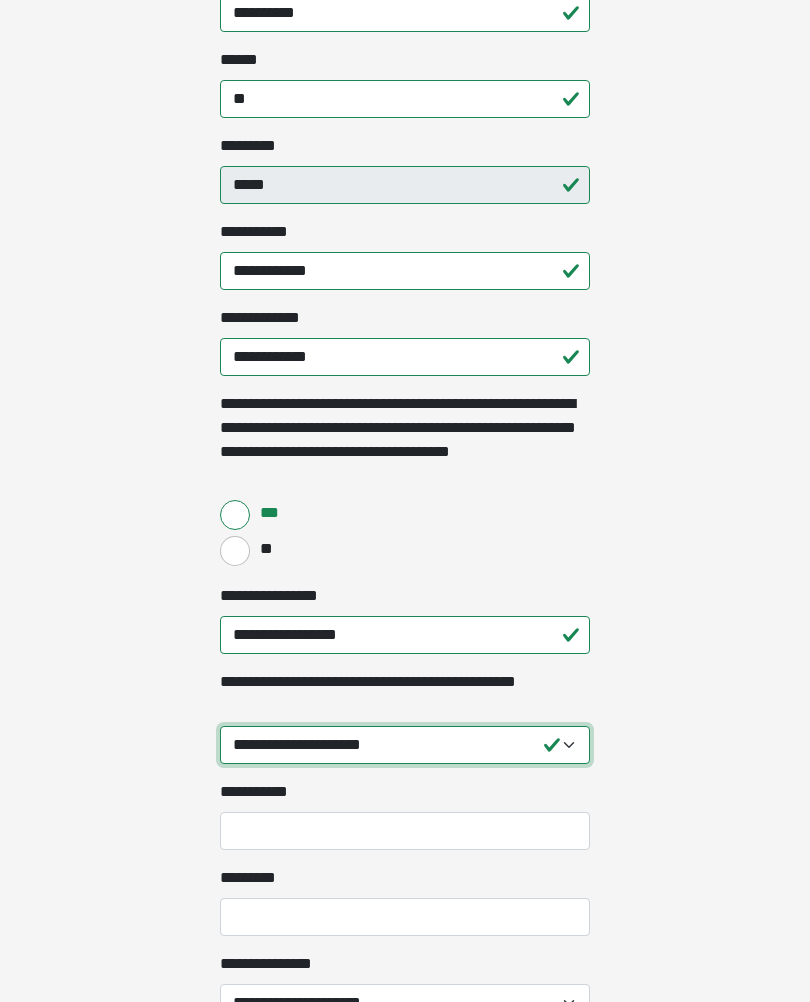 click on "**********" at bounding box center (405, 745) 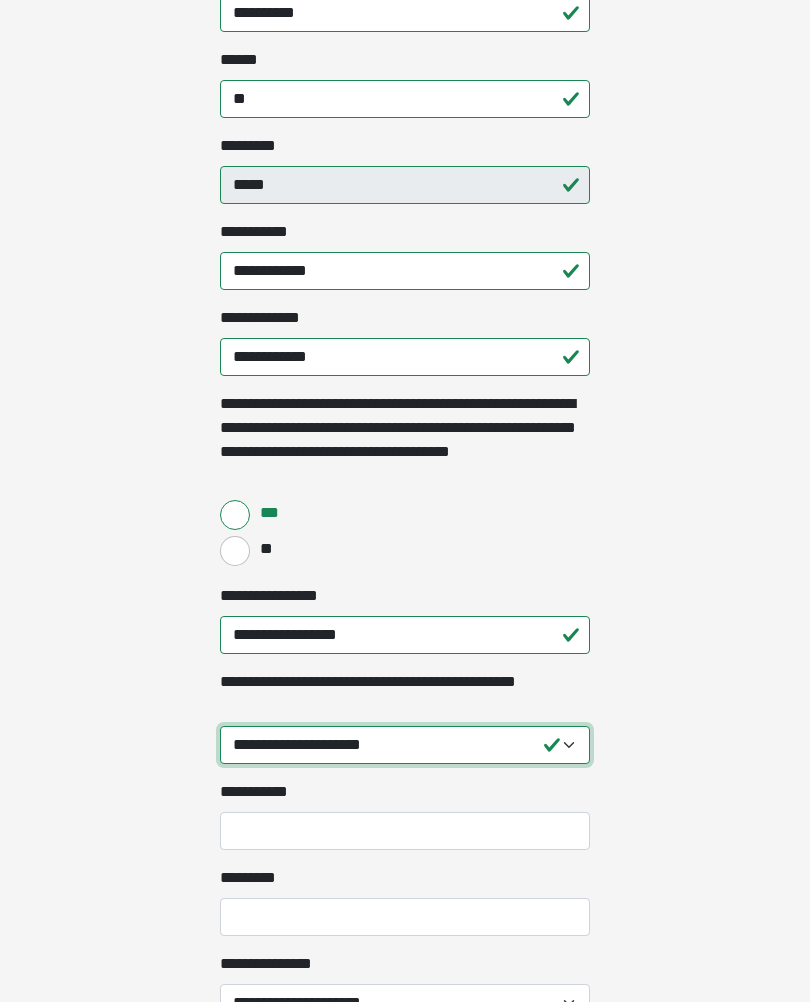 select on "****" 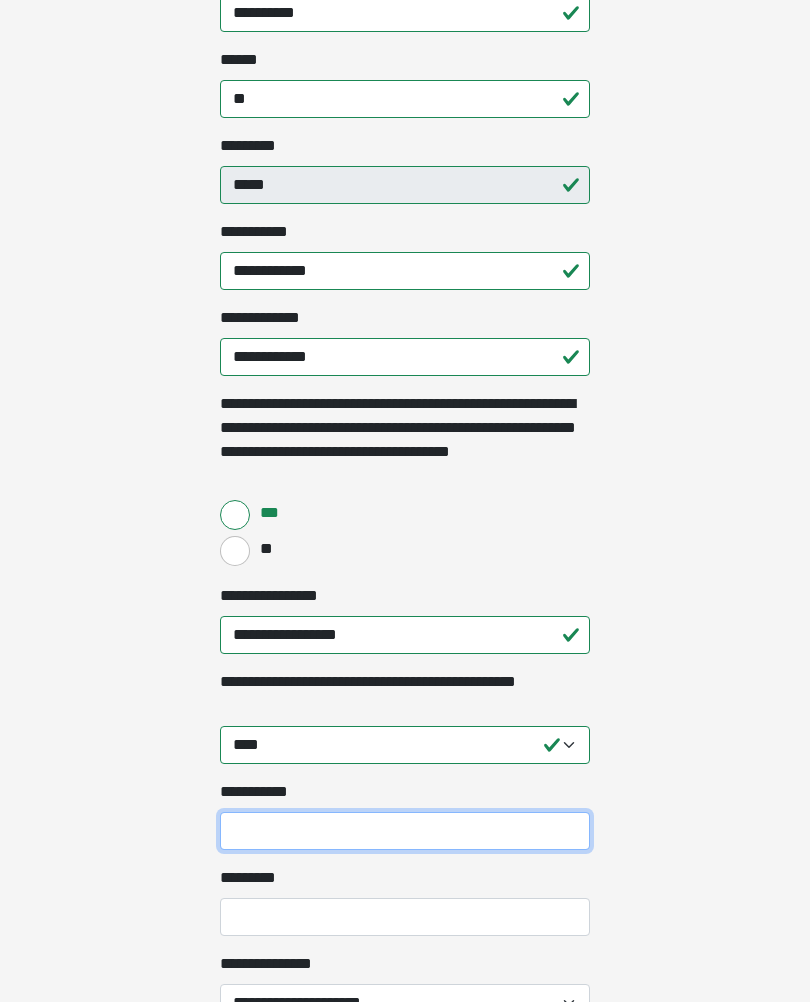 click on "**********" at bounding box center (405, 831) 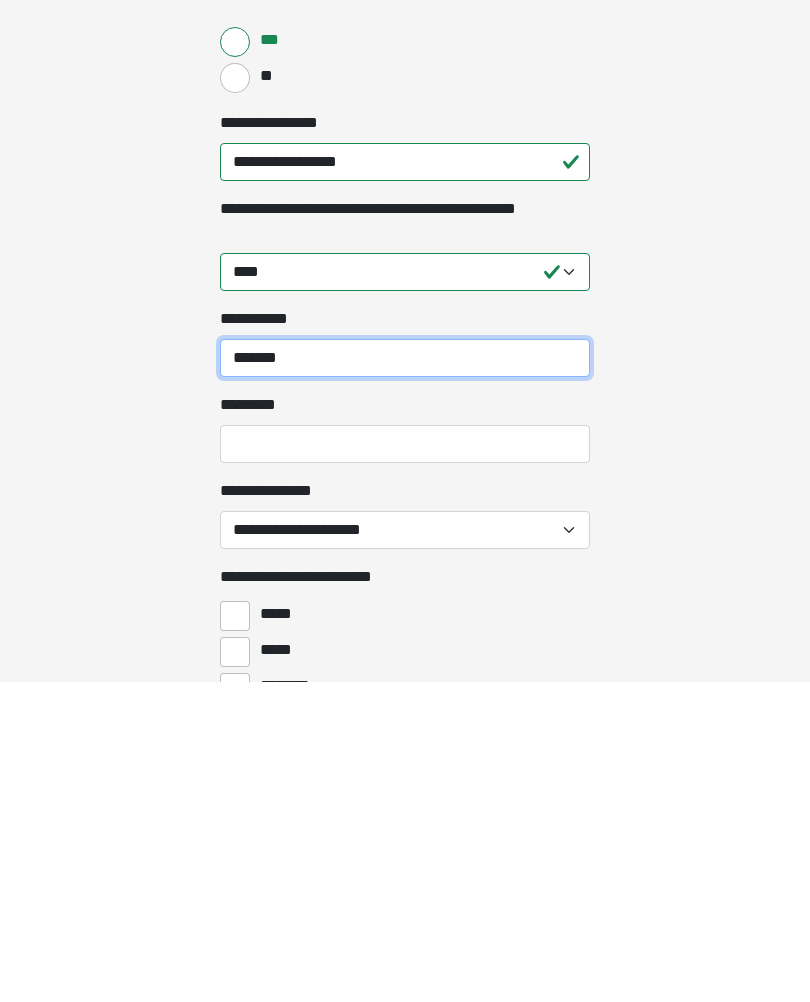 type on "*******" 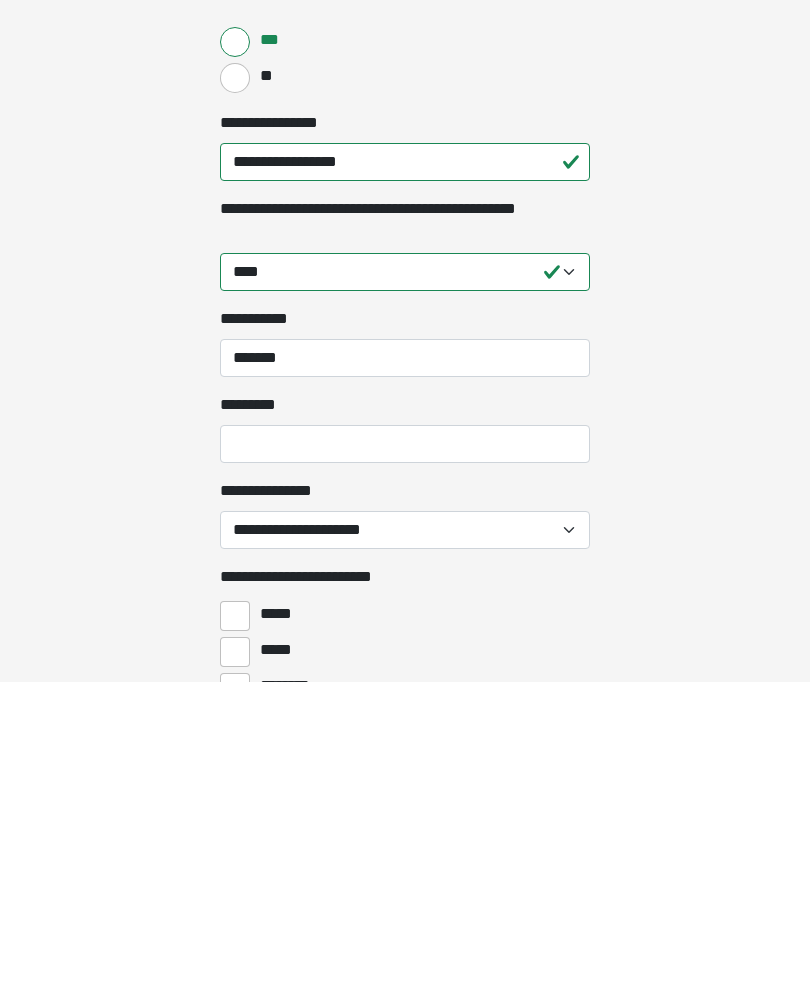 click on "**********" at bounding box center (405, 850) 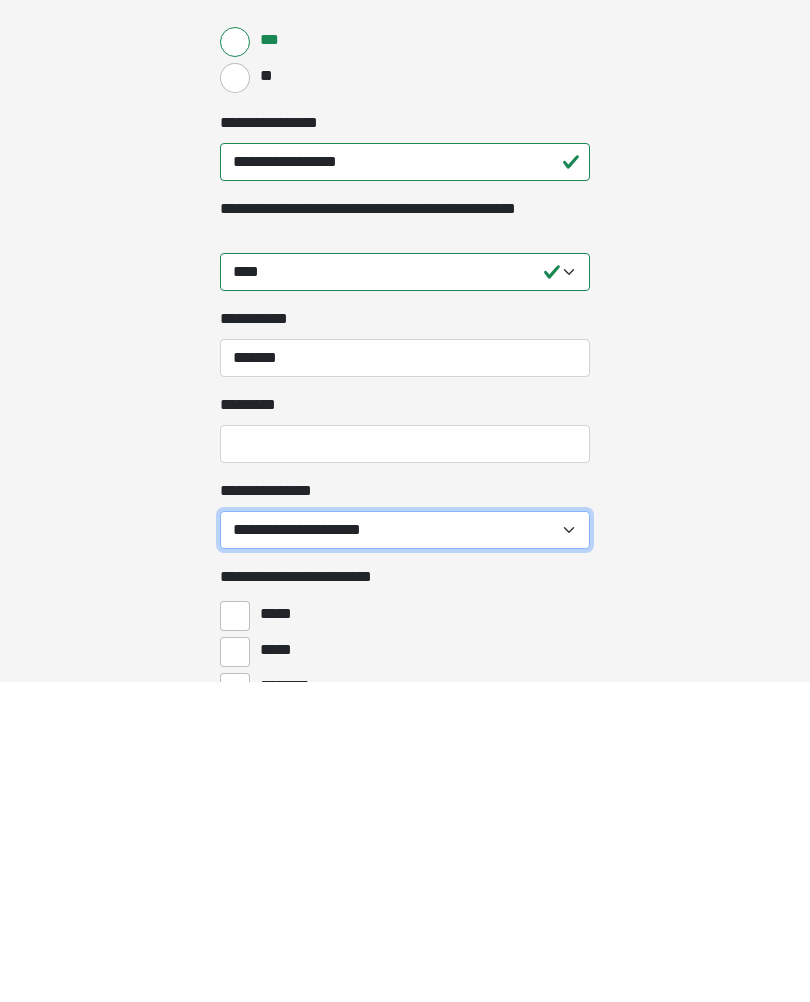 scroll, scrollTop: 1970, scrollLeft: 0, axis: vertical 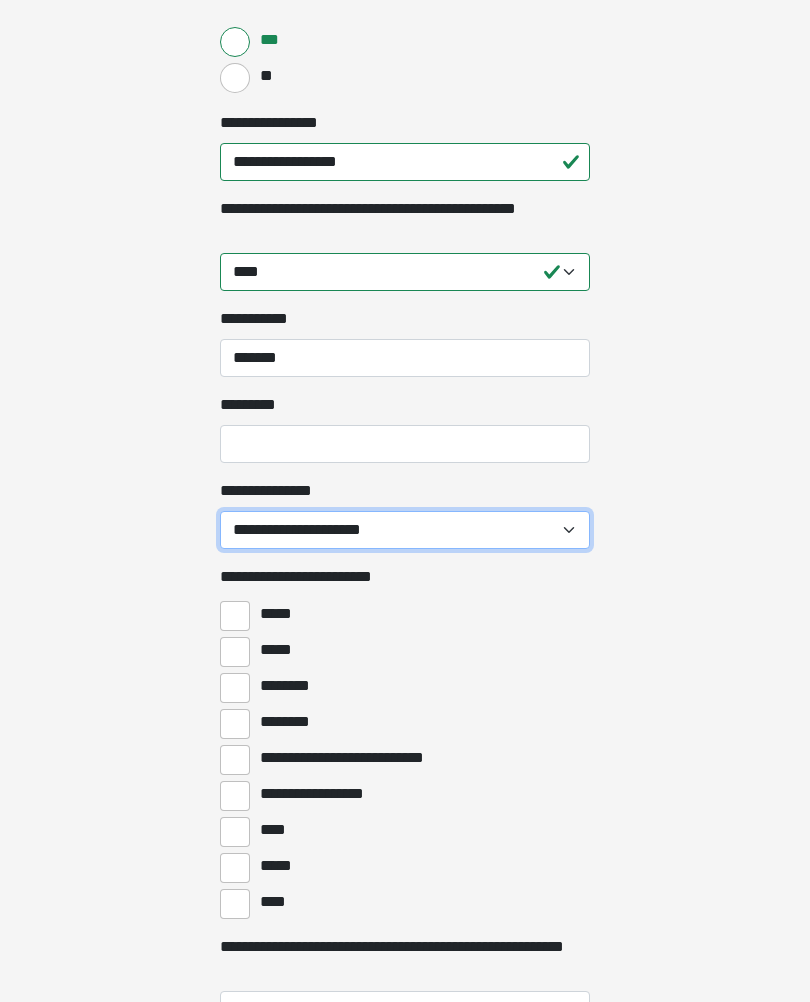 select on "******" 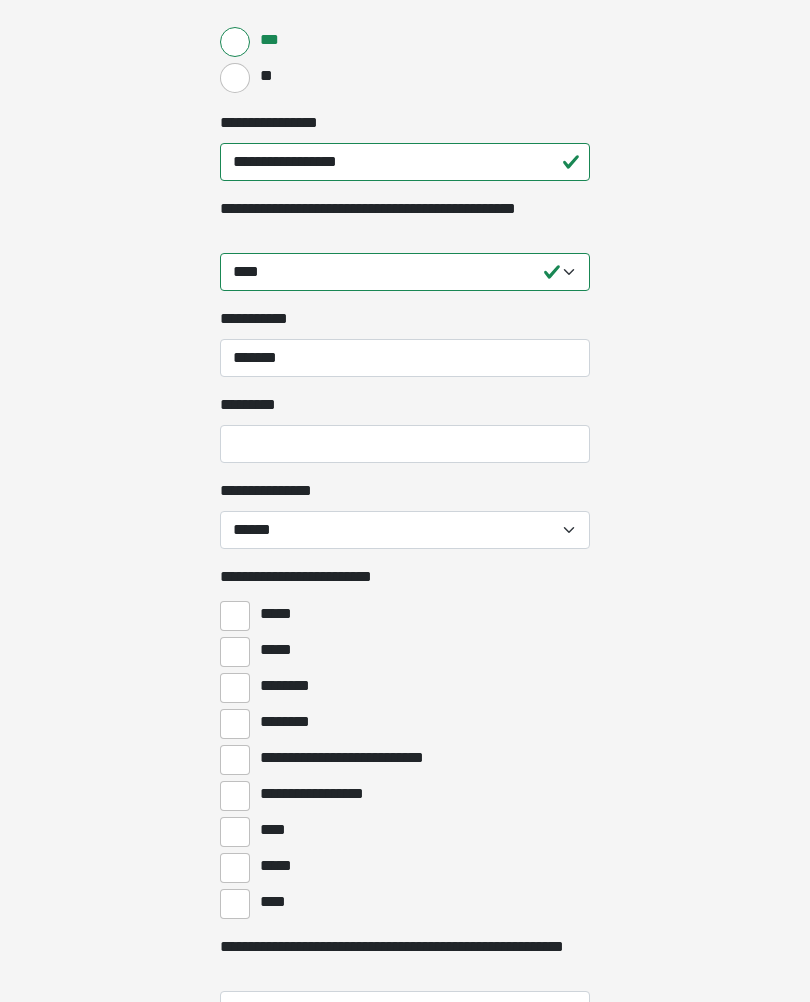 click on "********" at bounding box center [235, 724] 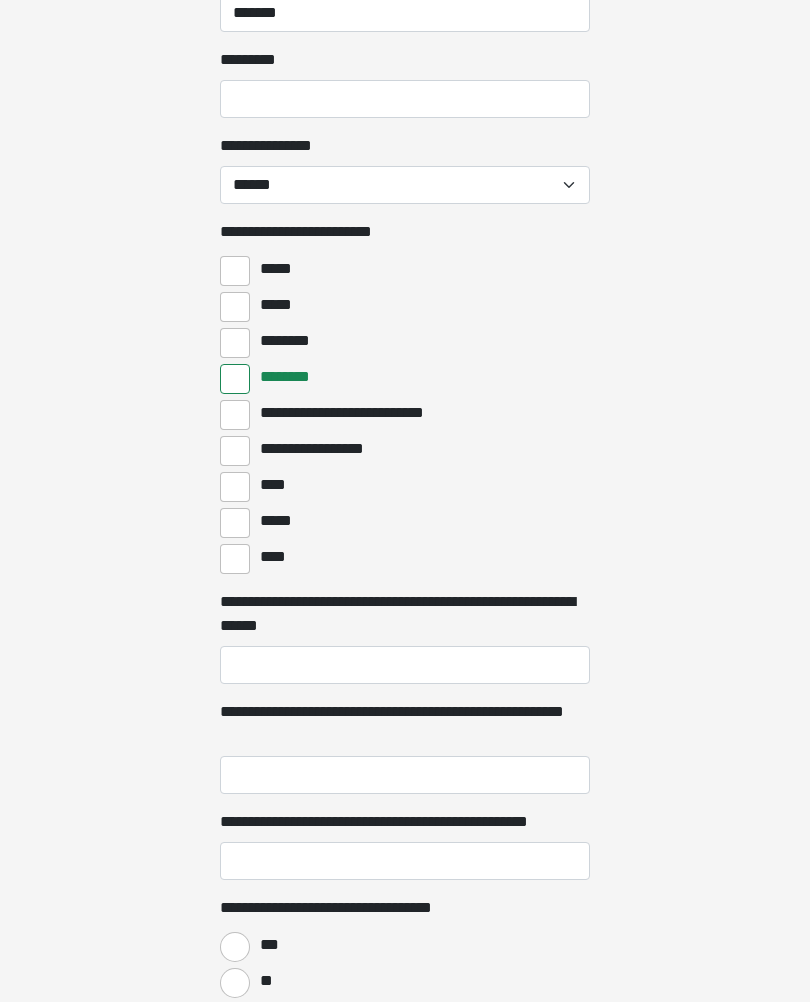 scroll, scrollTop: 2328, scrollLeft: 0, axis: vertical 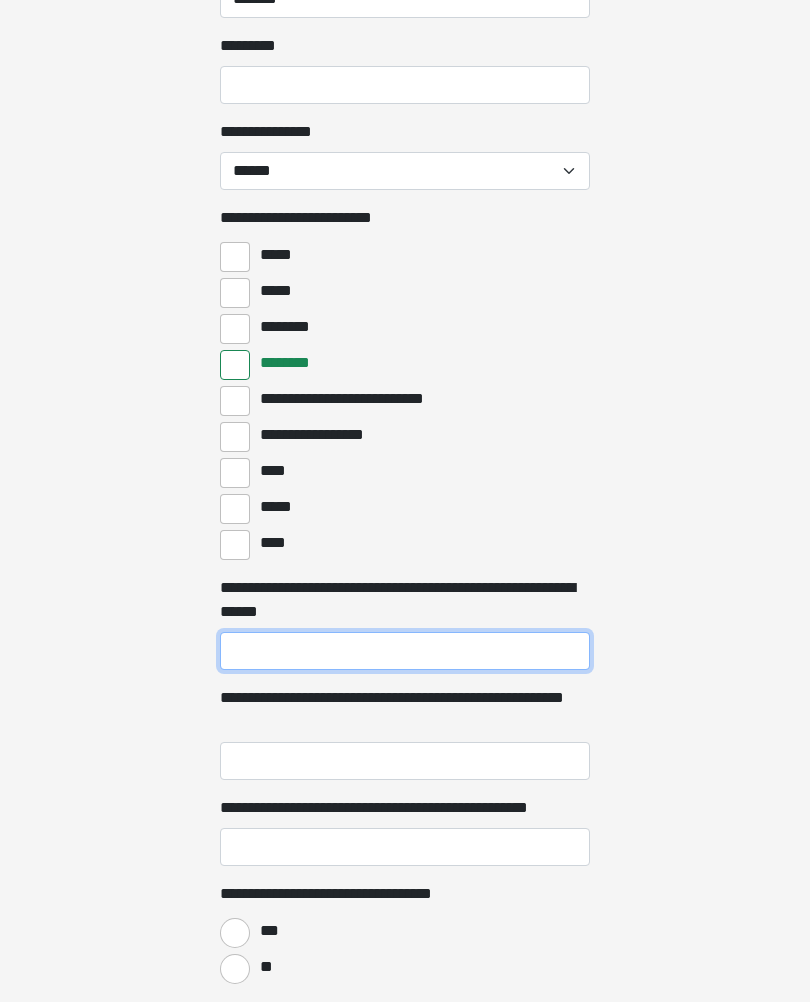 click on "**********" at bounding box center [405, 652] 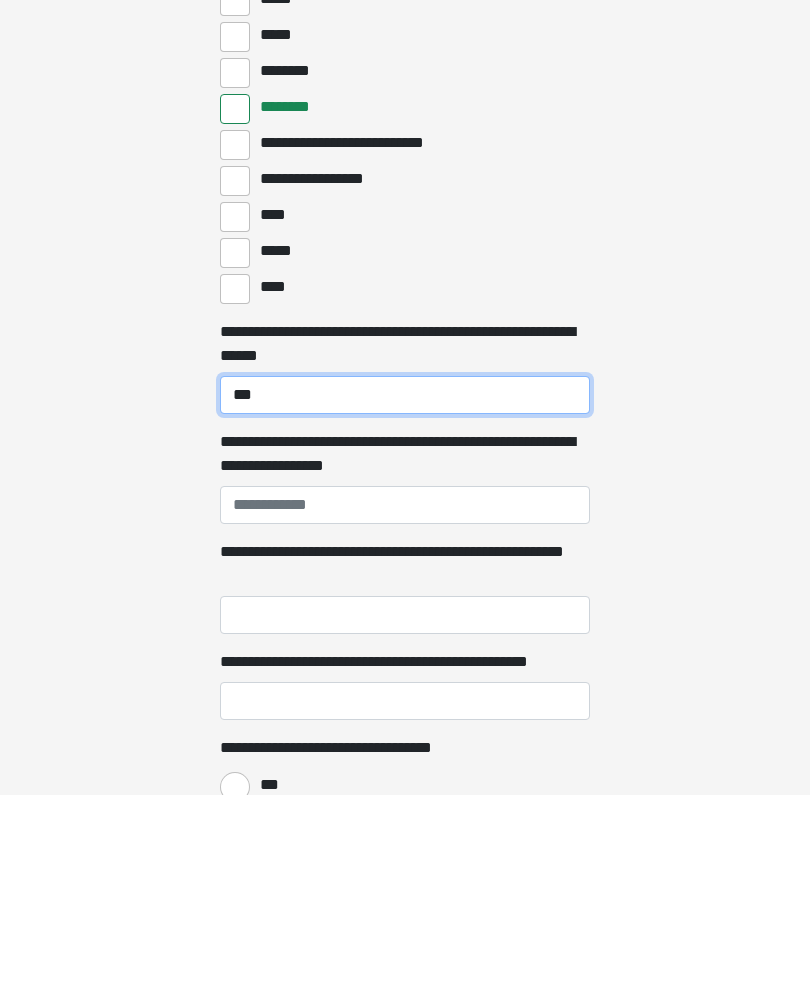 scroll, scrollTop: 2392, scrollLeft: 0, axis: vertical 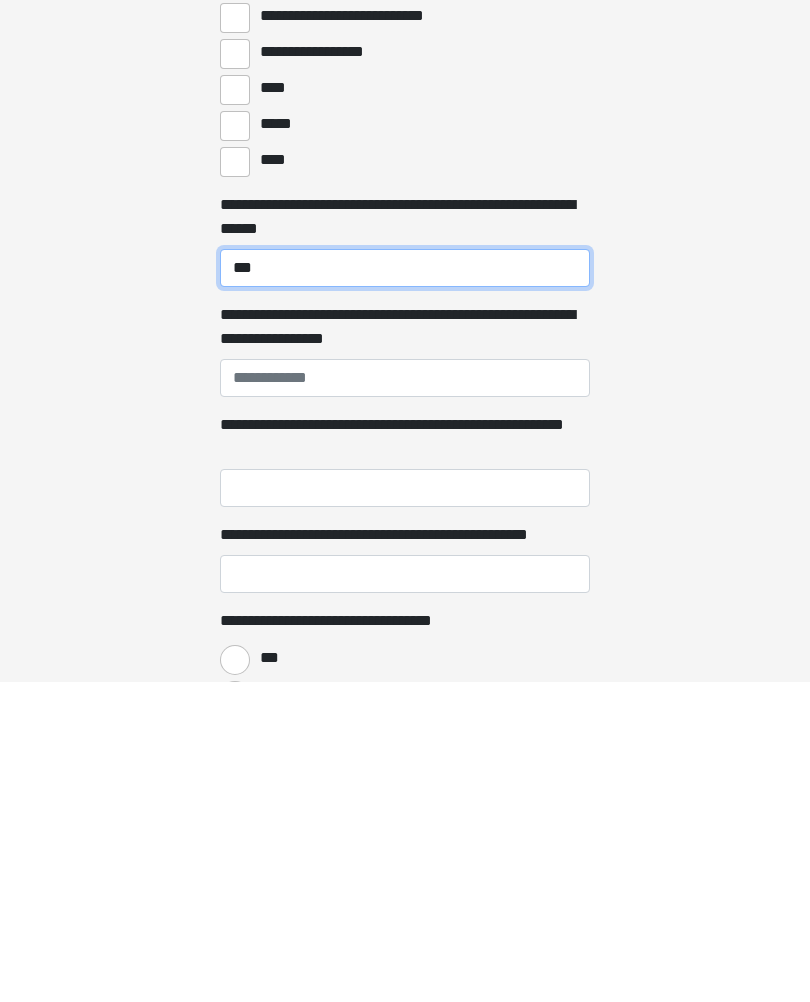 type on "***" 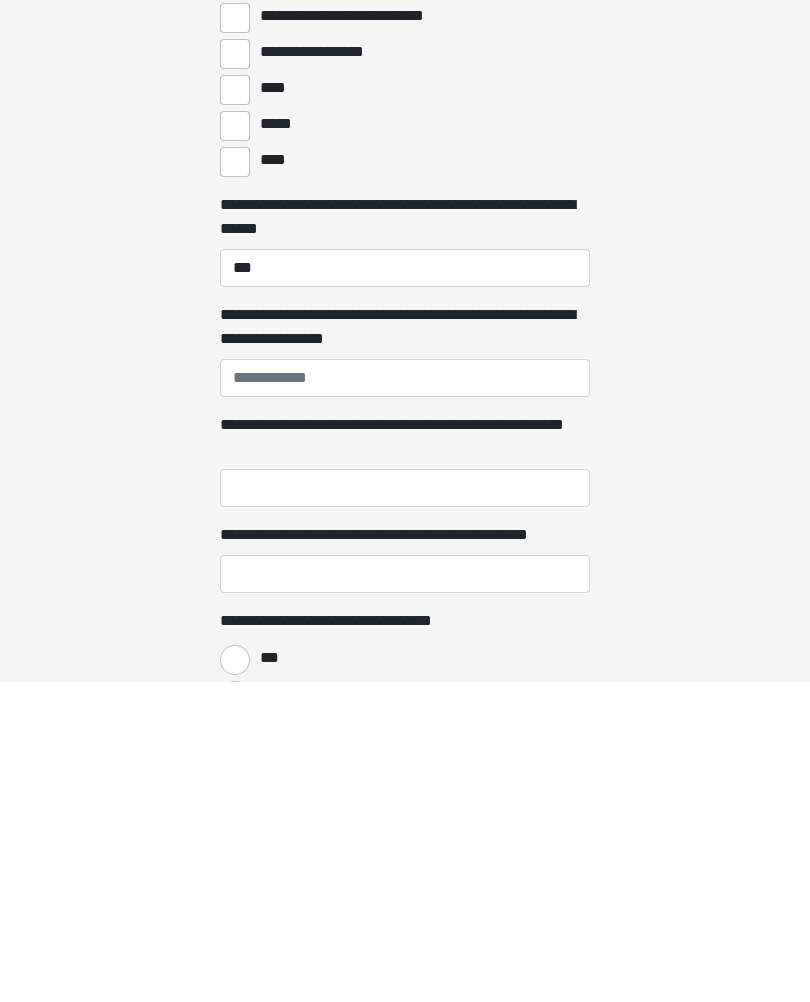 click on "**********" at bounding box center [405, 808] 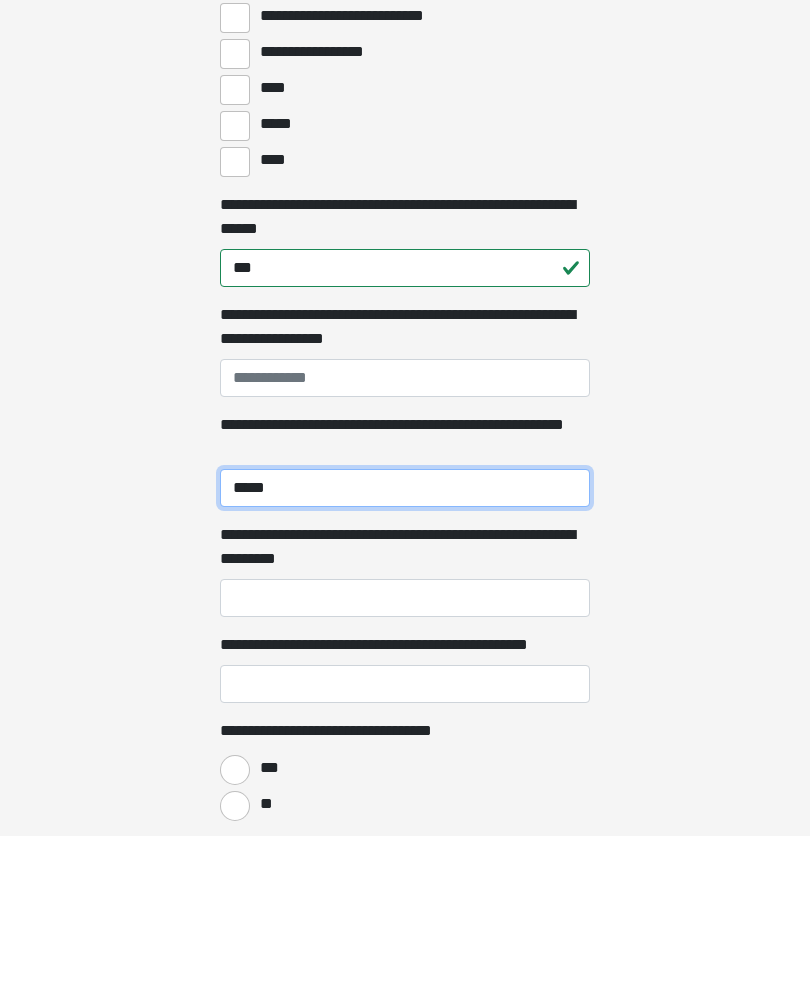 scroll, scrollTop: 2555, scrollLeft: 0, axis: vertical 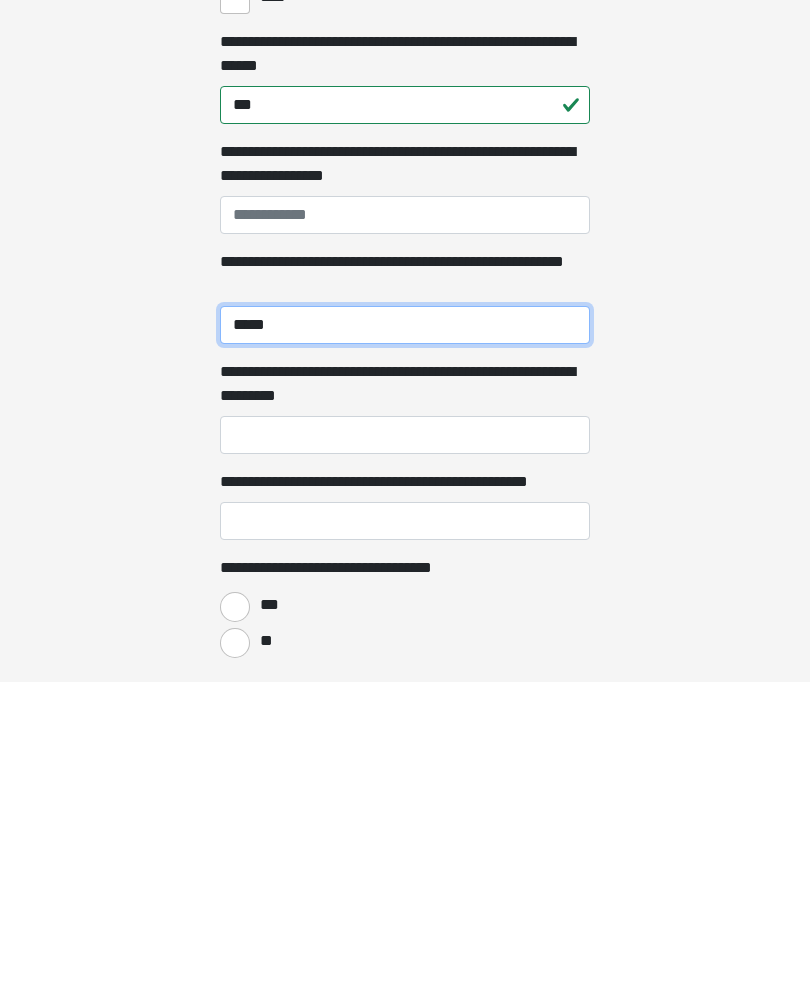type on "*****" 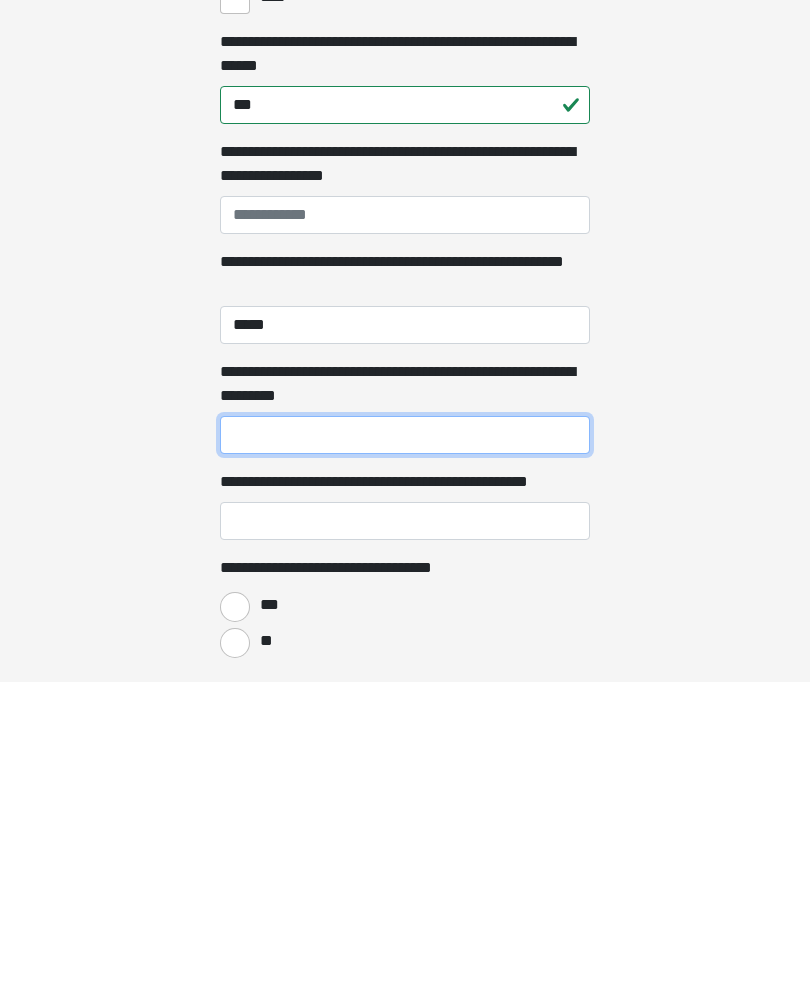 click on "**********" at bounding box center (405, 755) 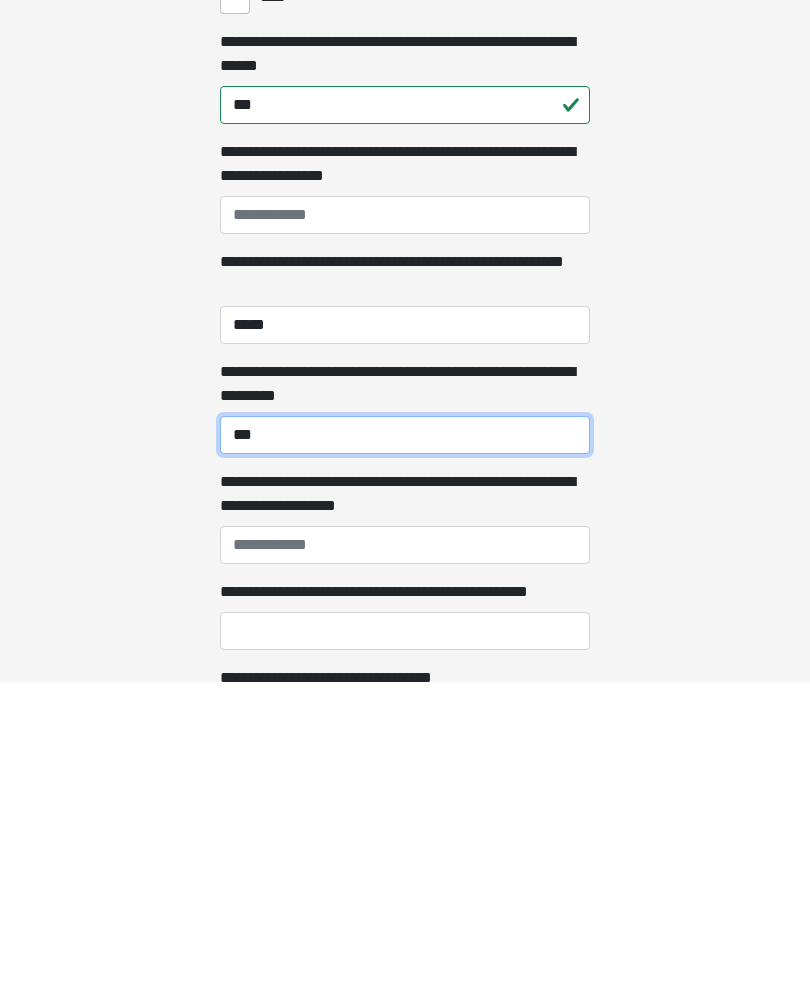 type on "***" 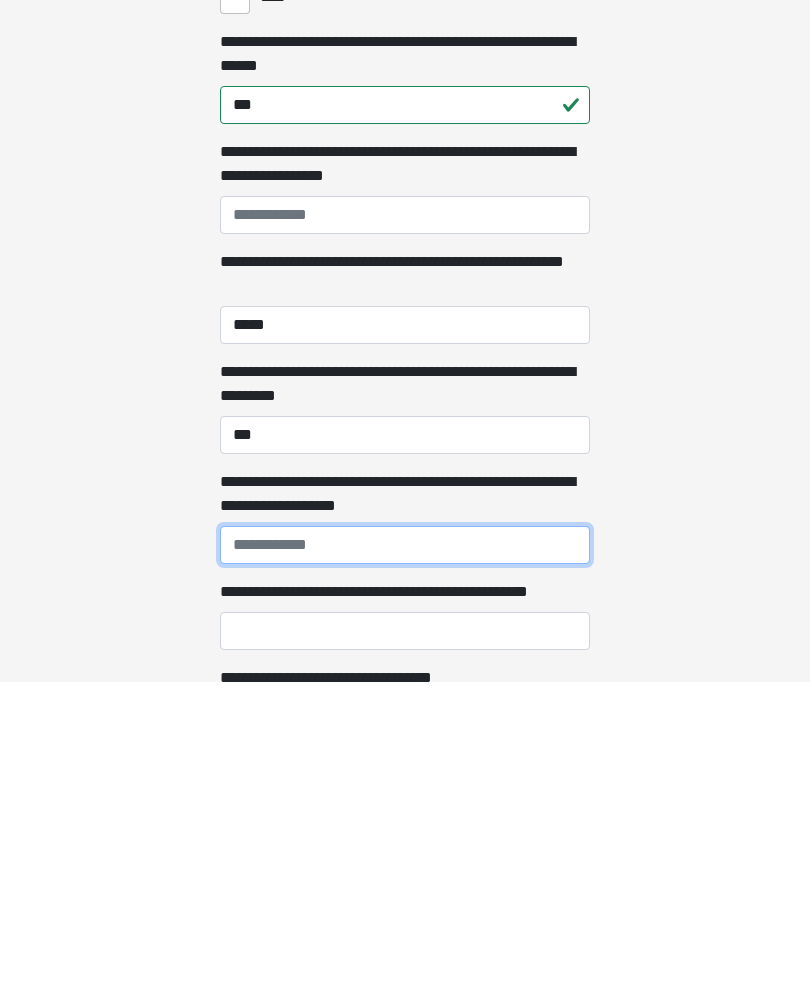 click on "**********" at bounding box center (405, 865) 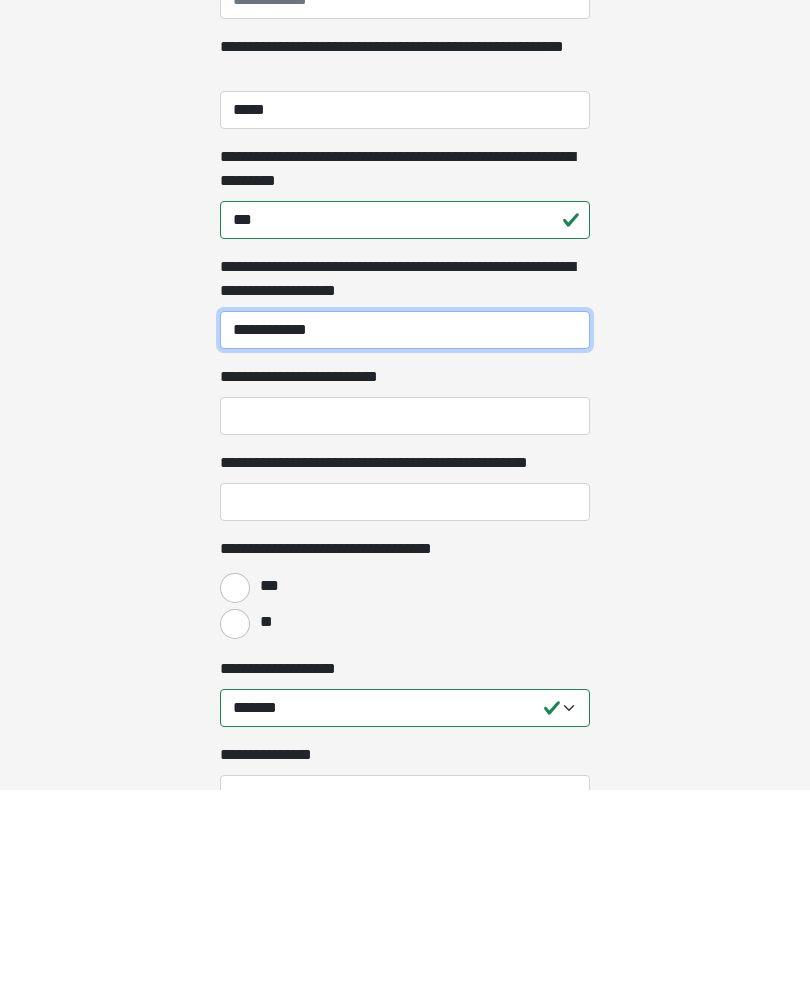 scroll, scrollTop: 2880, scrollLeft: 0, axis: vertical 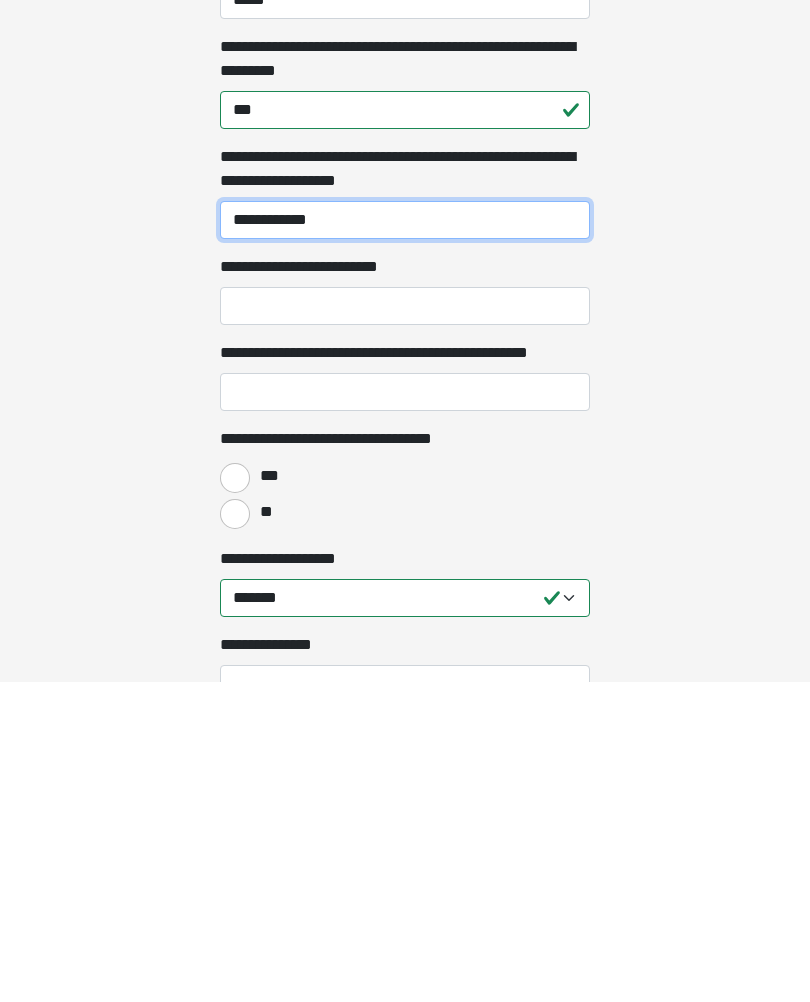 type on "**********" 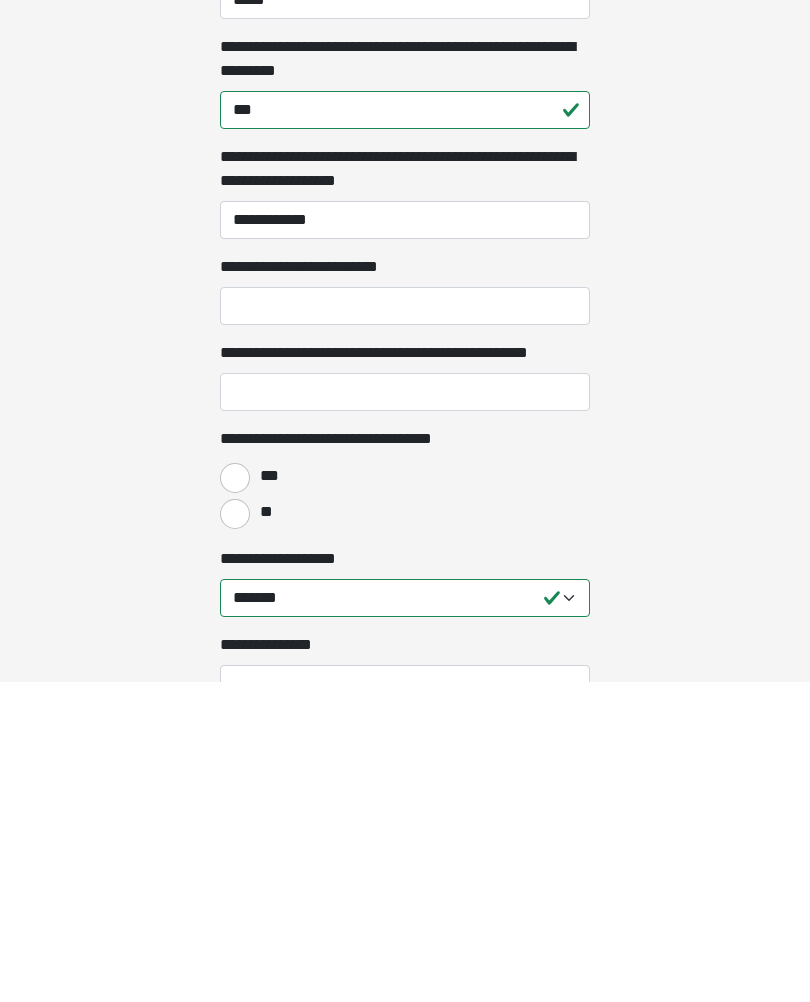 click on "***" at bounding box center (235, 798) 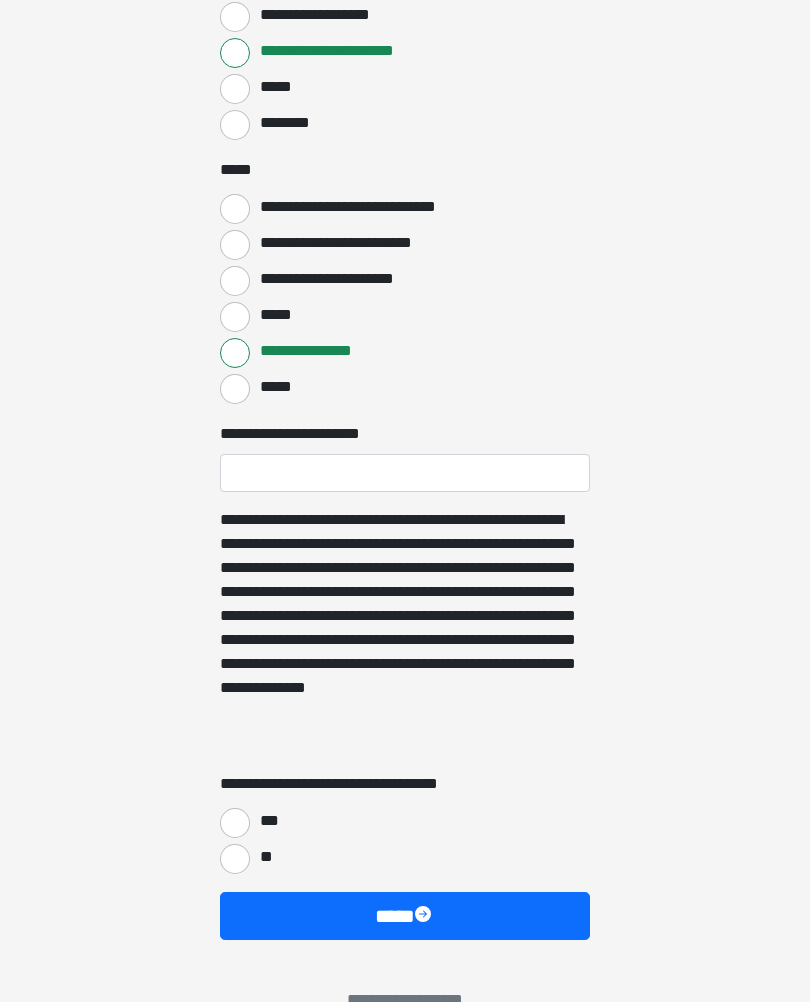 scroll, scrollTop: 3961, scrollLeft: 0, axis: vertical 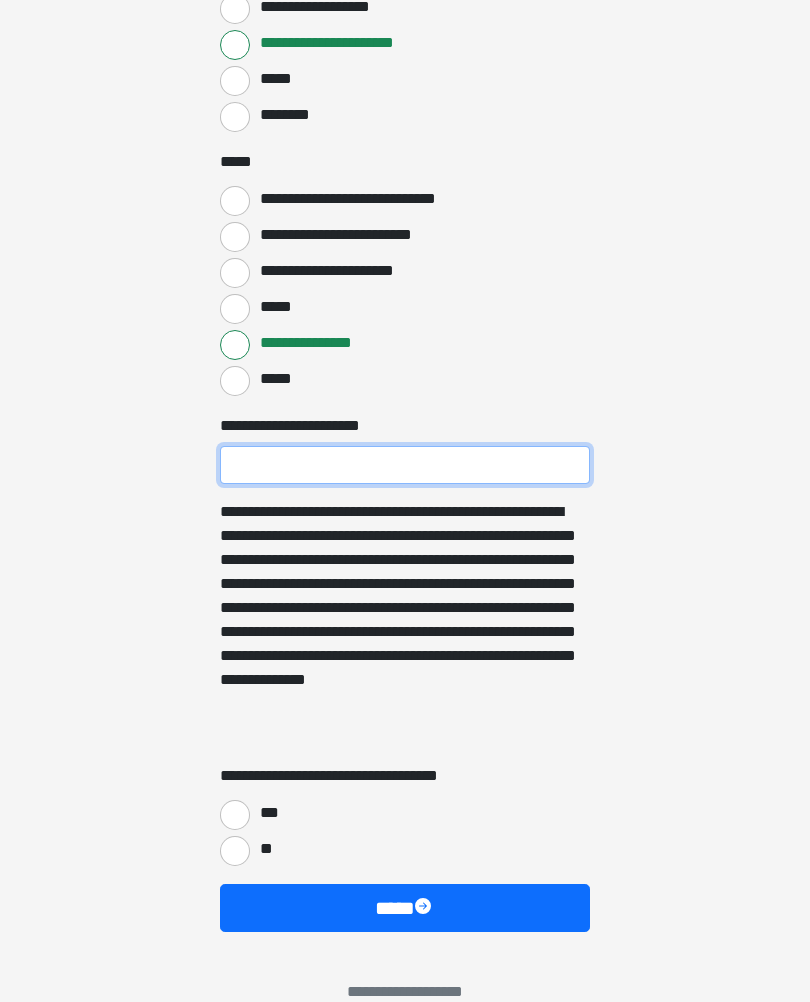 click on "**********" at bounding box center [405, 465] 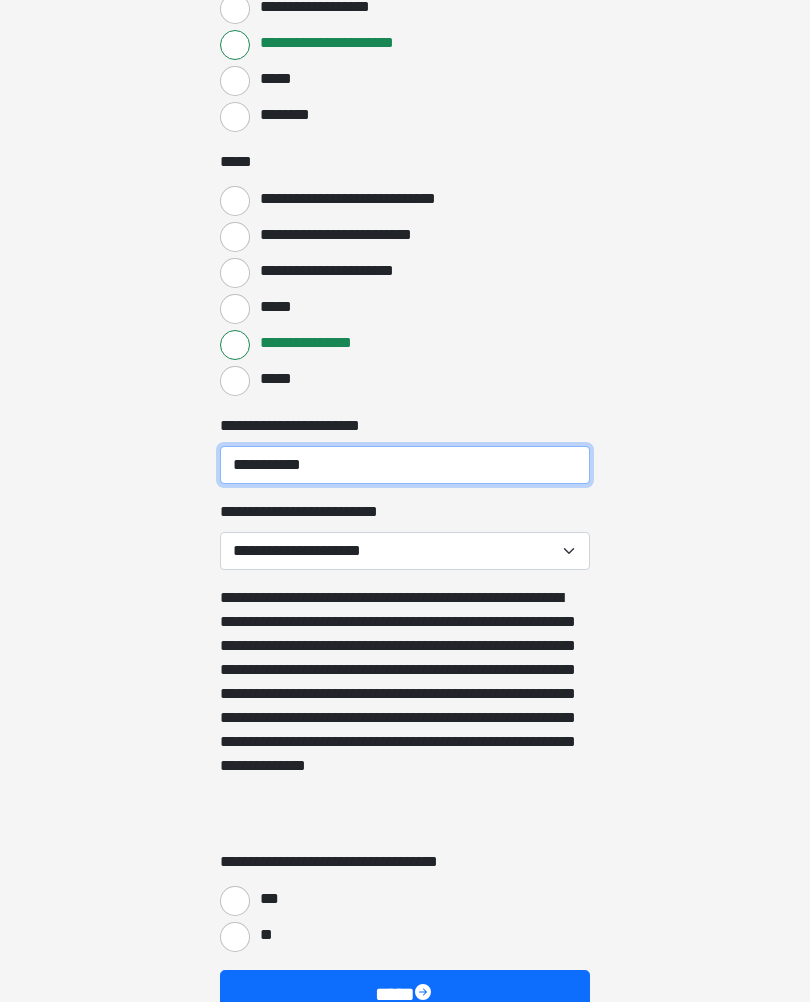 type on "**********" 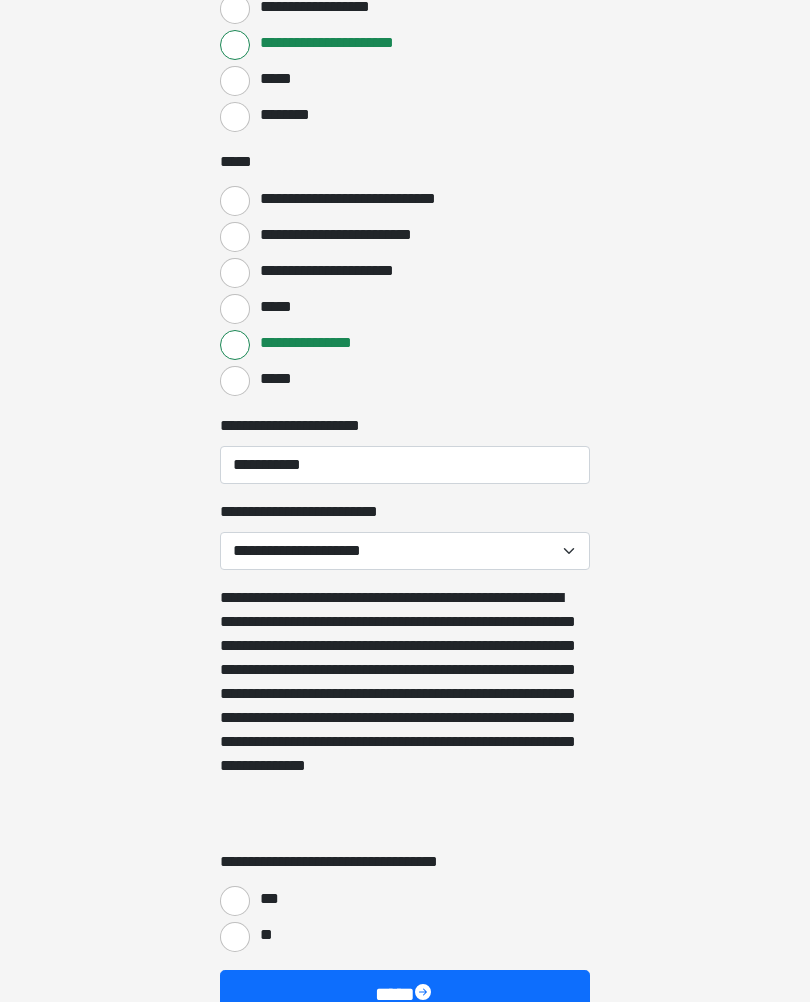 click on "**********" at bounding box center (405, 551) 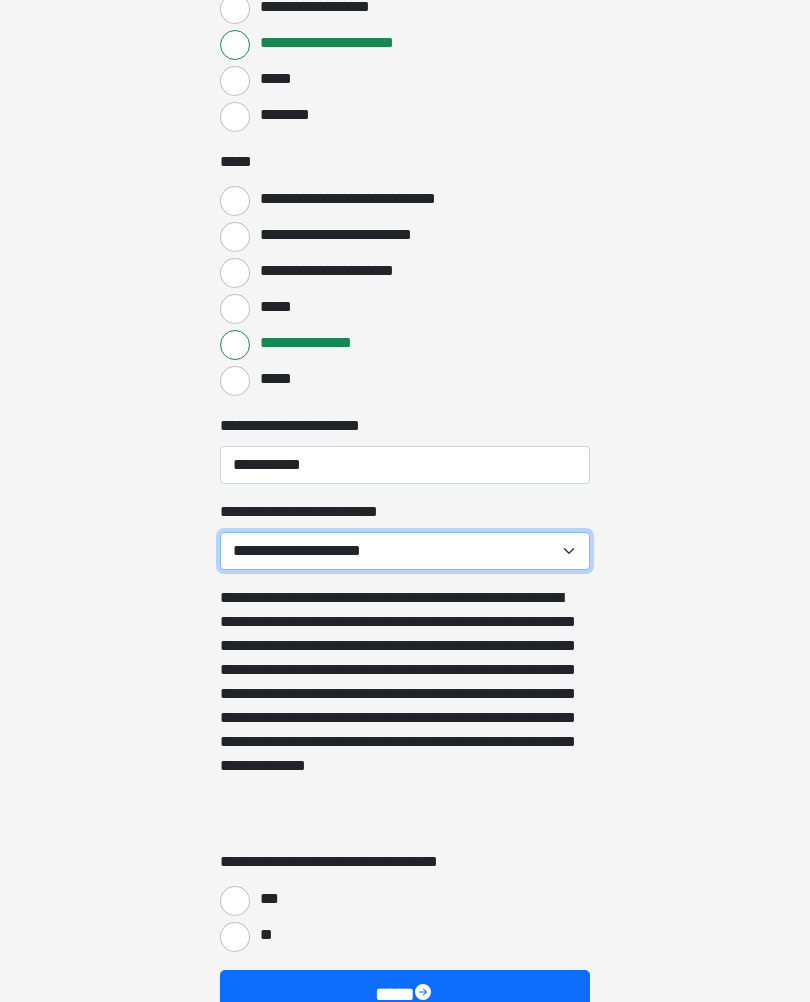select on "*****" 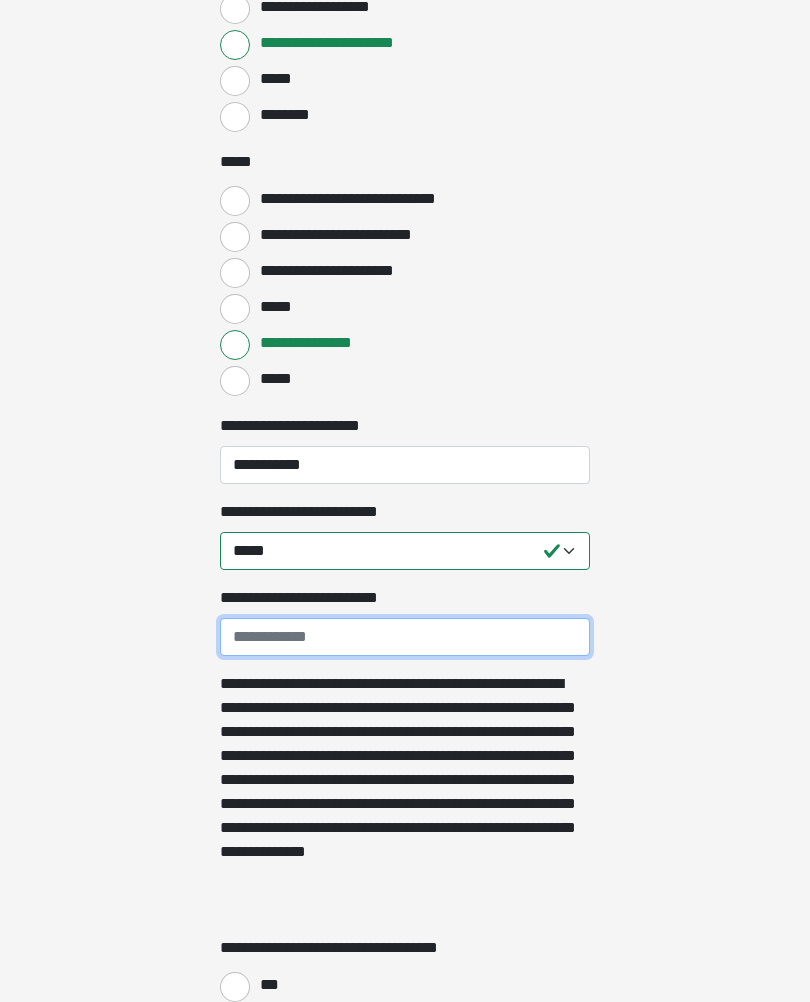 click on "**********" at bounding box center (405, 637) 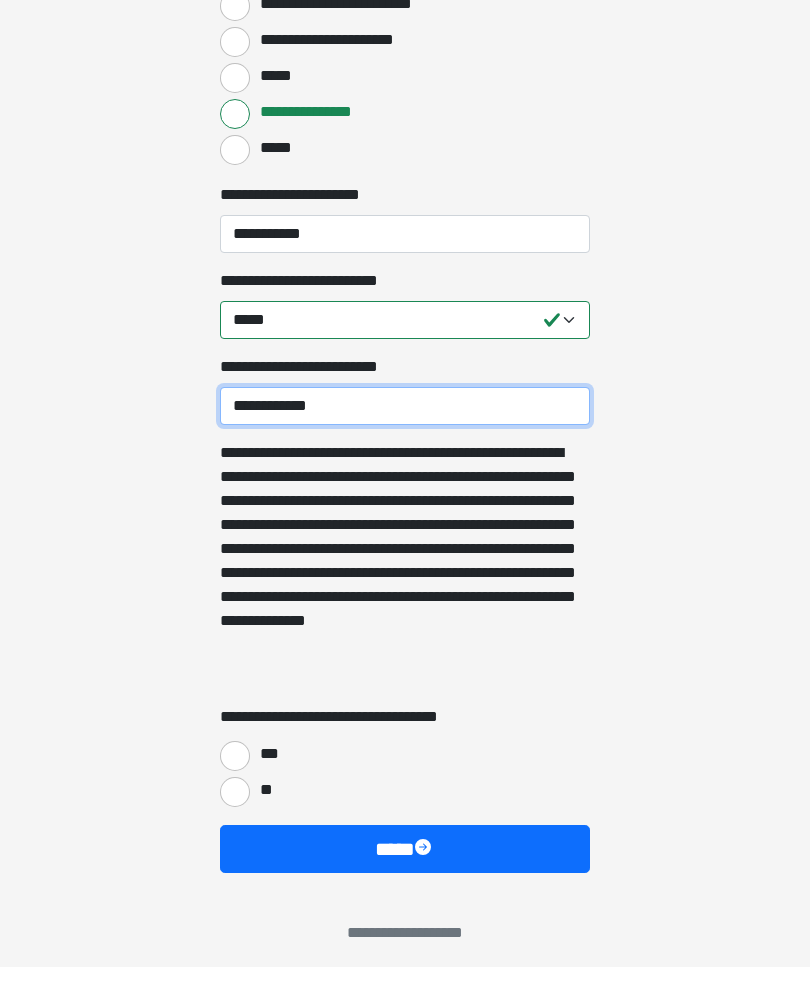 scroll, scrollTop: 4157, scrollLeft: 0, axis: vertical 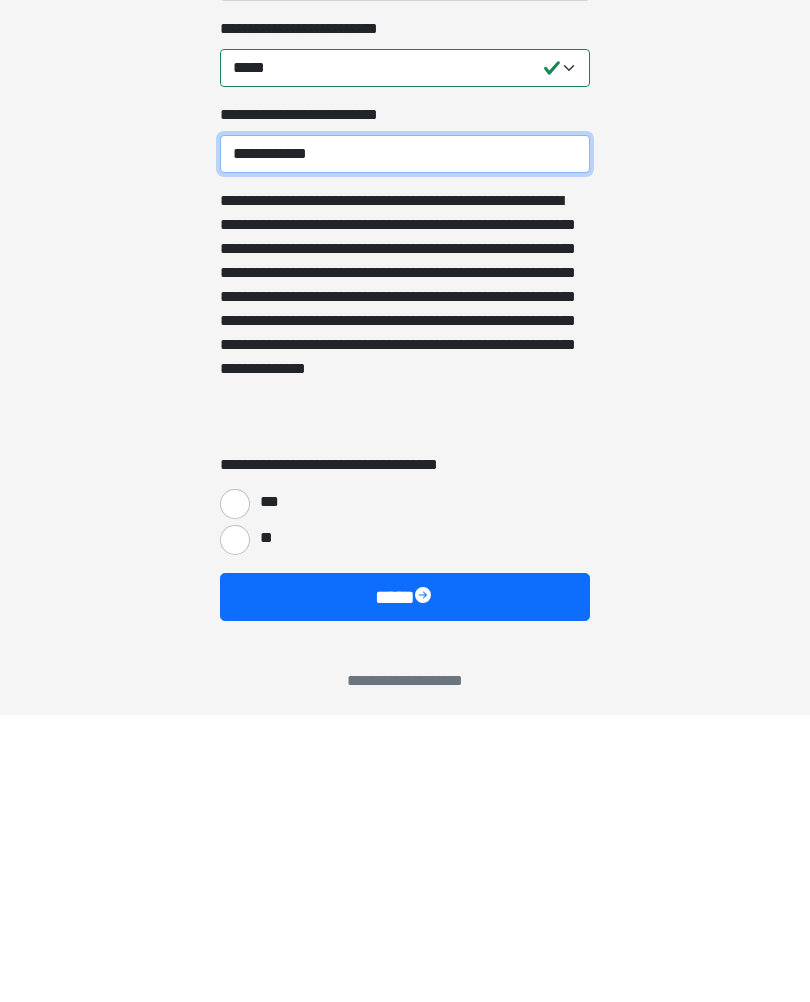 type on "**********" 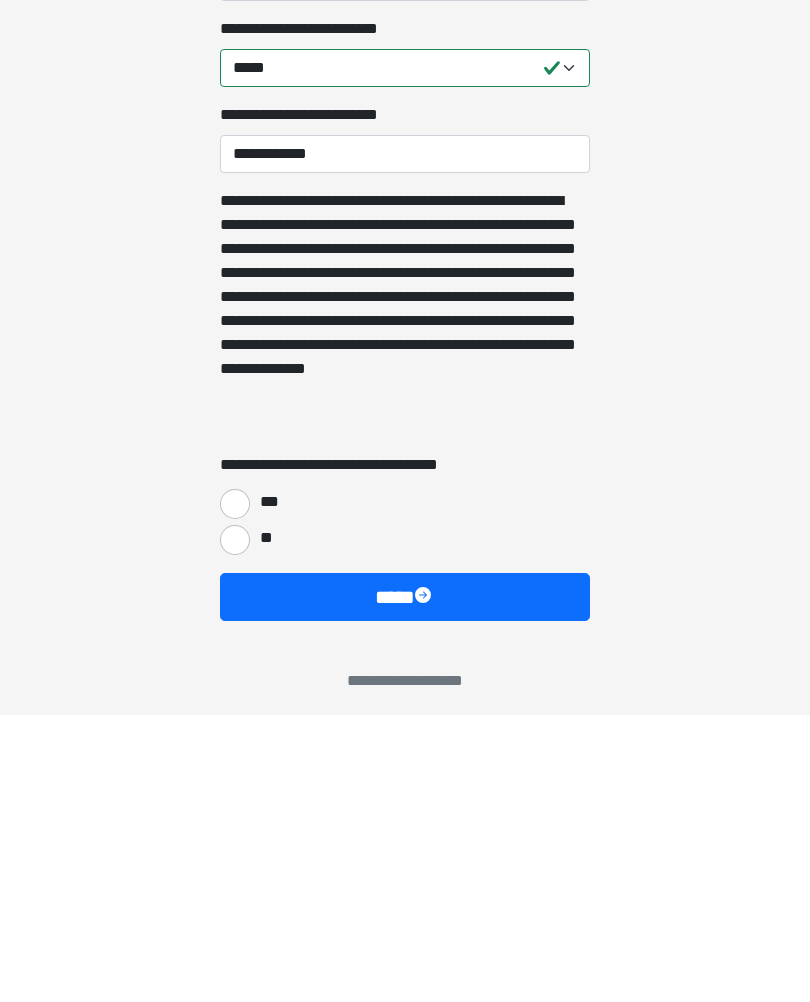 click on "**" at bounding box center [235, 827] 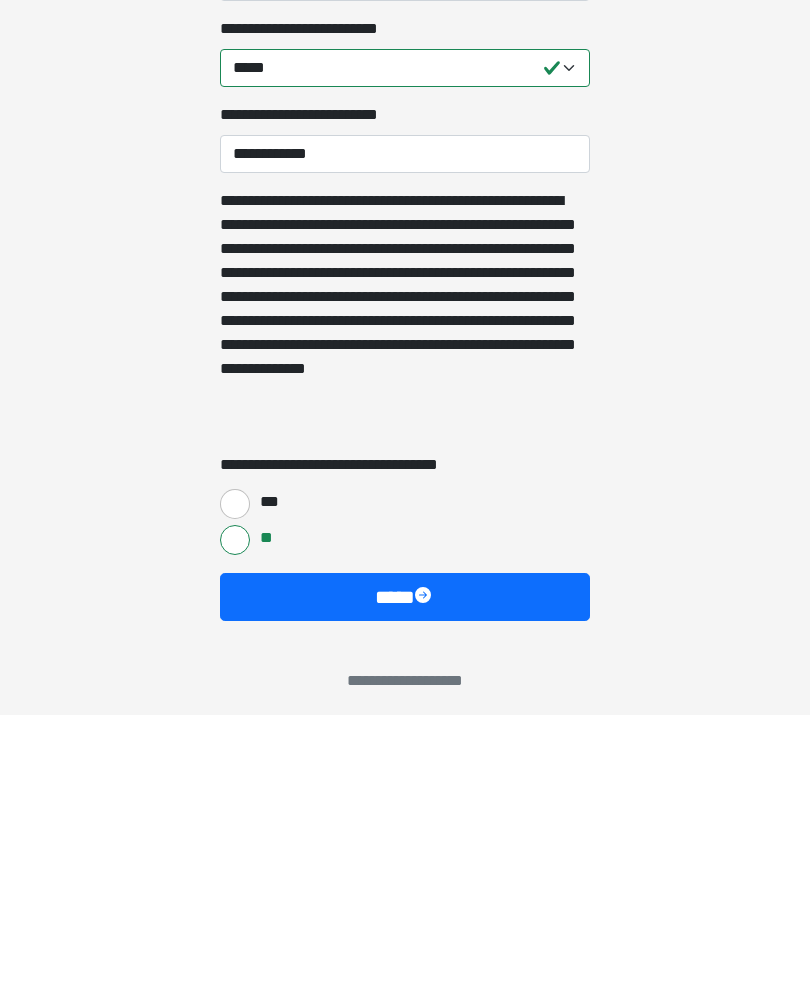 scroll, scrollTop: 4133, scrollLeft: 0, axis: vertical 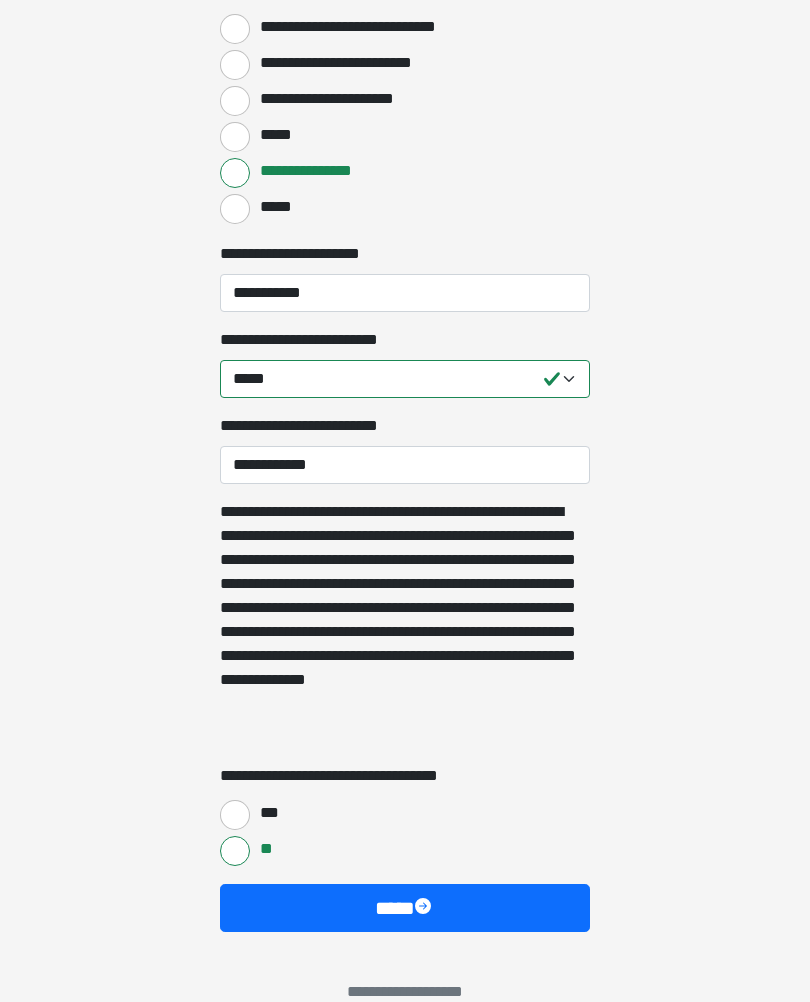 click on "****" at bounding box center [405, 908] 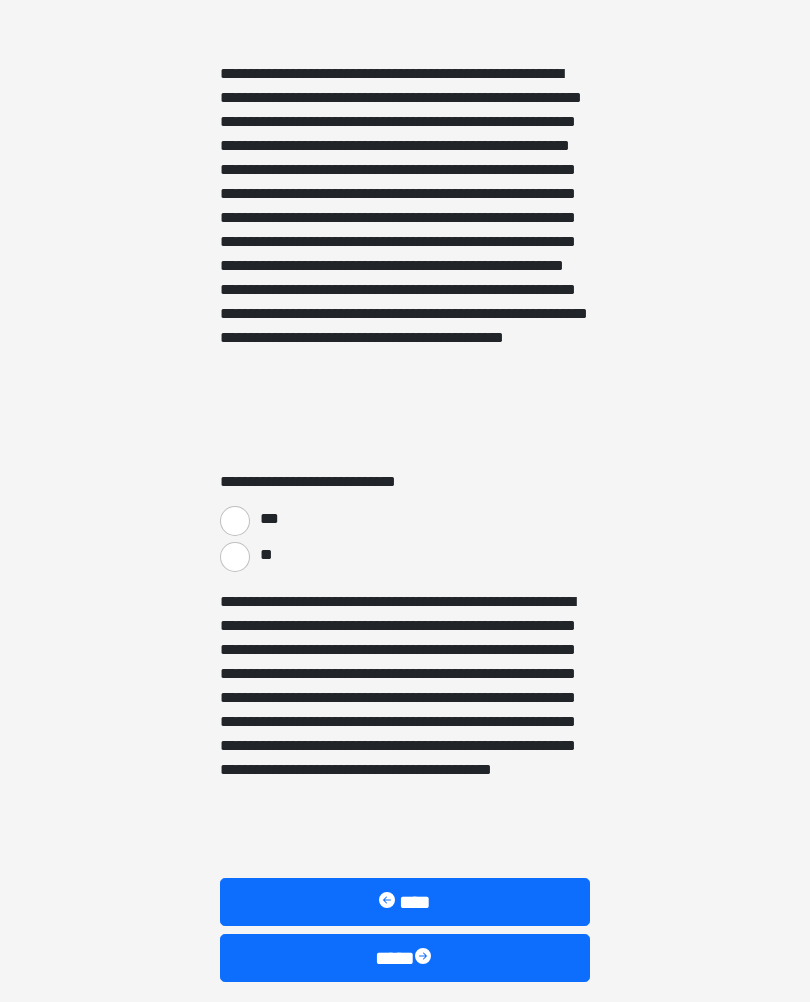 scroll, scrollTop: 3252, scrollLeft: 0, axis: vertical 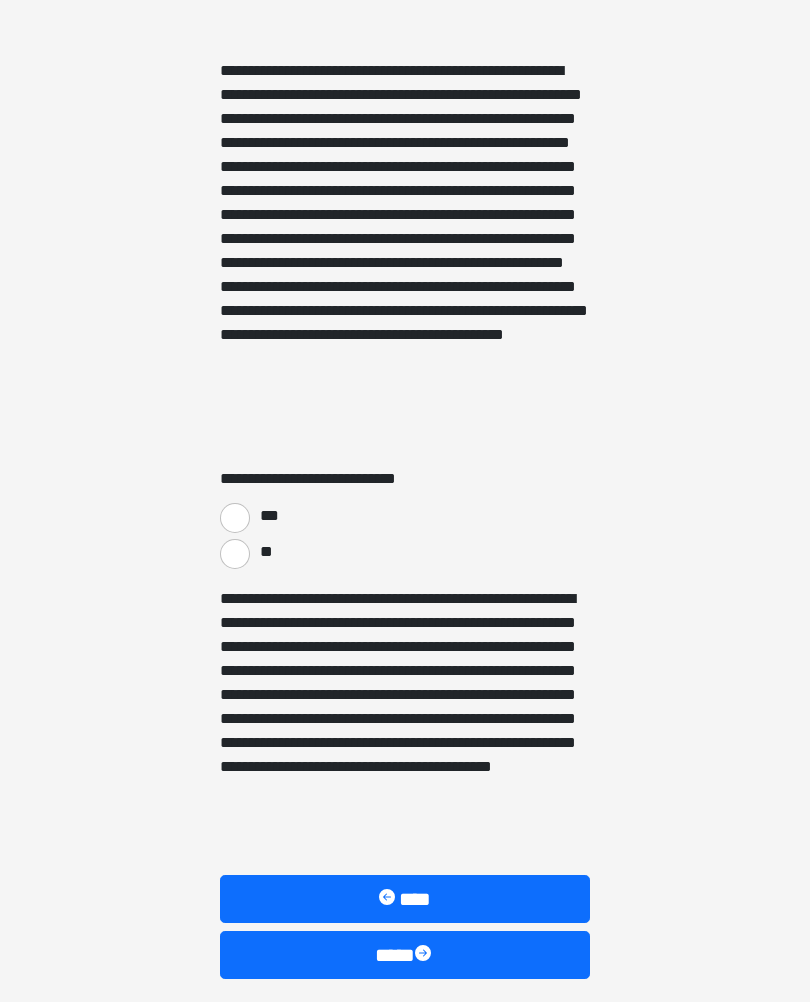 click on "**" at bounding box center (235, 554) 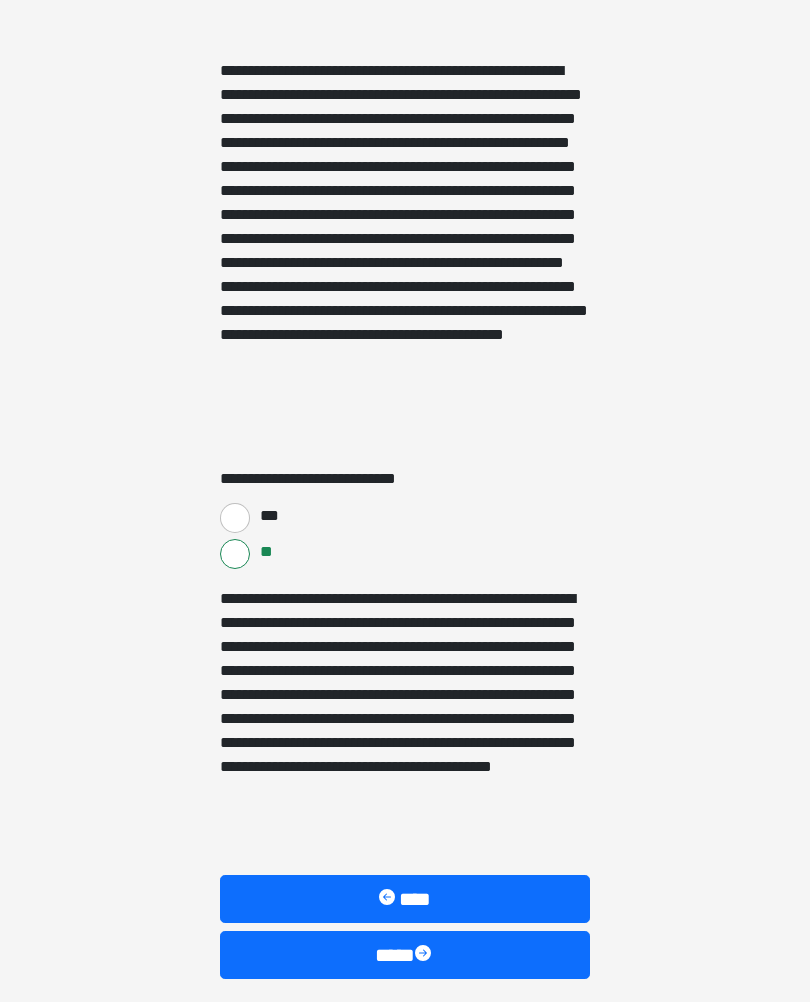 click on "****" at bounding box center (405, 955) 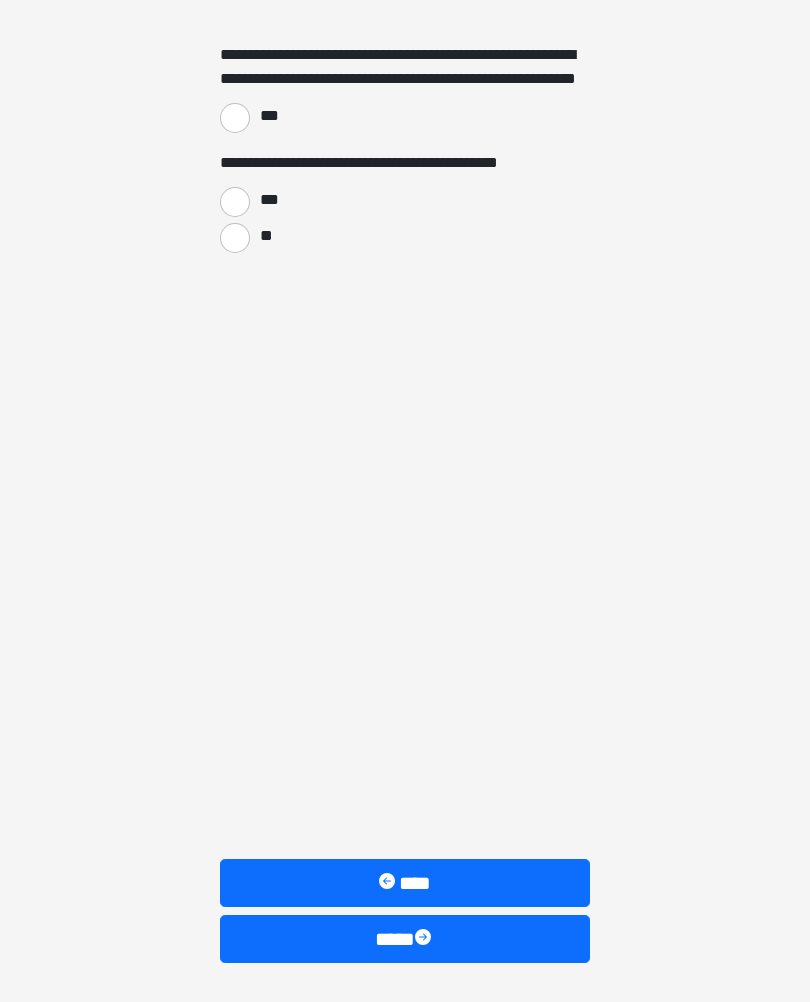 scroll, scrollTop: 2719, scrollLeft: 0, axis: vertical 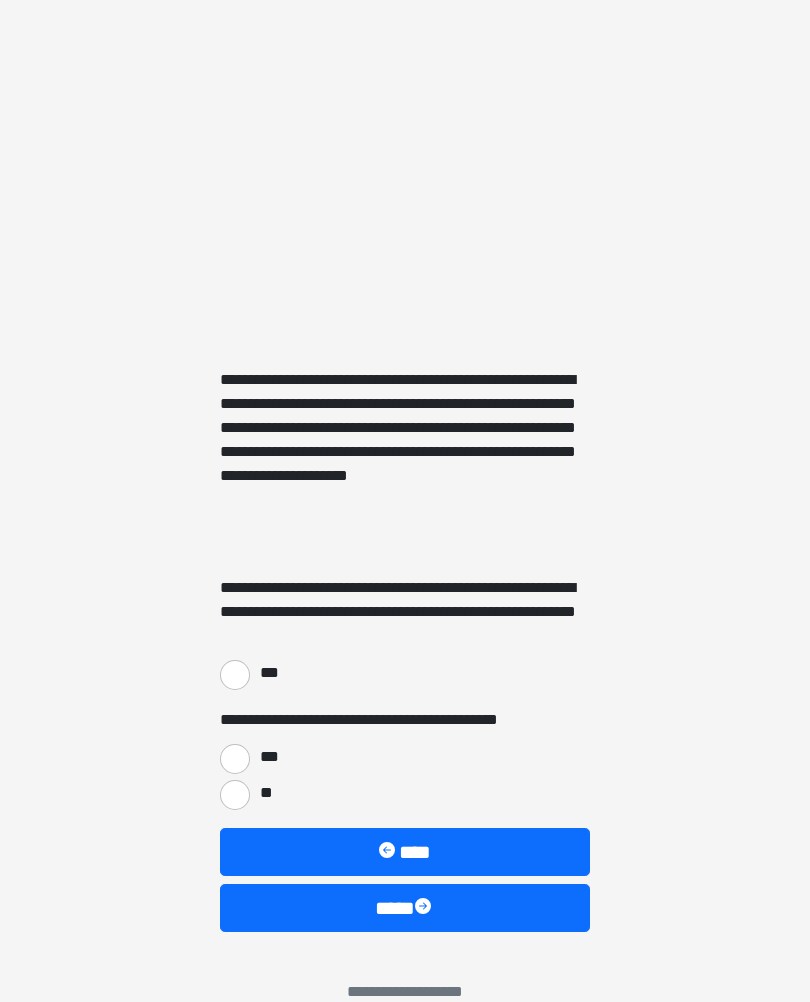 click on "***" at bounding box center [235, 759] 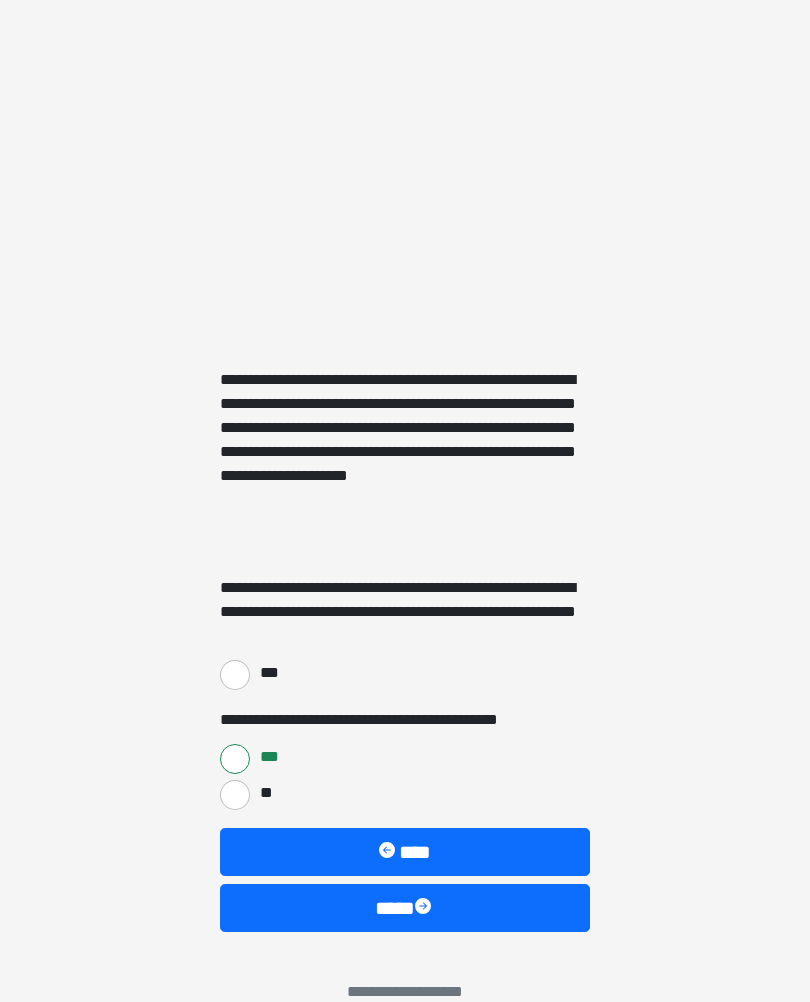 click on "***" at bounding box center [235, 675] 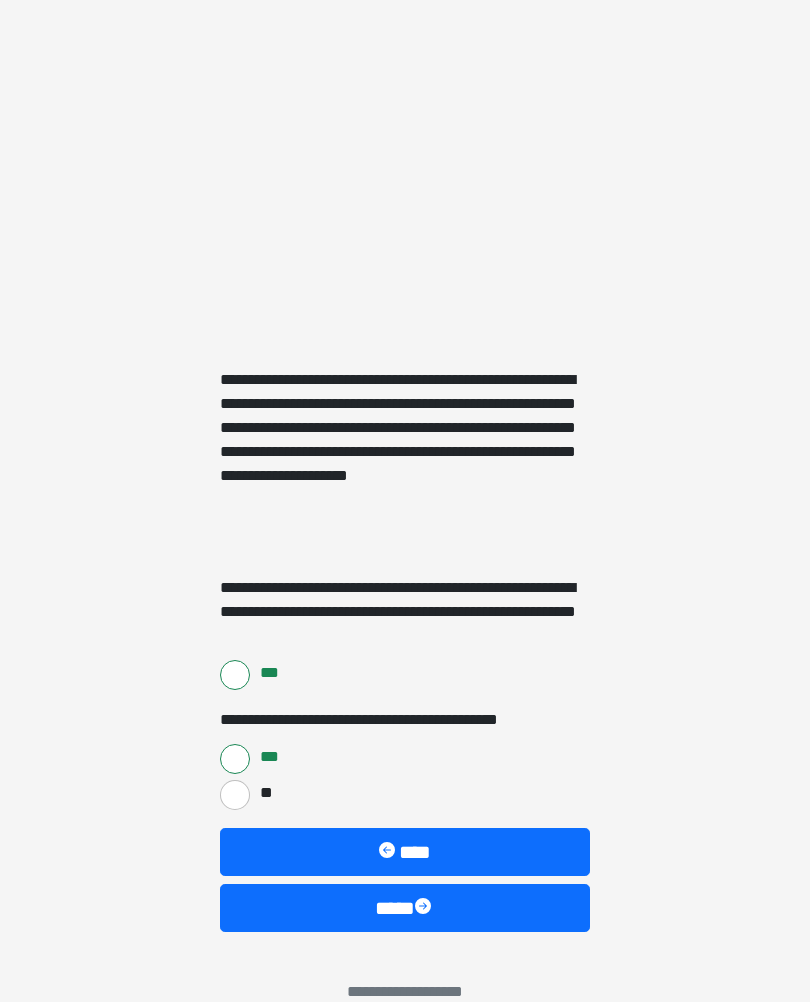 click on "****" at bounding box center (405, 908) 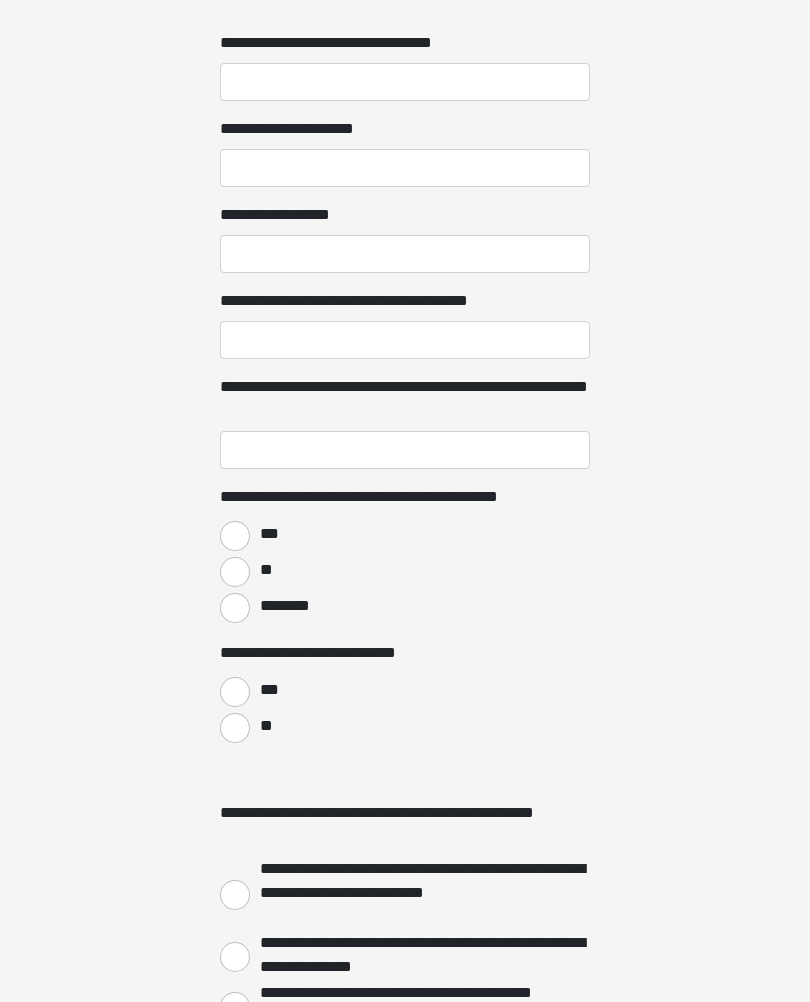 scroll, scrollTop: 0, scrollLeft: 0, axis: both 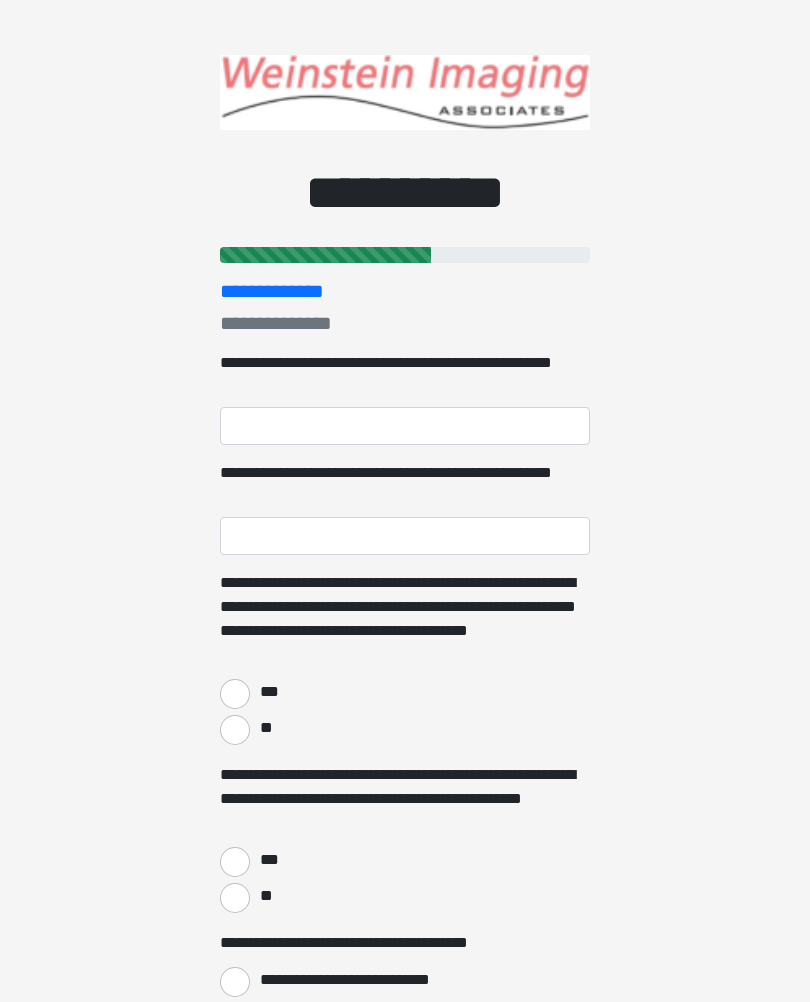 click on "***" at bounding box center [235, 694] 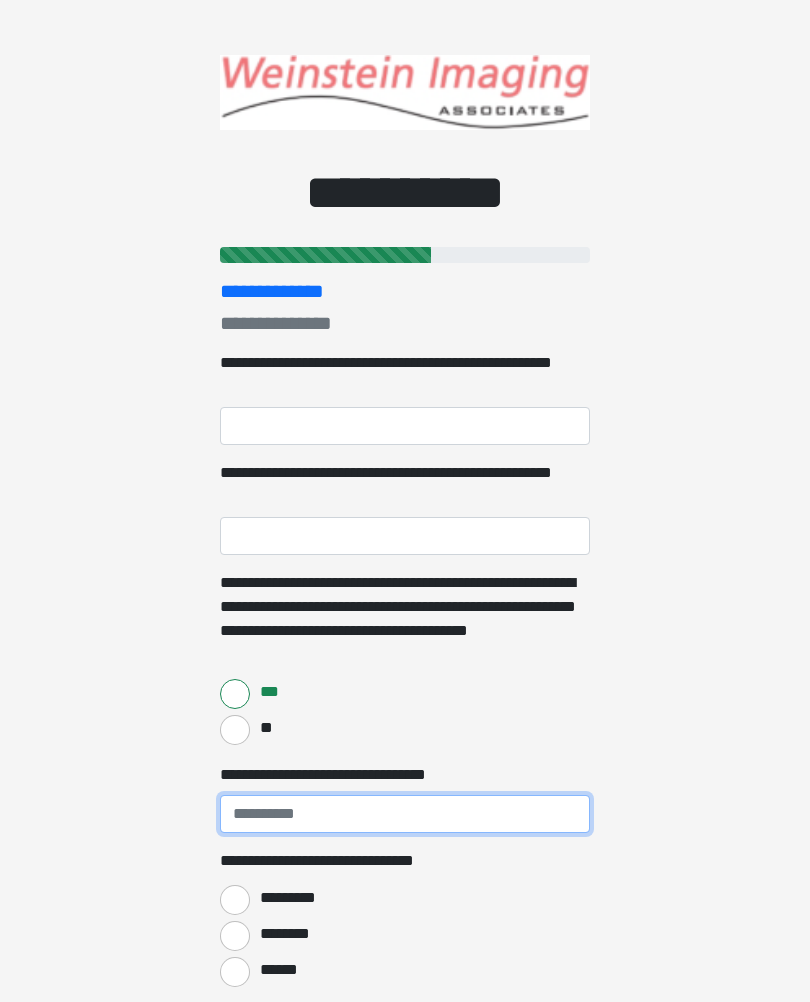 click on "**********" at bounding box center (405, 814) 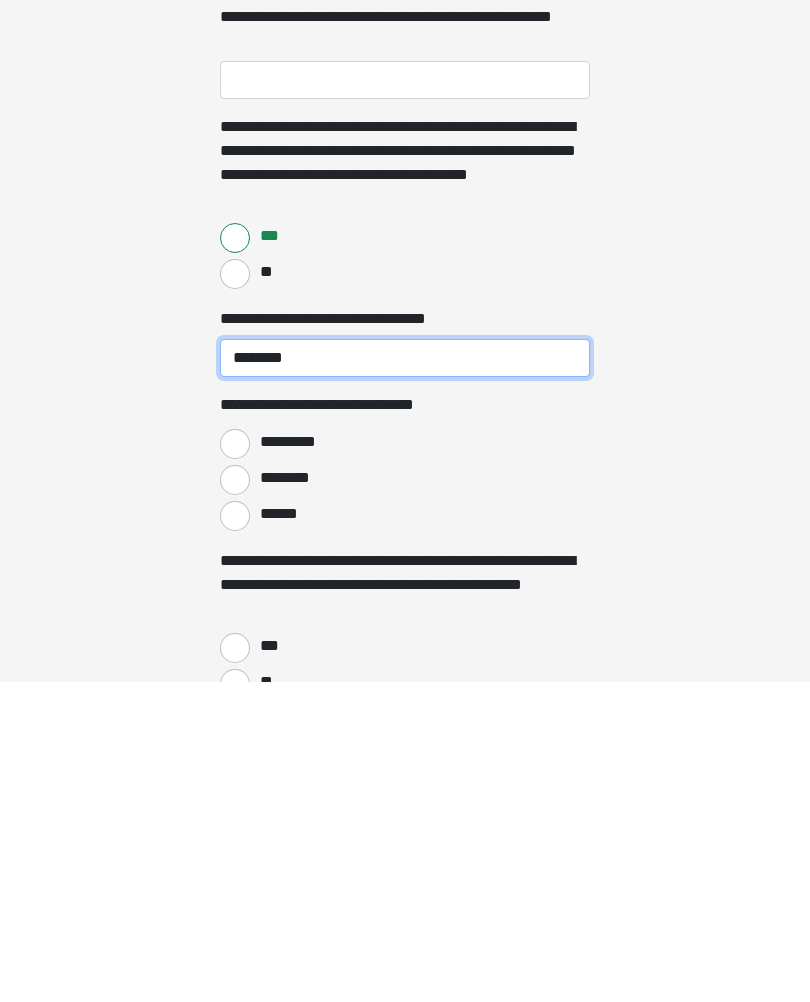 type on "********" 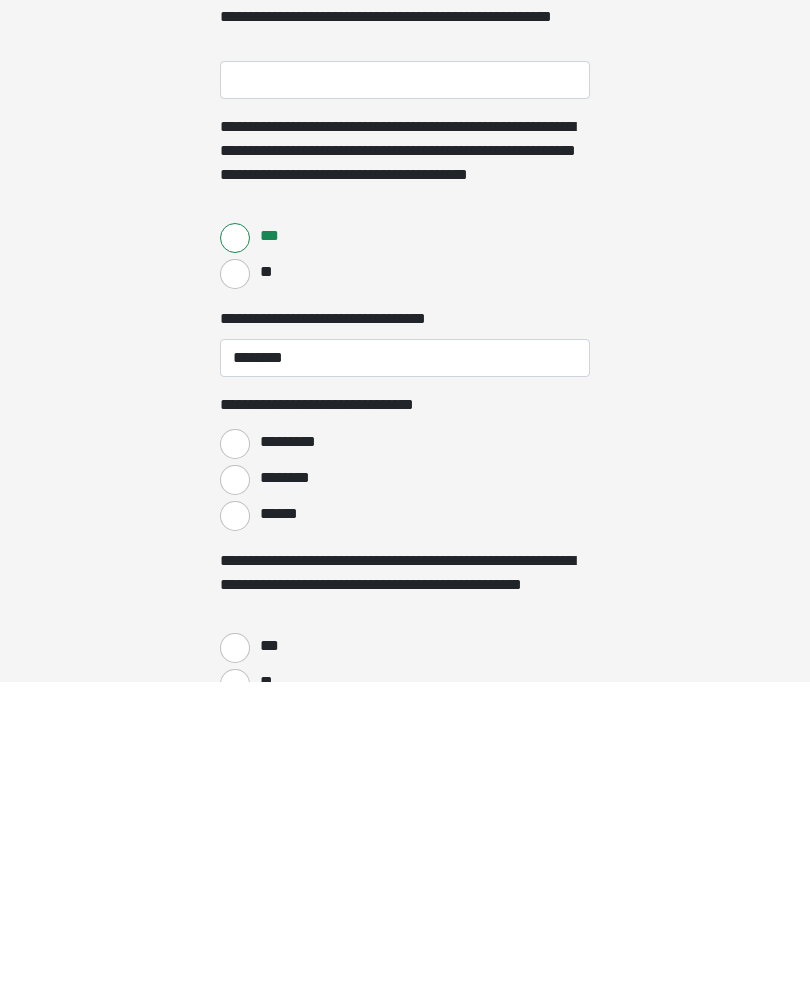 click on "********" at bounding box center (235, 800) 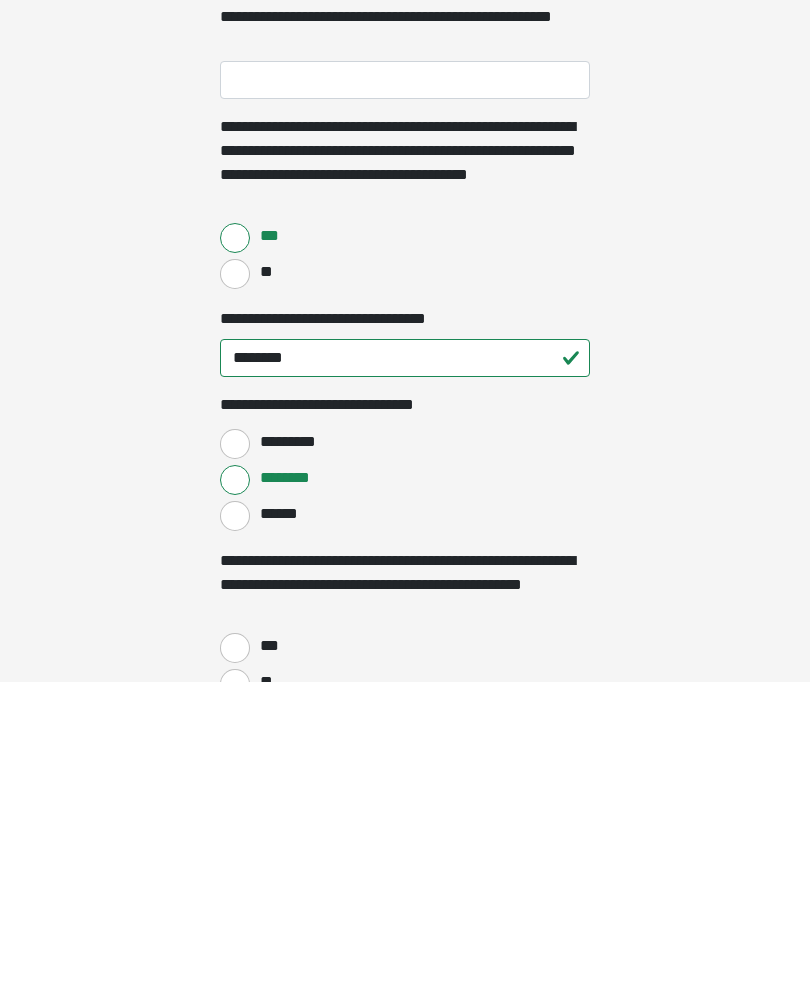 scroll, scrollTop: 456, scrollLeft: 0, axis: vertical 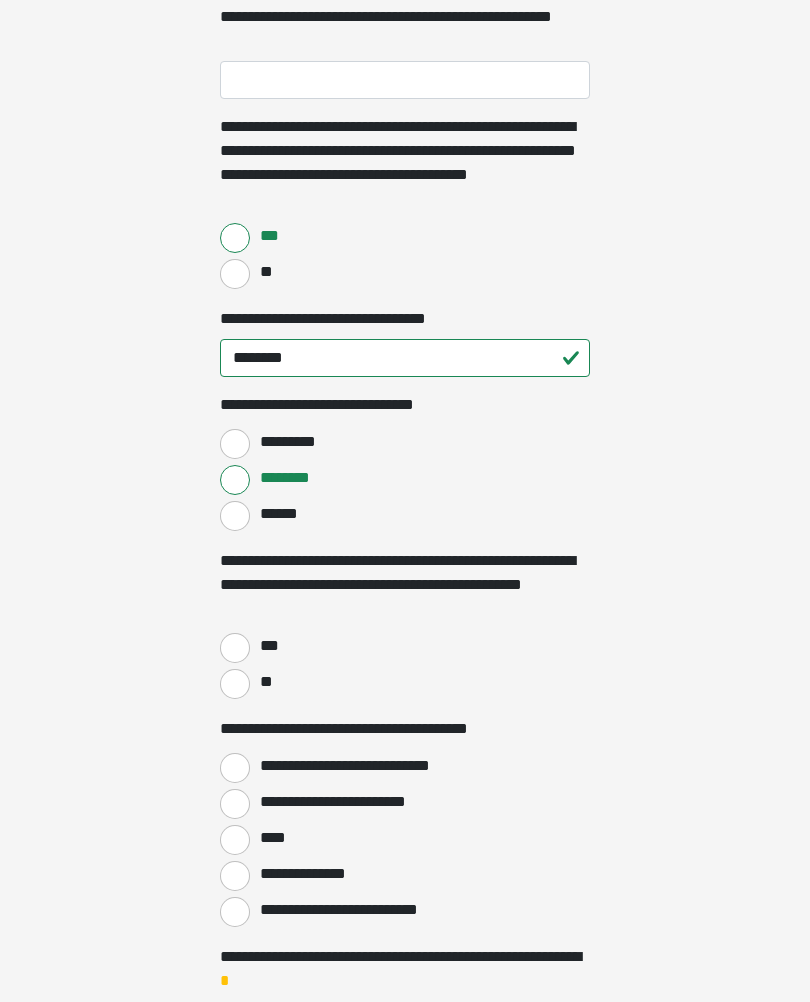click on "***" at bounding box center [235, 648] 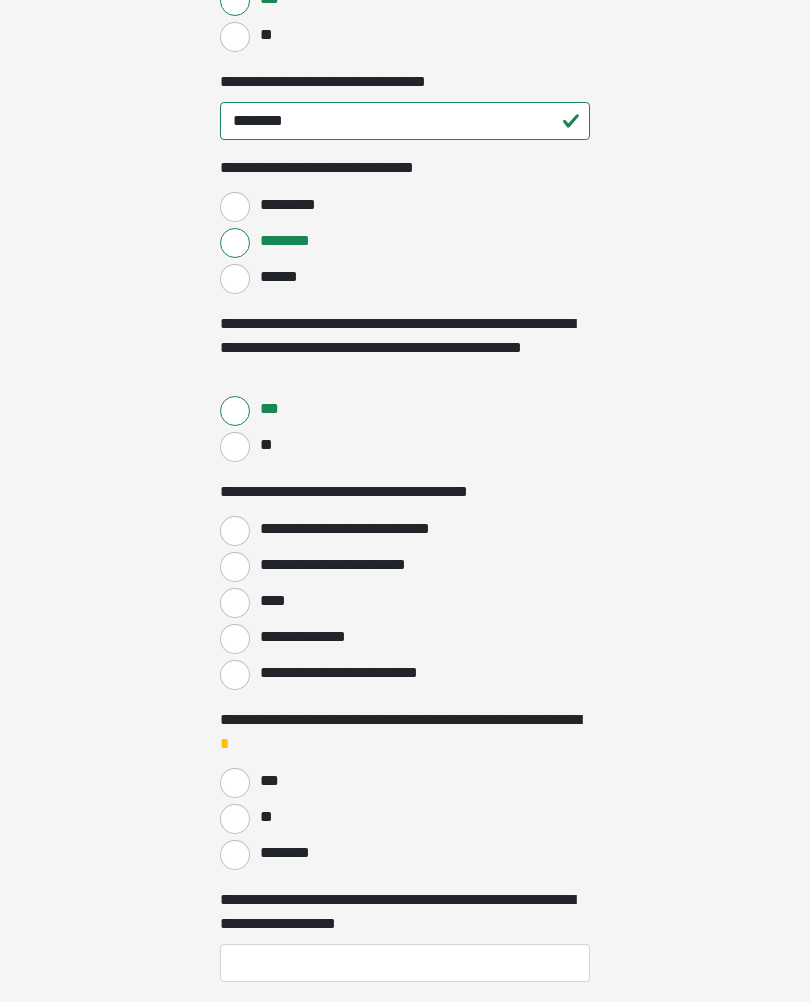 scroll, scrollTop: 693, scrollLeft: 0, axis: vertical 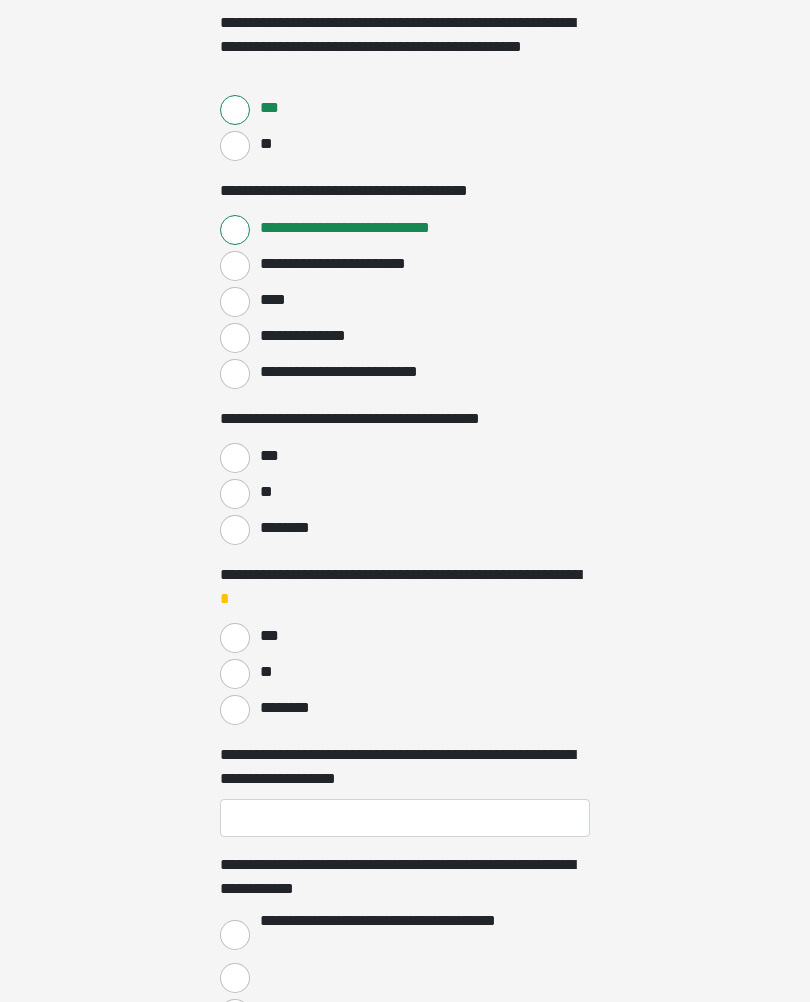 click on "***" at bounding box center [235, 458] 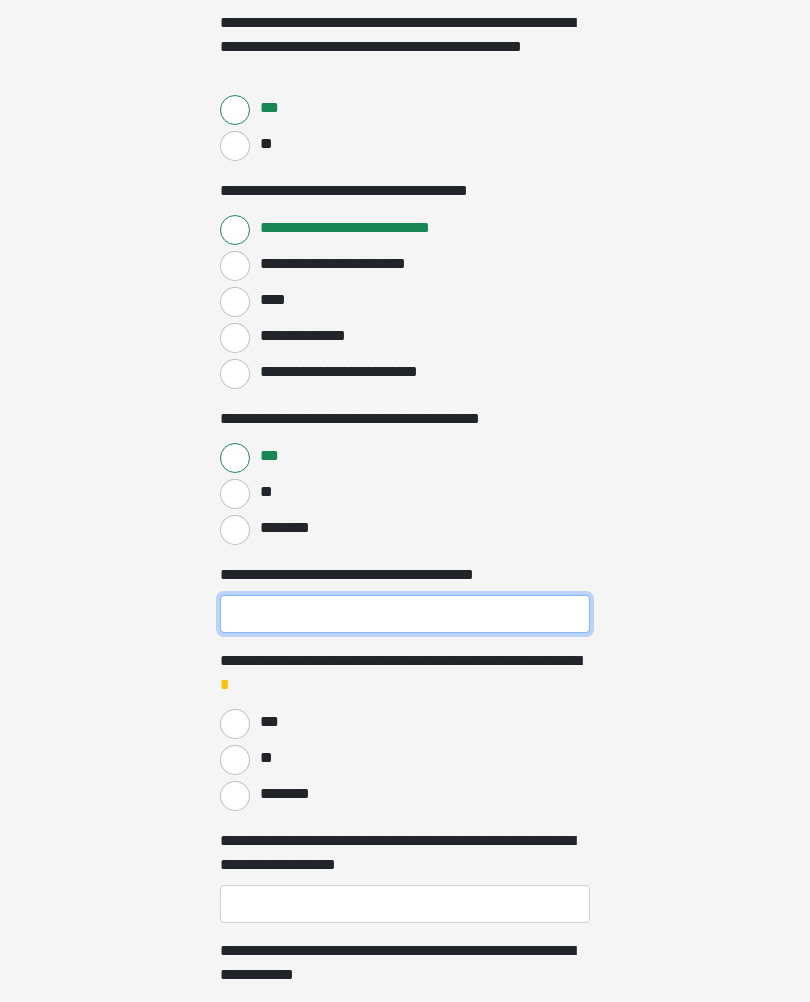 click on "**********" at bounding box center (405, 614) 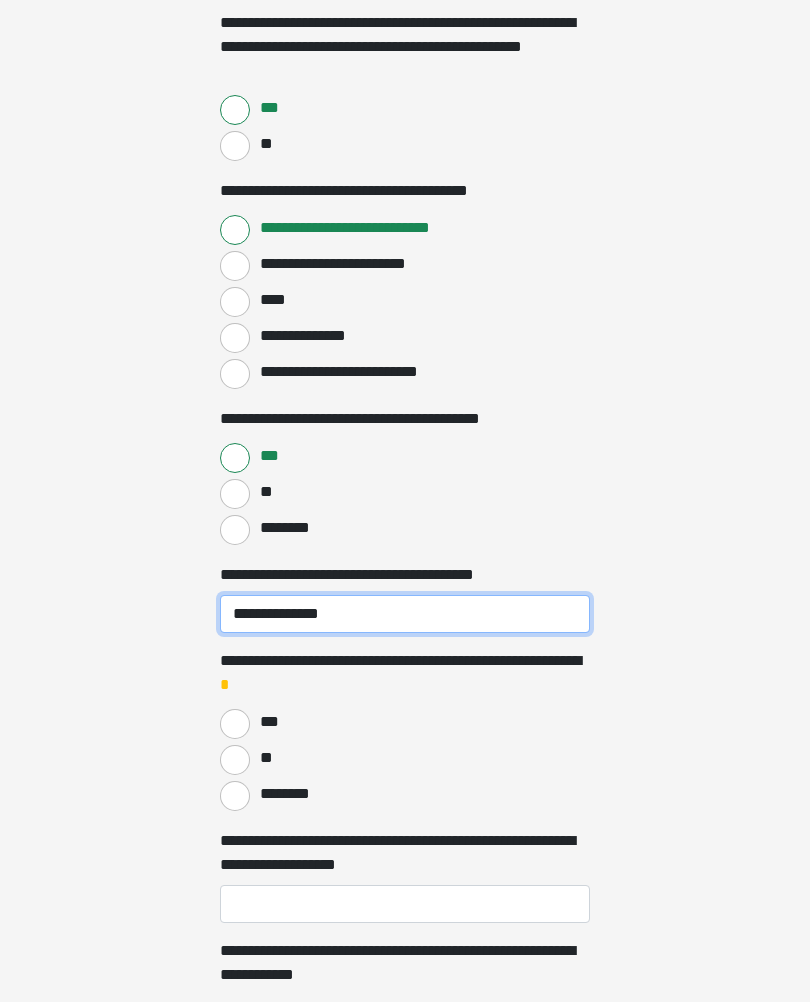 click on "**********" at bounding box center [405, 614] 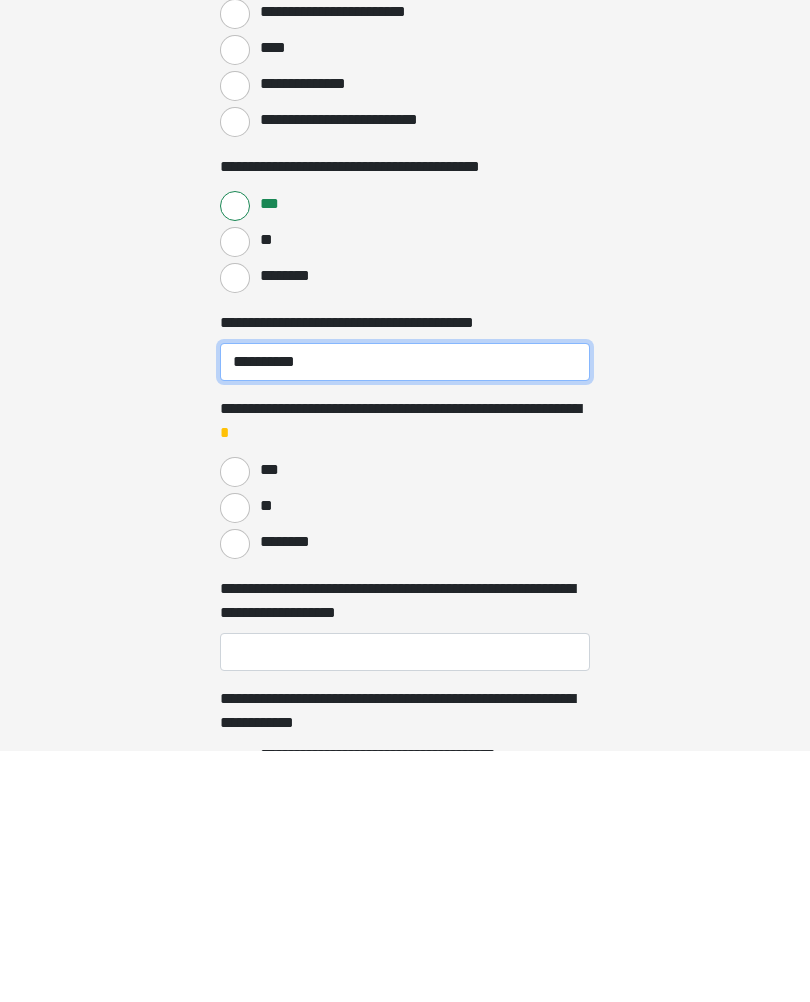 type on "**********" 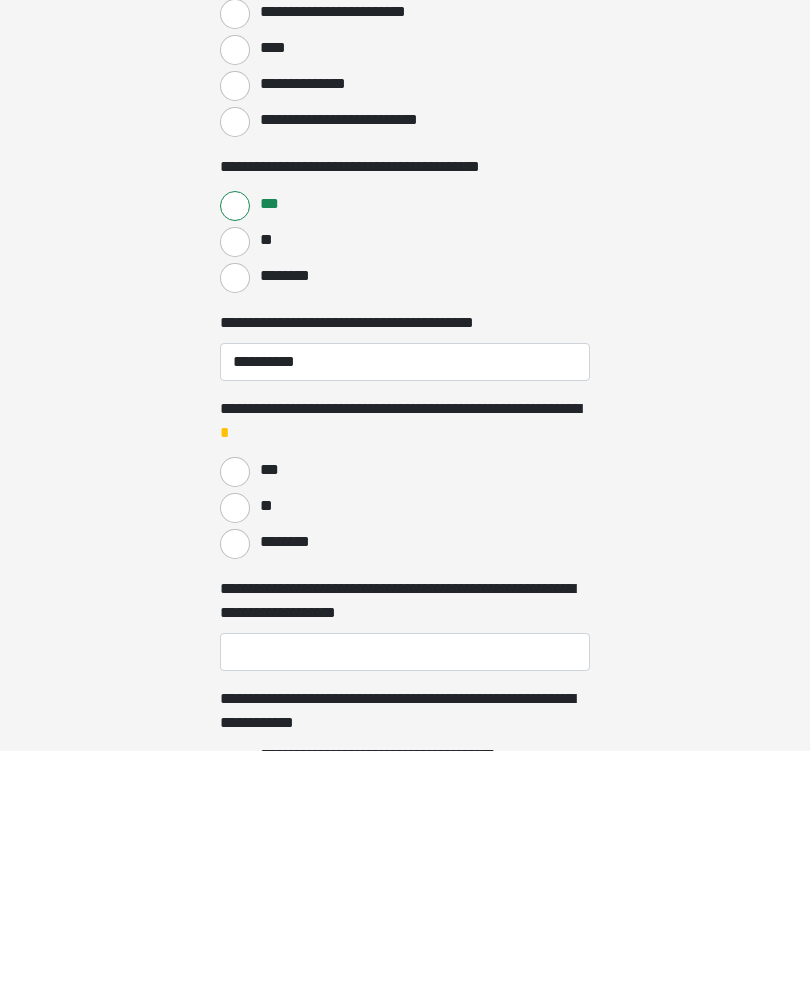 click on "********" at bounding box center [235, 796] 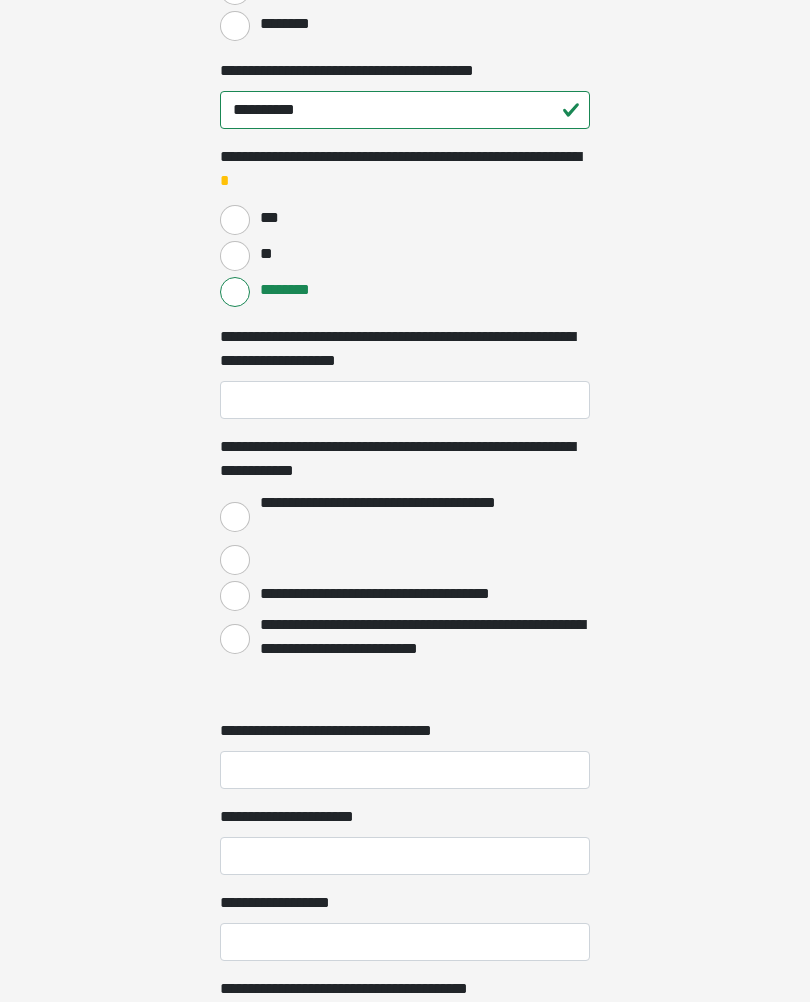 scroll, scrollTop: 1512, scrollLeft: 0, axis: vertical 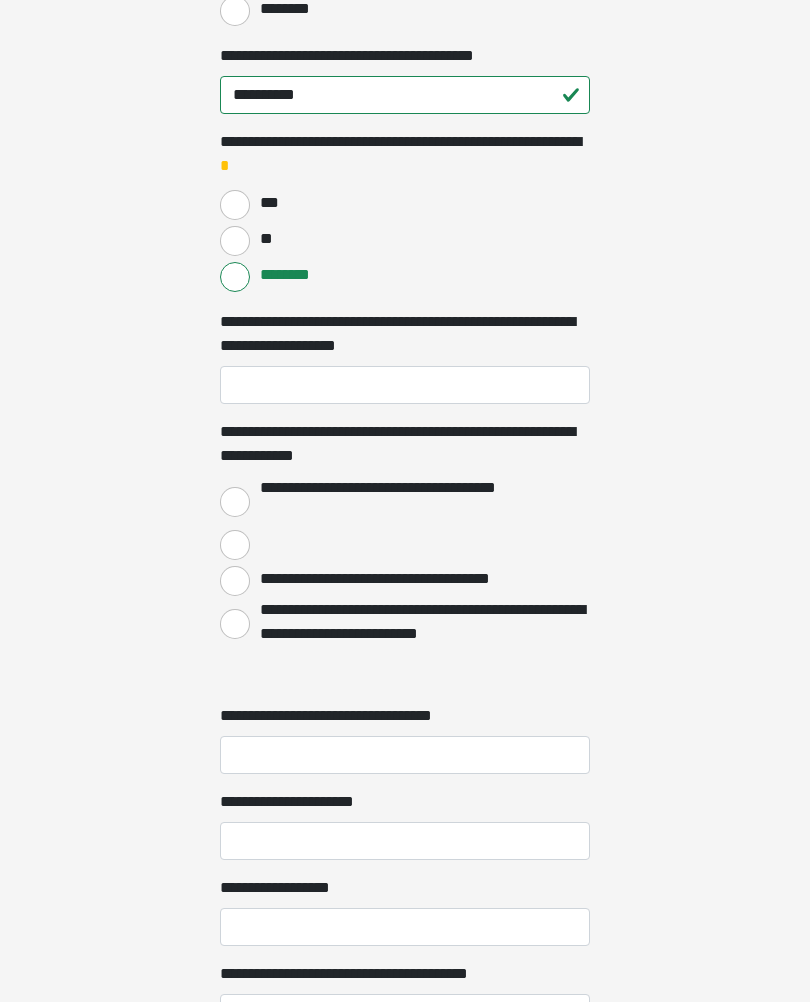 click at bounding box center (235, 546) 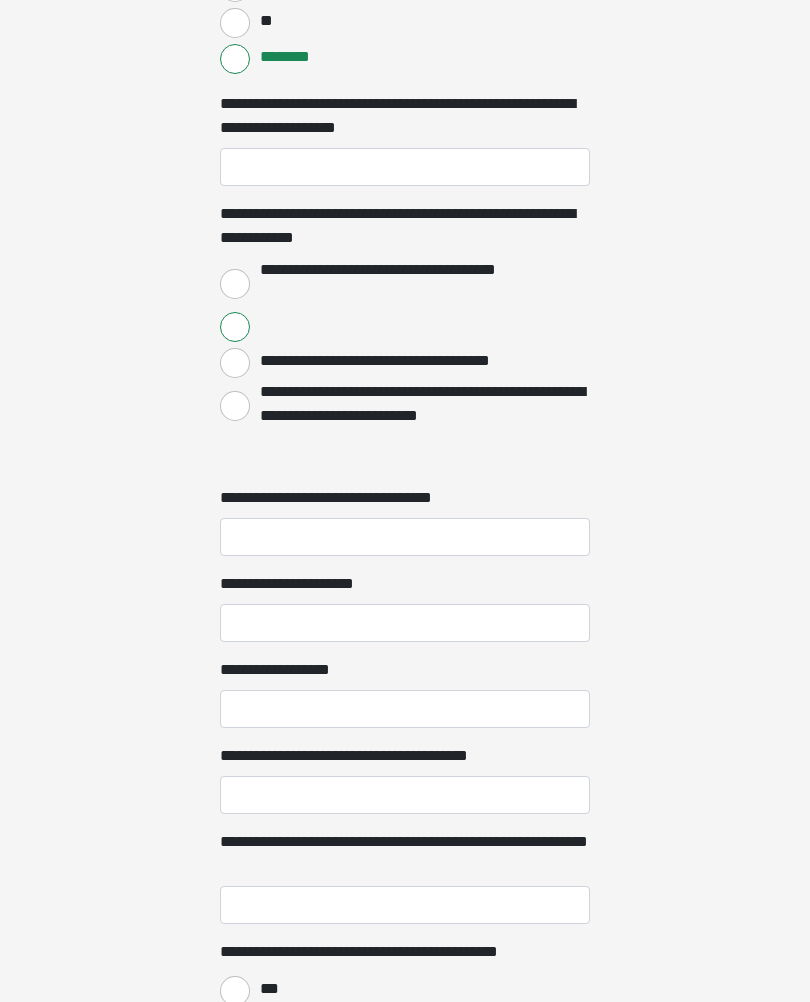 scroll, scrollTop: 1734, scrollLeft: 0, axis: vertical 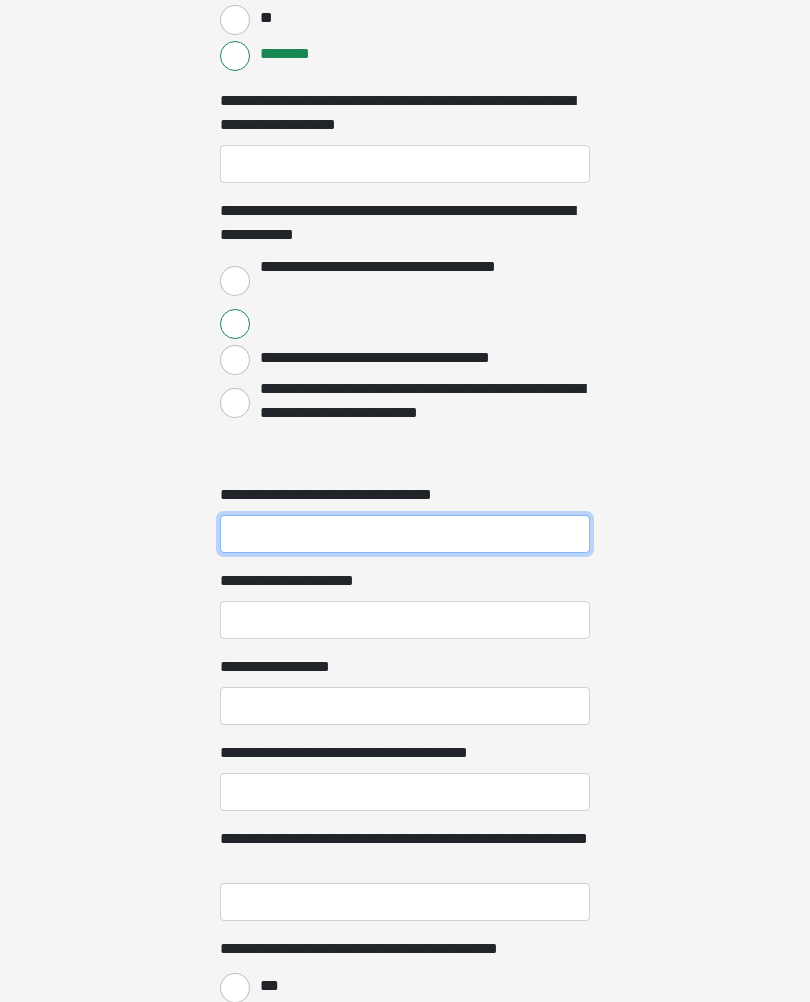 click on "**********" at bounding box center (405, 534) 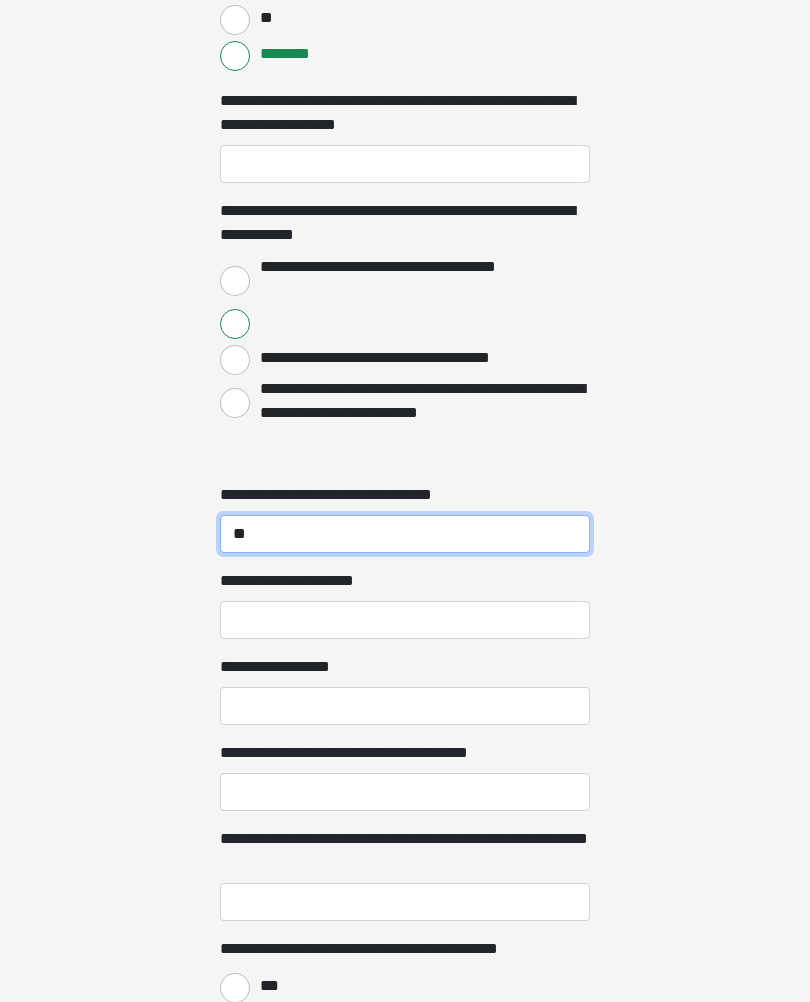 type on "**" 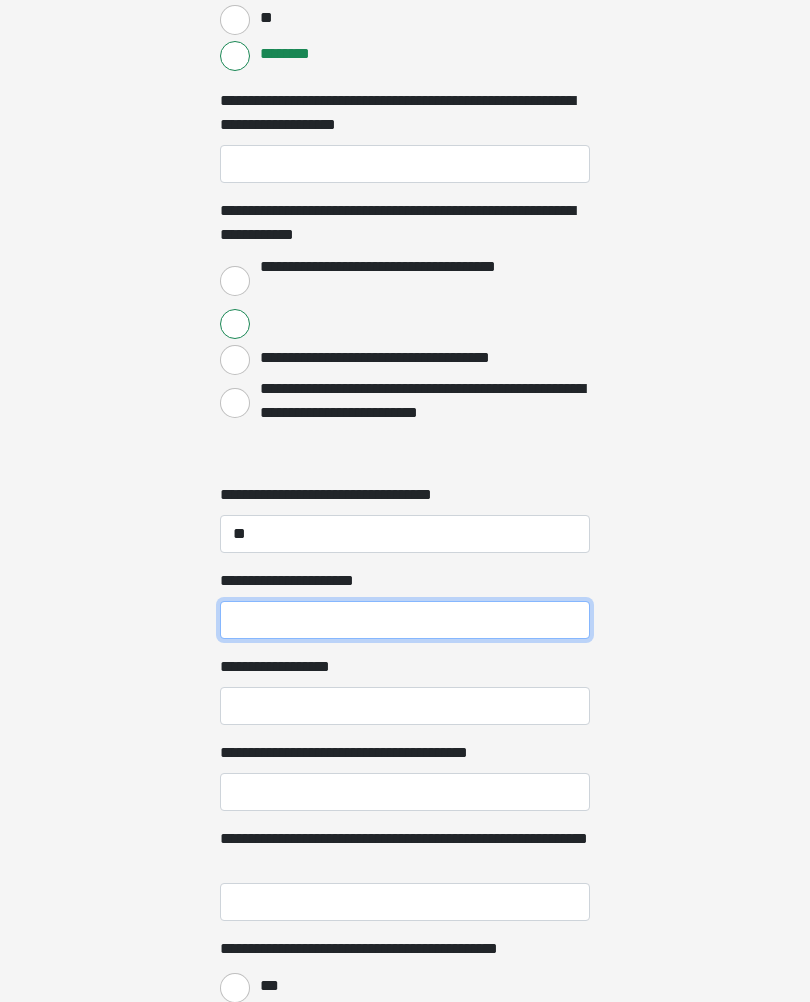 click on "**********" at bounding box center (405, 620) 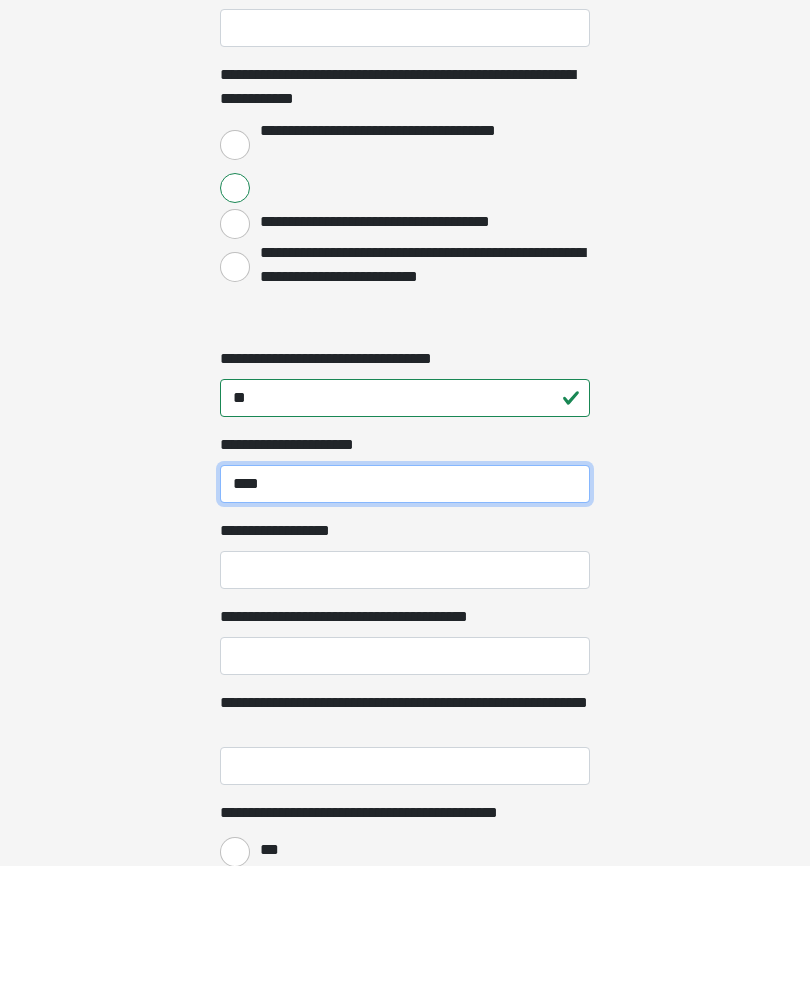 type on "****" 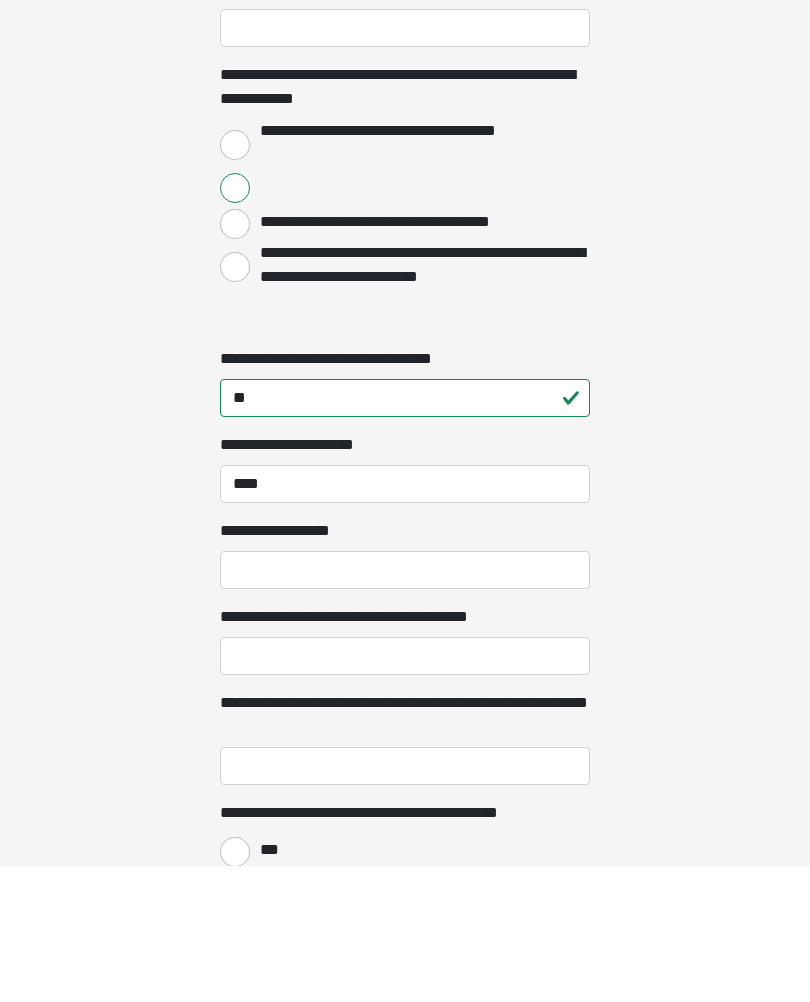 click on "**********" at bounding box center [405, 706] 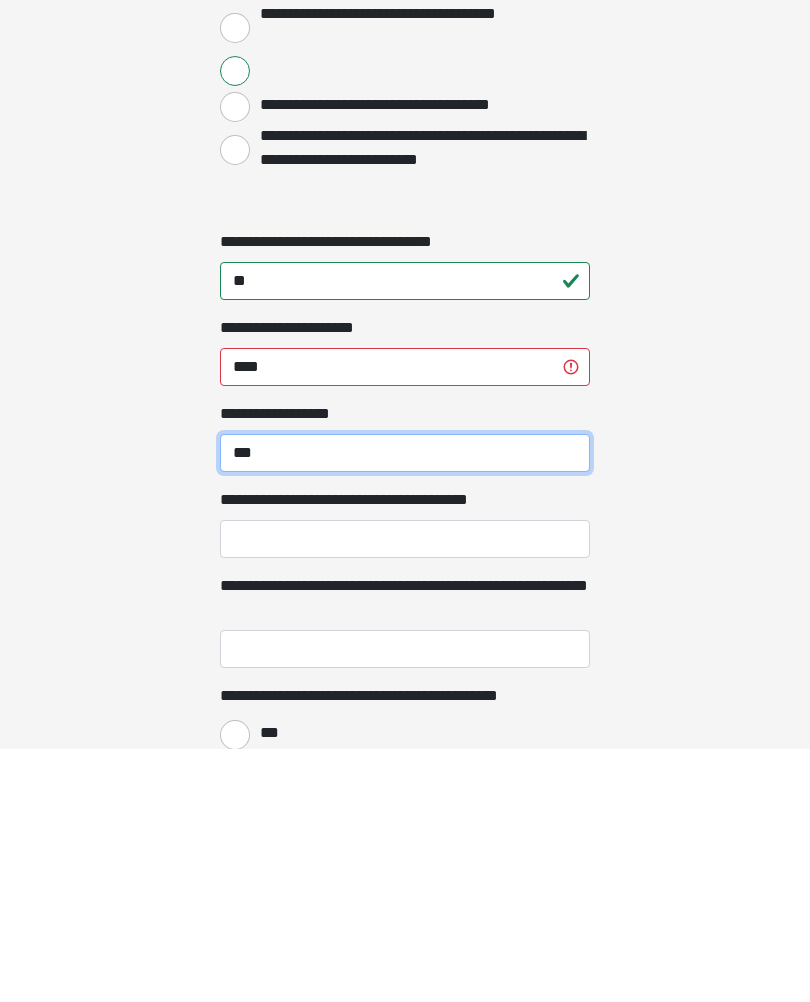 type on "***" 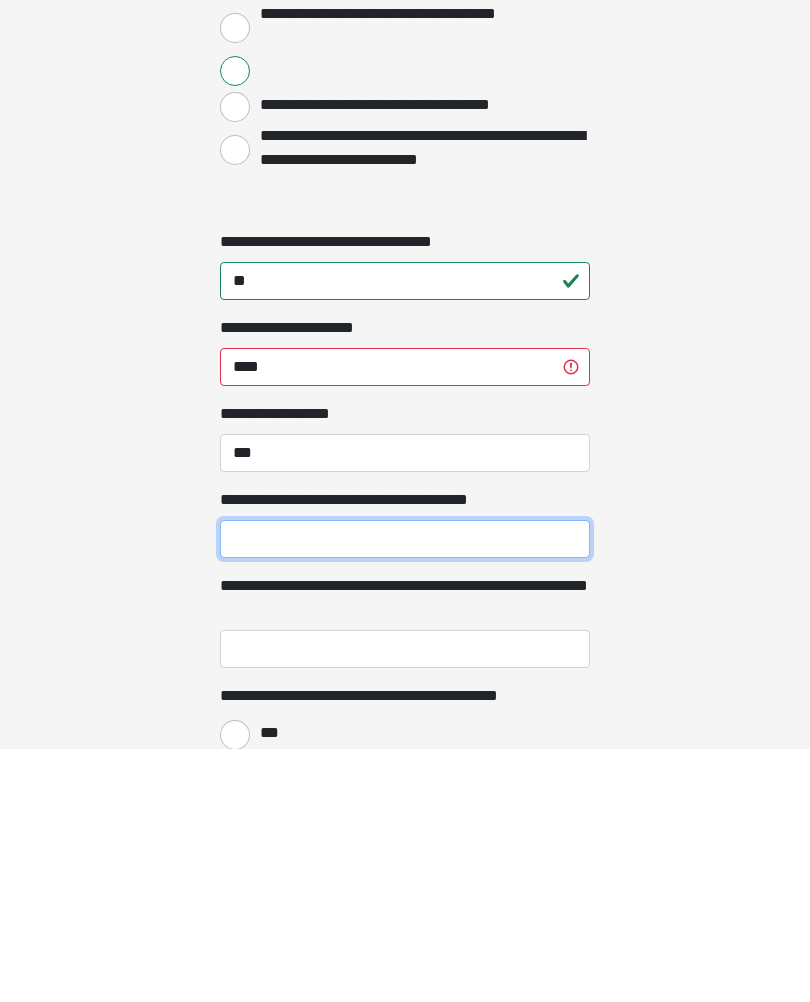 click on "**********" at bounding box center [405, 792] 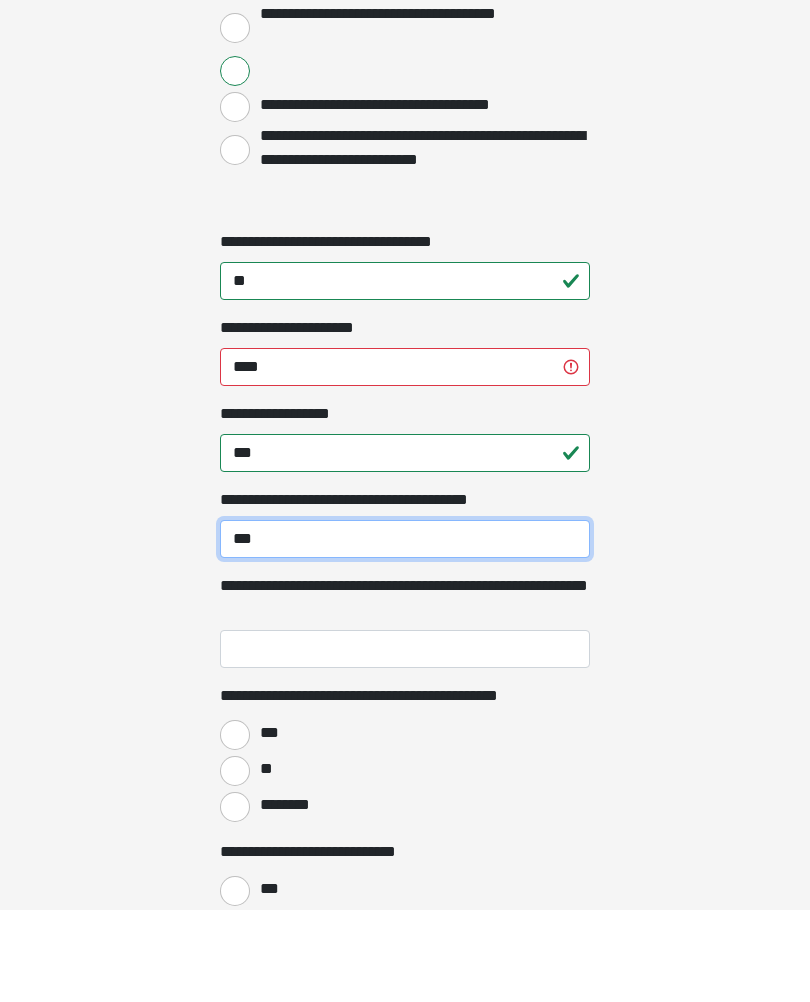 scroll, scrollTop: 1895, scrollLeft: 0, axis: vertical 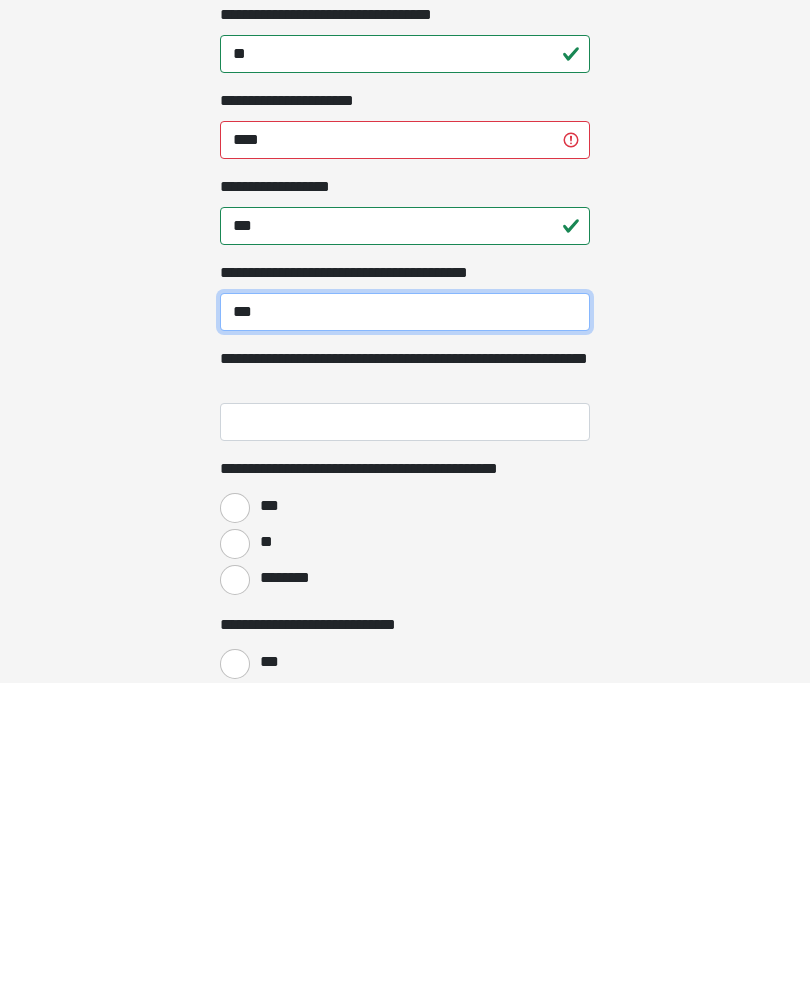 type on "***" 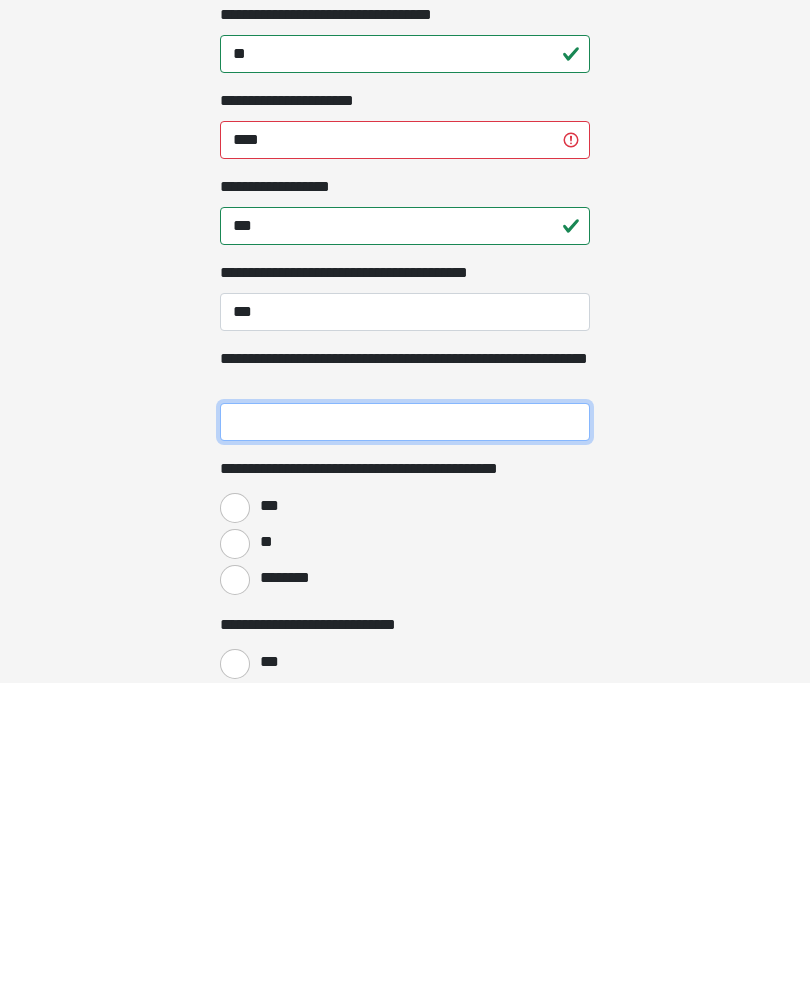click on "**********" at bounding box center [405, 741] 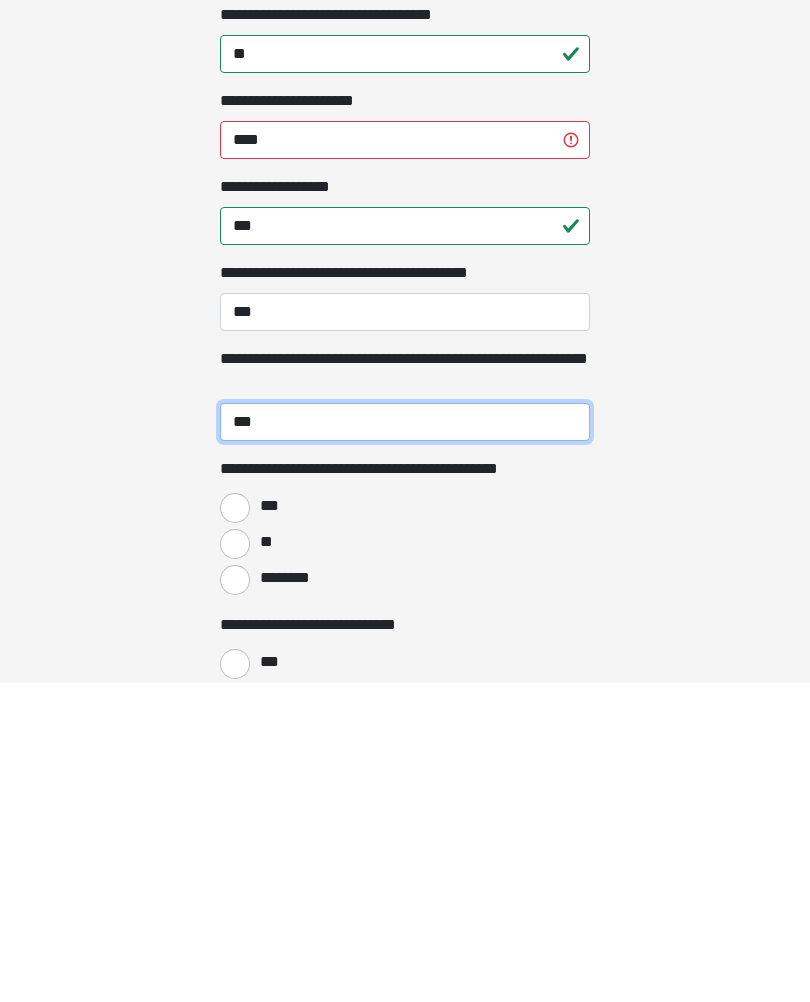 type on "***" 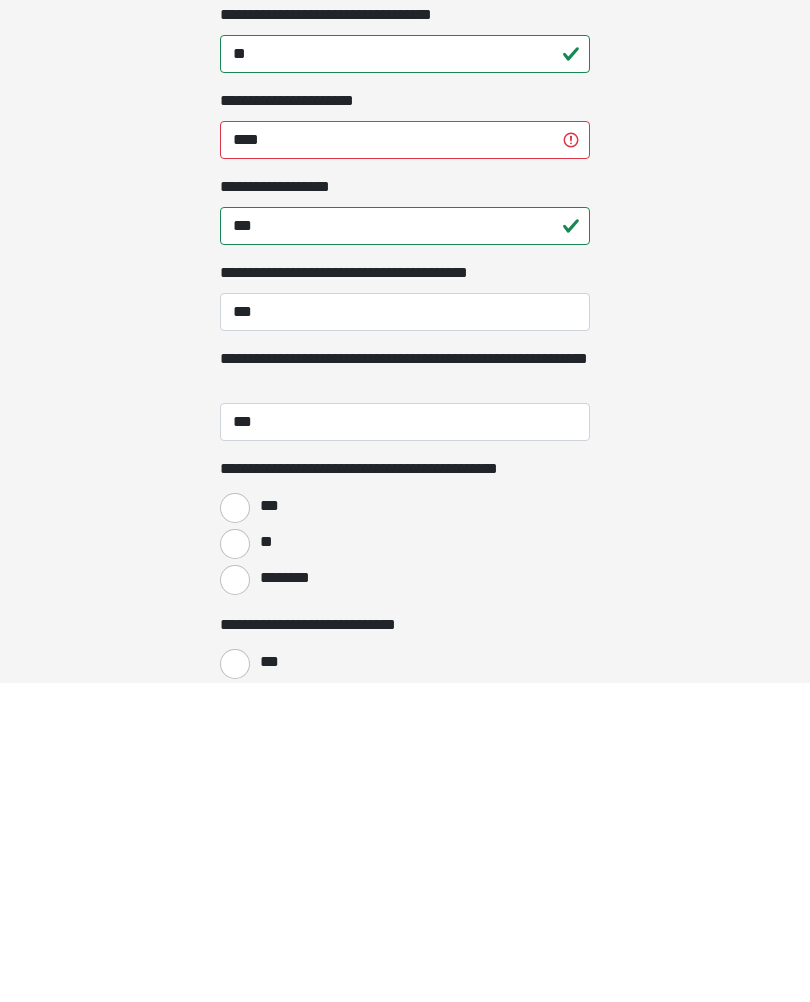 click on "***" at bounding box center (235, 827) 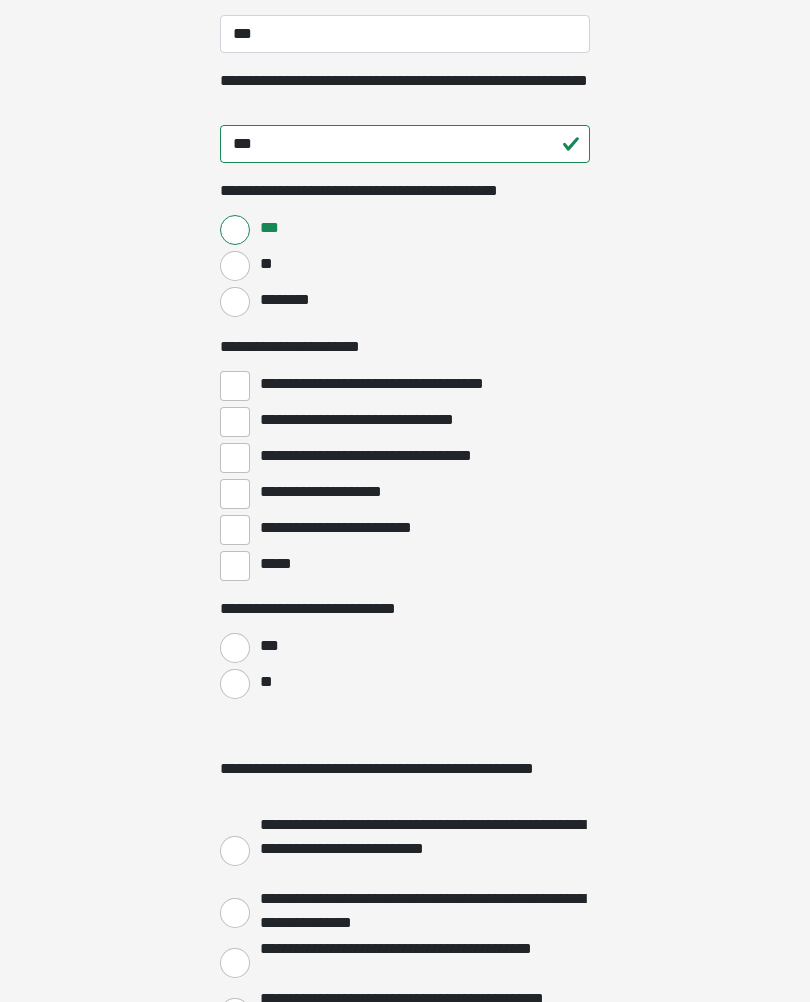 scroll, scrollTop: 2492, scrollLeft: 0, axis: vertical 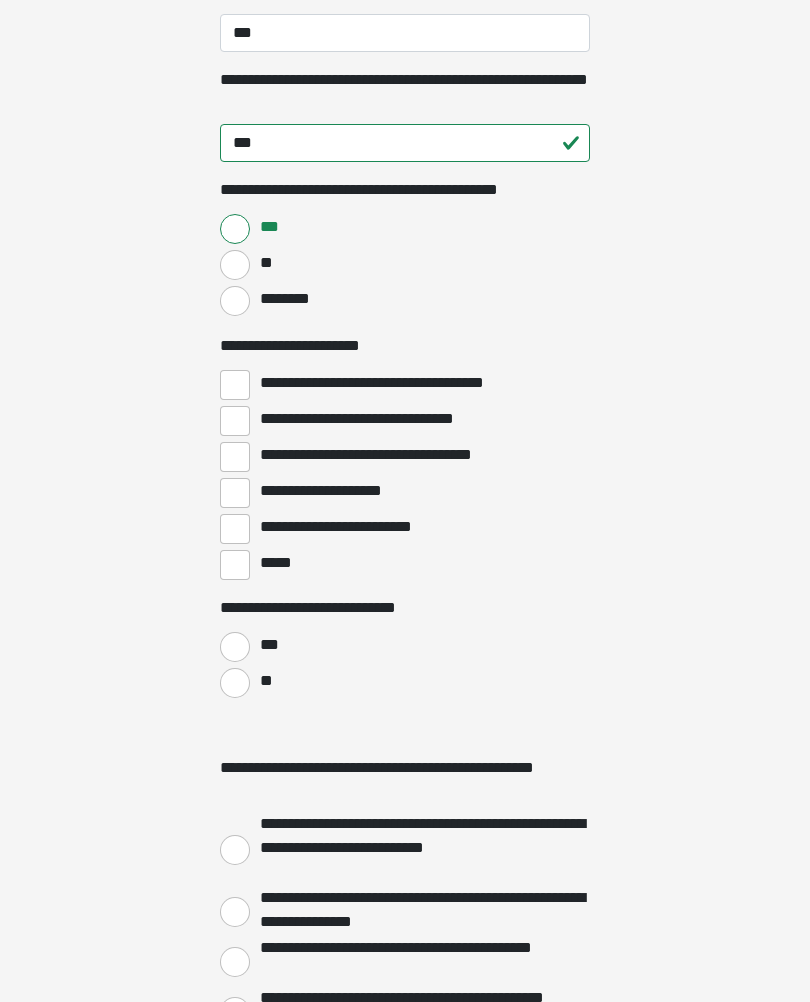 click on "**********" at bounding box center [235, 422] 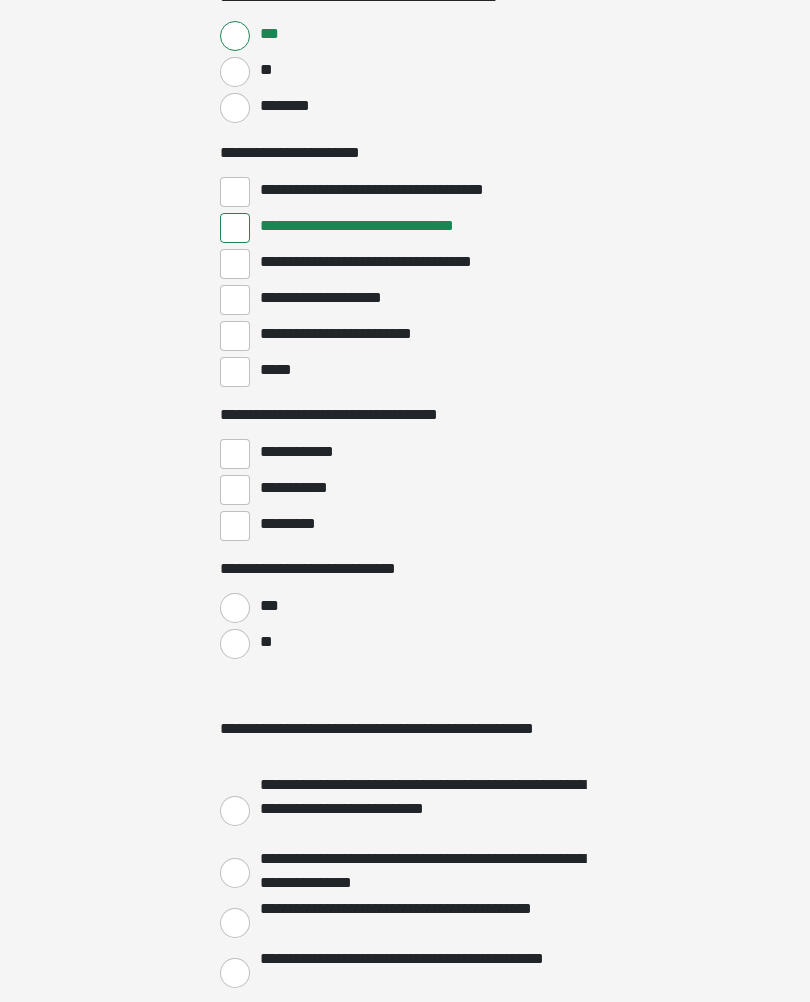 click on "**********" at bounding box center (235, 455) 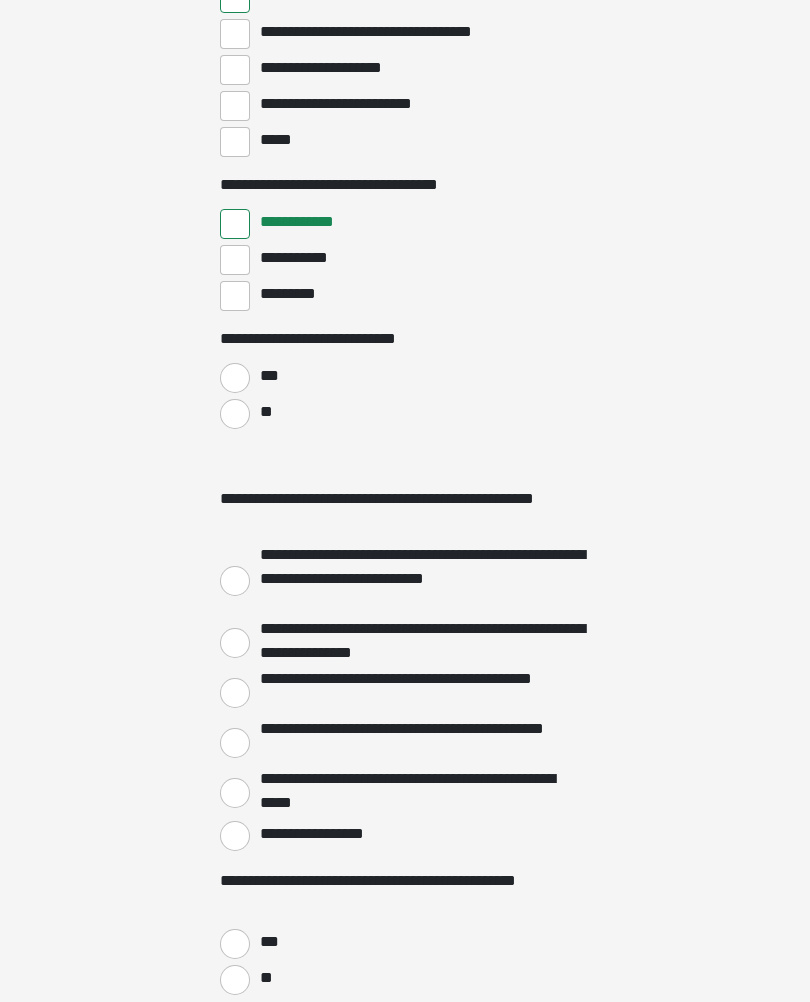 click on "**" at bounding box center [235, 415] 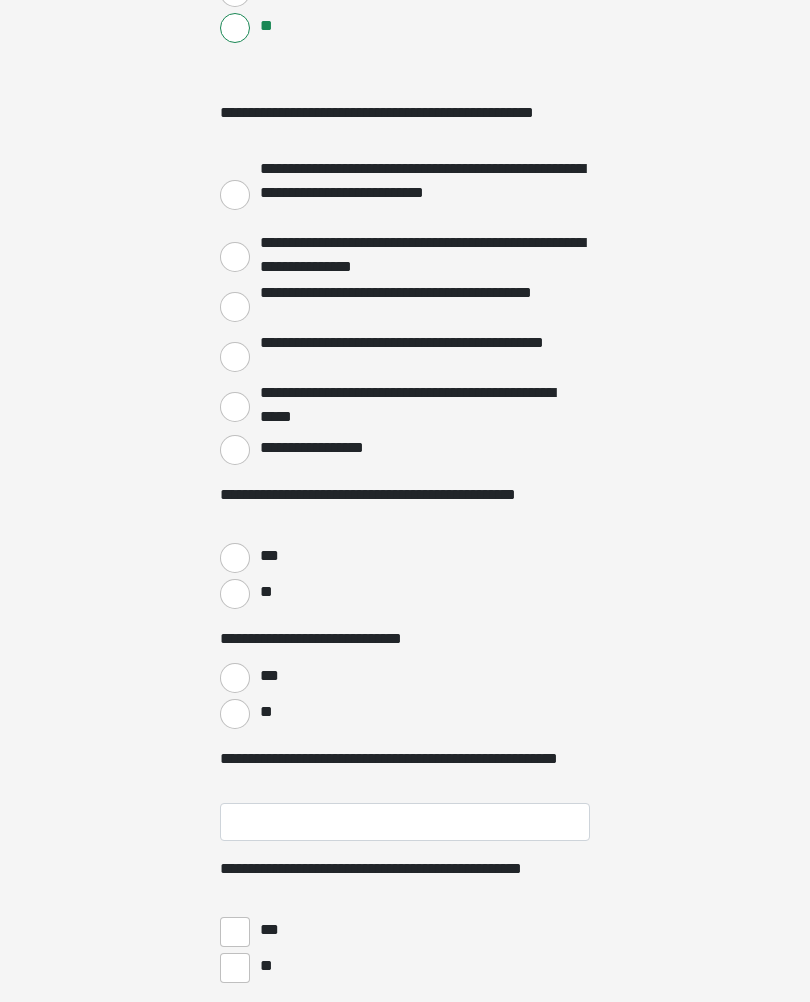 scroll, scrollTop: 3298, scrollLeft: 0, axis: vertical 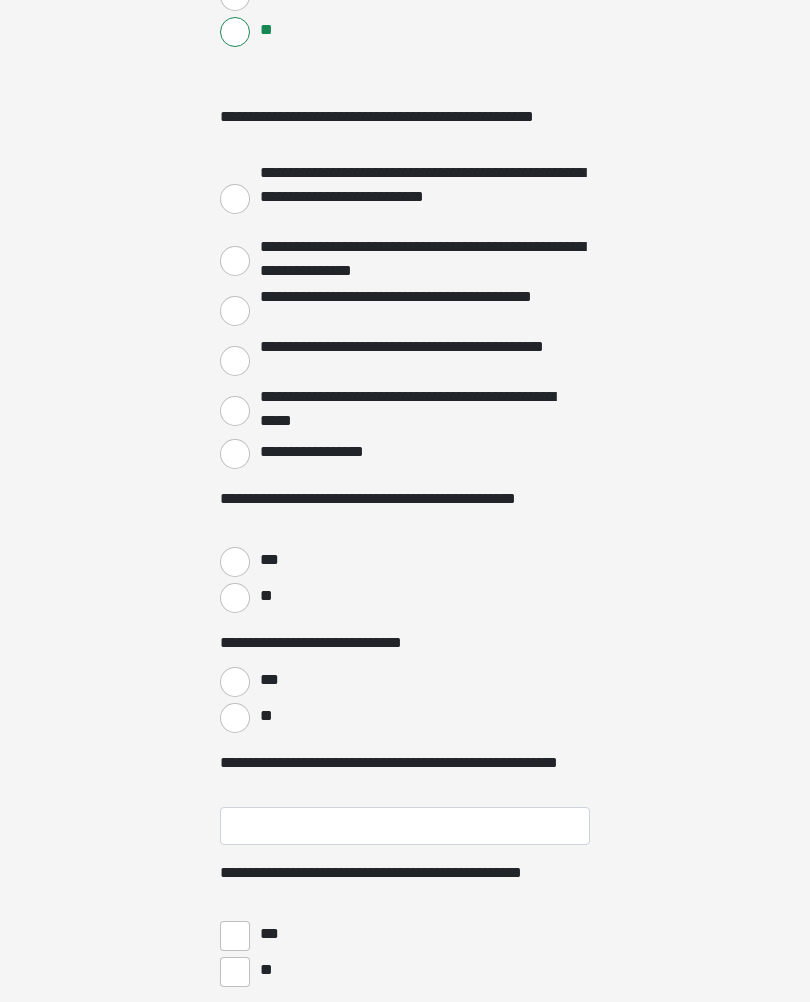 click on "**********" at bounding box center (235, 454) 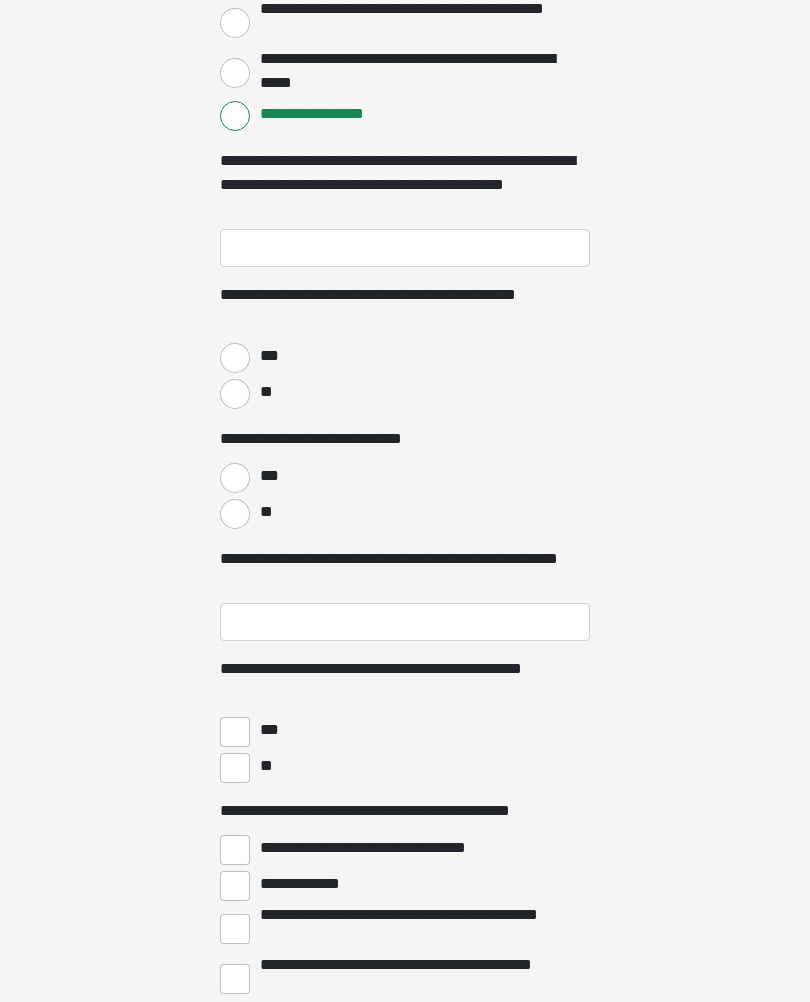 scroll, scrollTop: 3637, scrollLeft: 0, axis: vertical 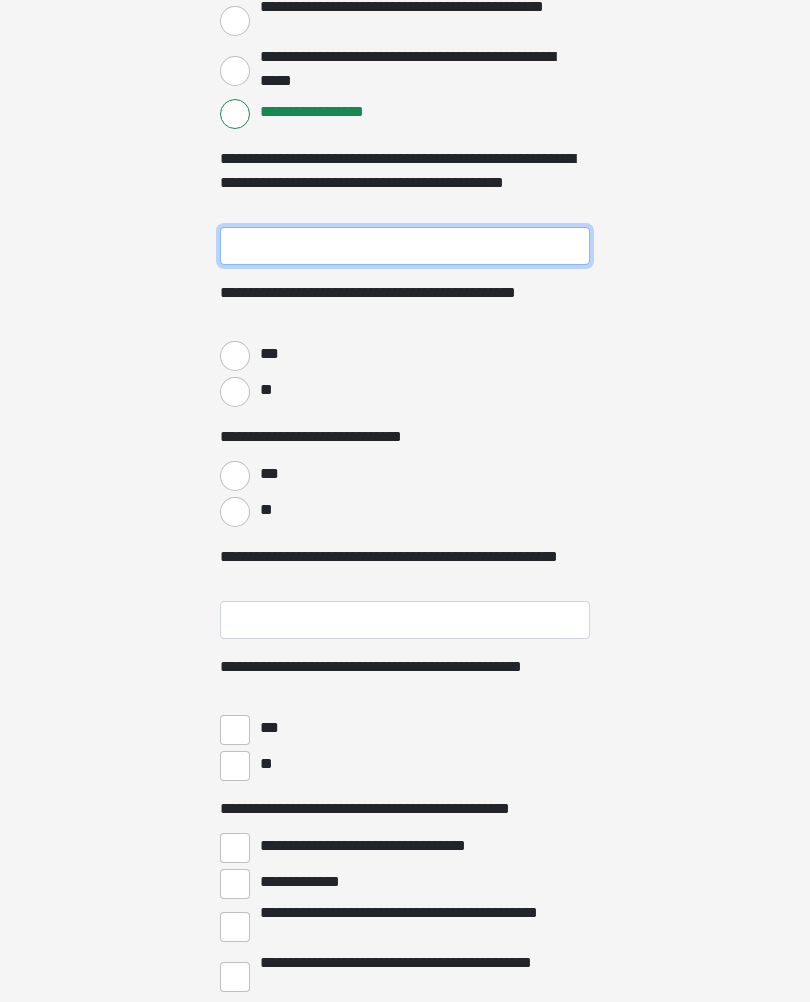 click on "**********" at bounding box center (405, 247) 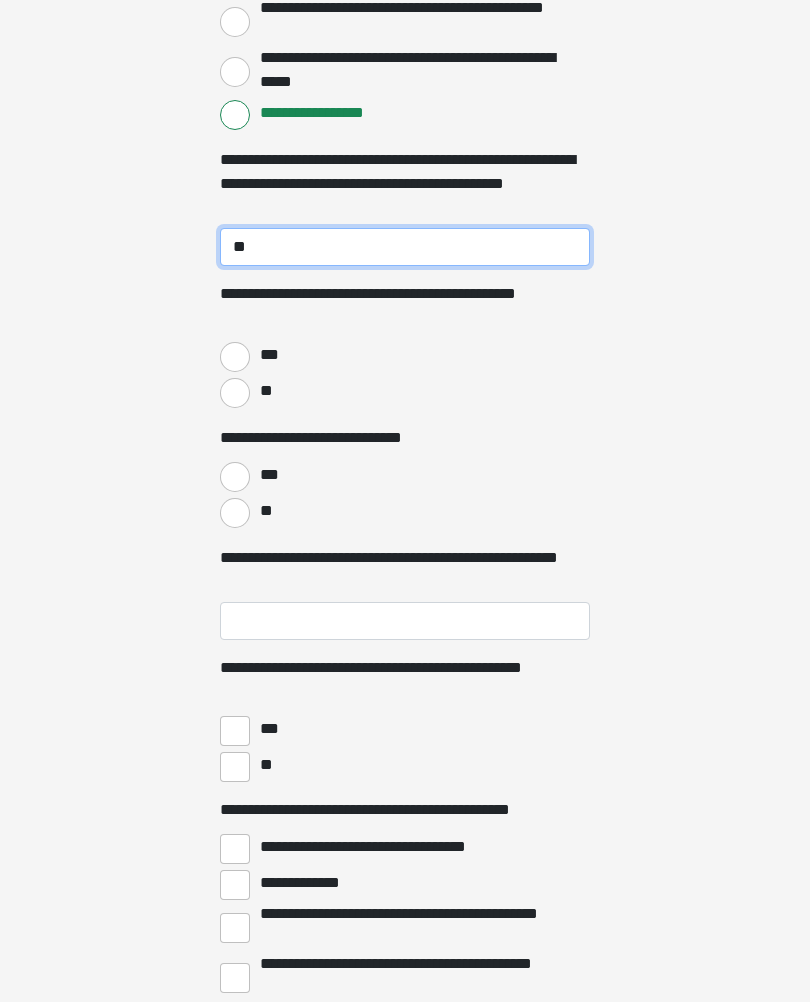 type on "**" 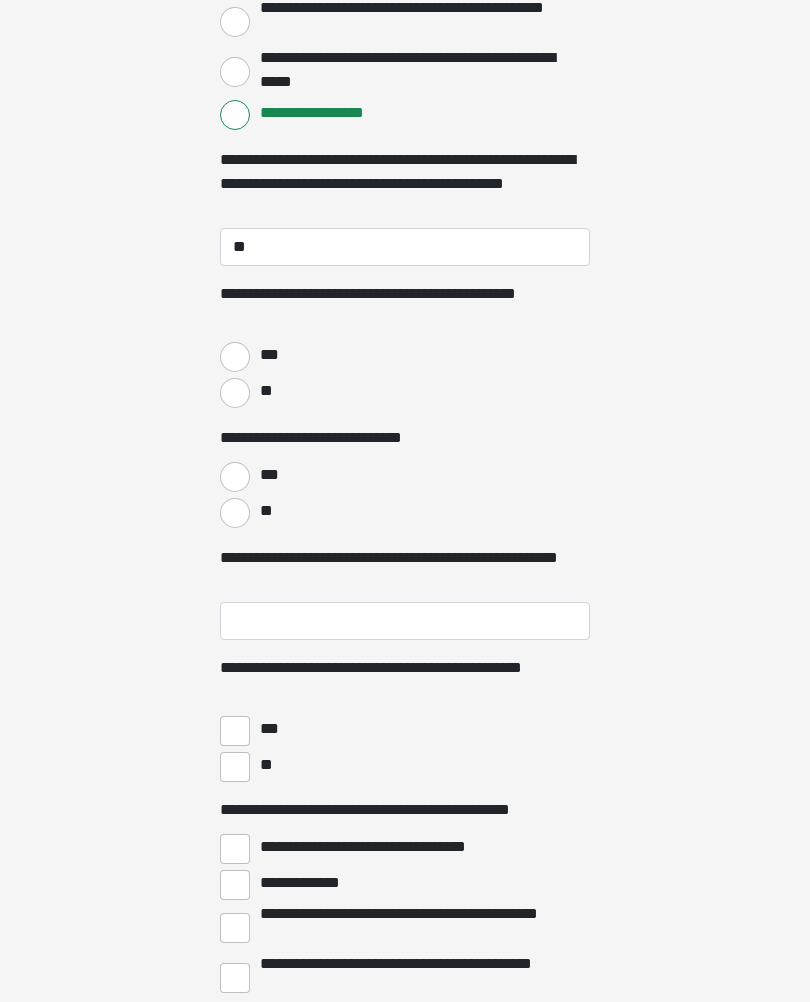 click on "***" at bounding box center (235, 357) 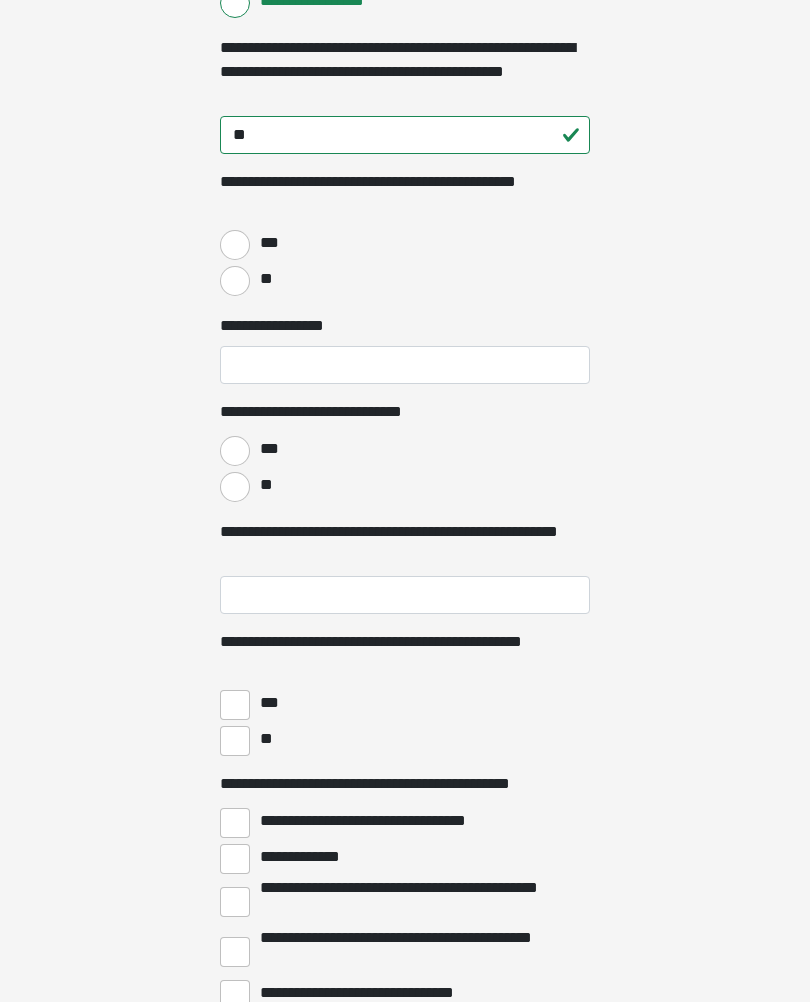 click on "***" at bounding box center (235, 452) 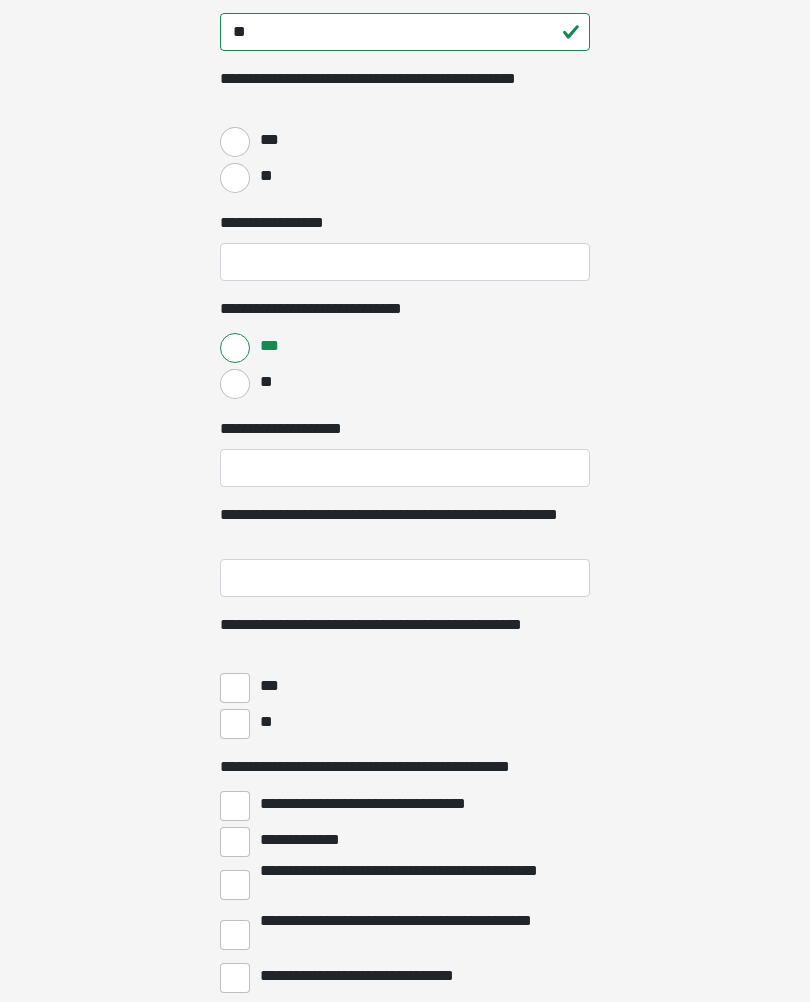 scroll, scrollTop: 3852, scrollLeft: 0, axis: vertical 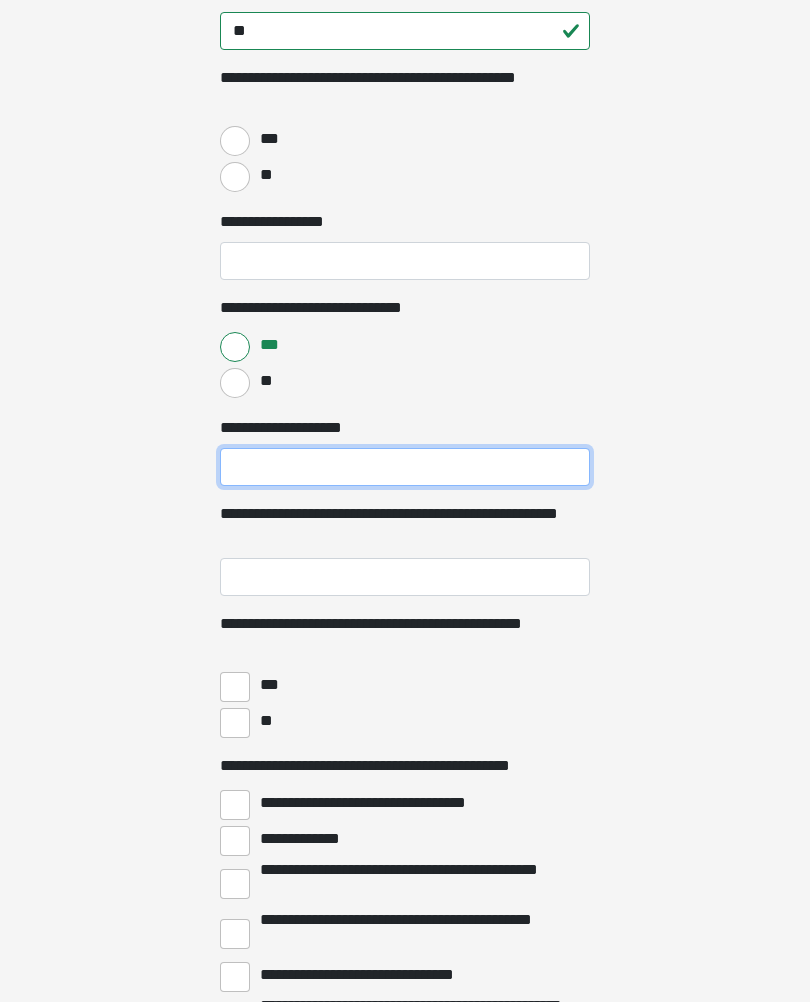 click on "**********" at bounding box center (405, 468) 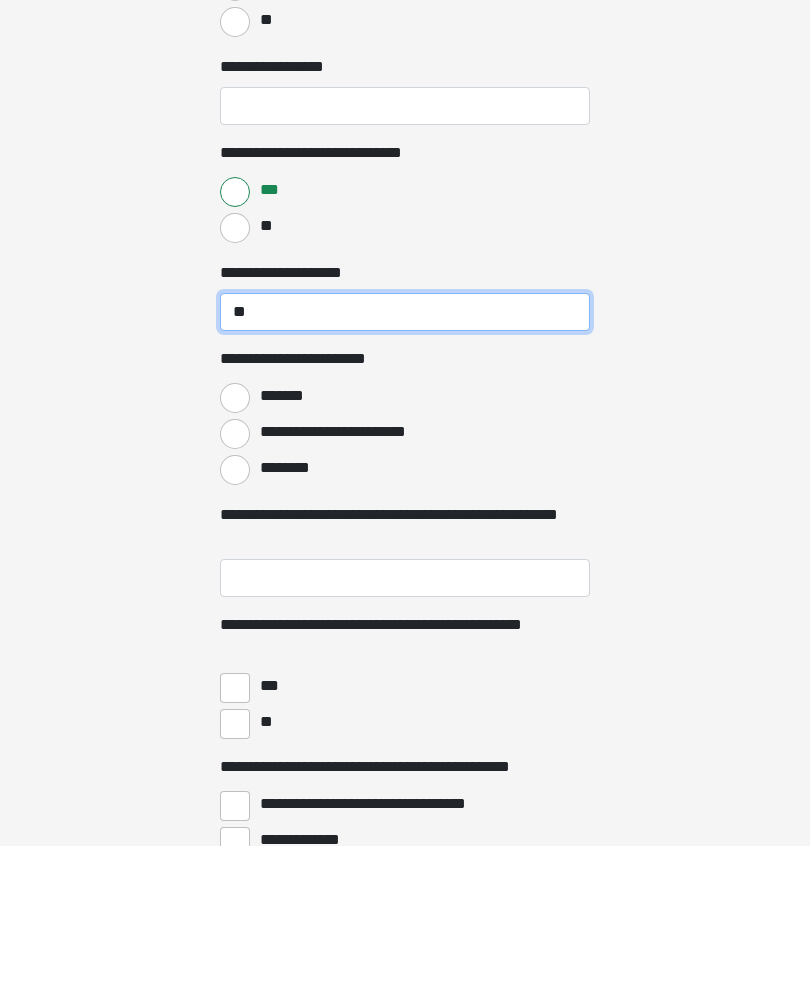 type on "**" 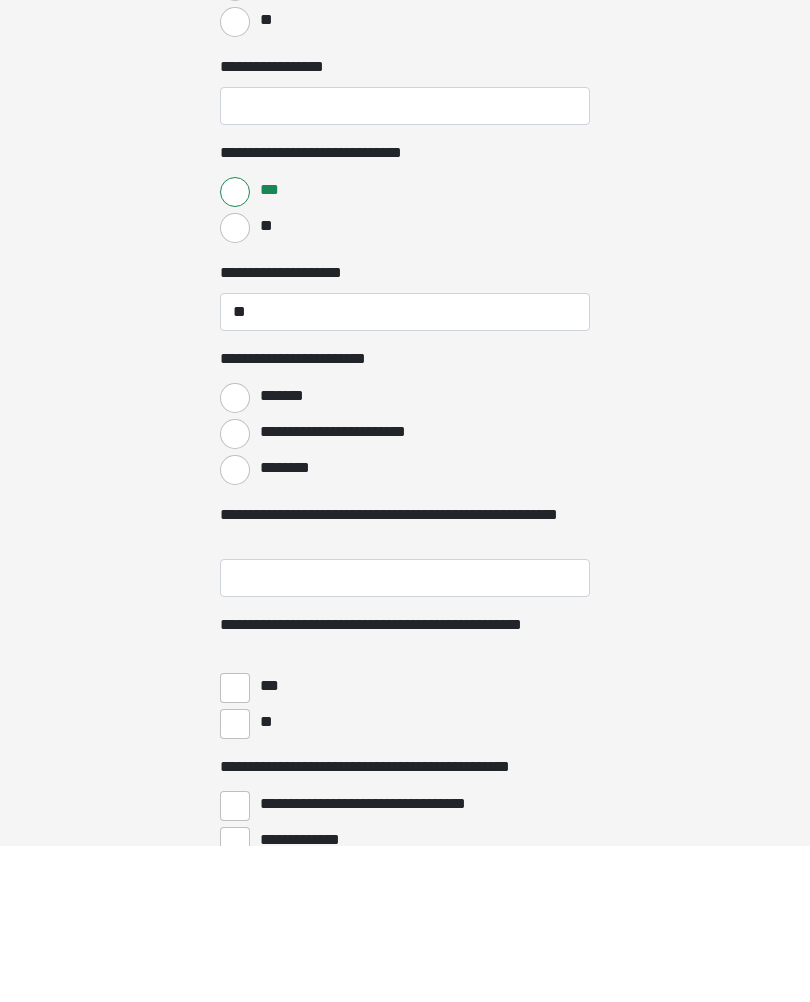 click on "**********" at bounding box center [235, 590] 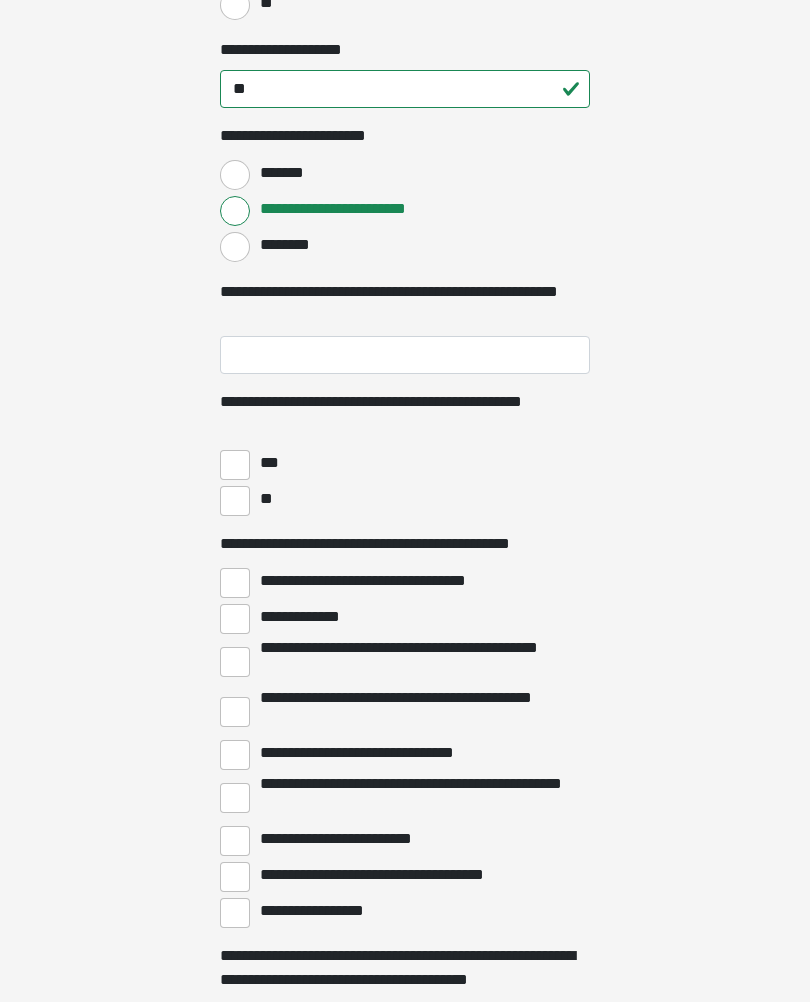 scroll, scrollTop: 4231, scrollLeft: 0, axis: vertical 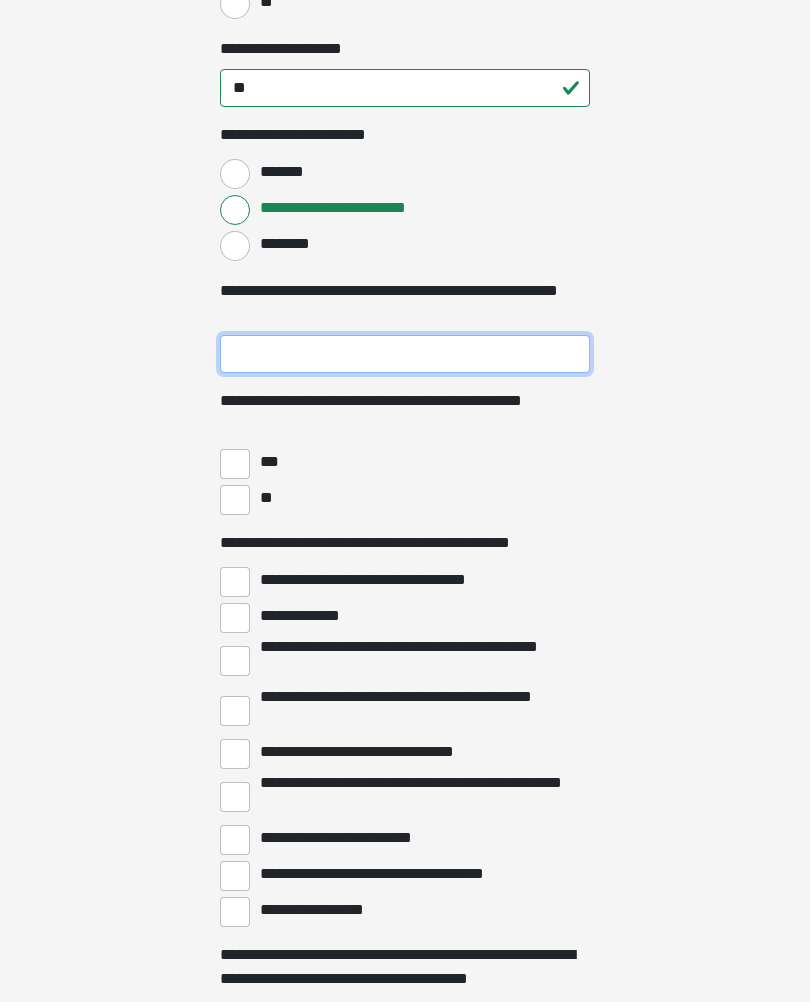 click on "**********" at bounding box center [405, 355] 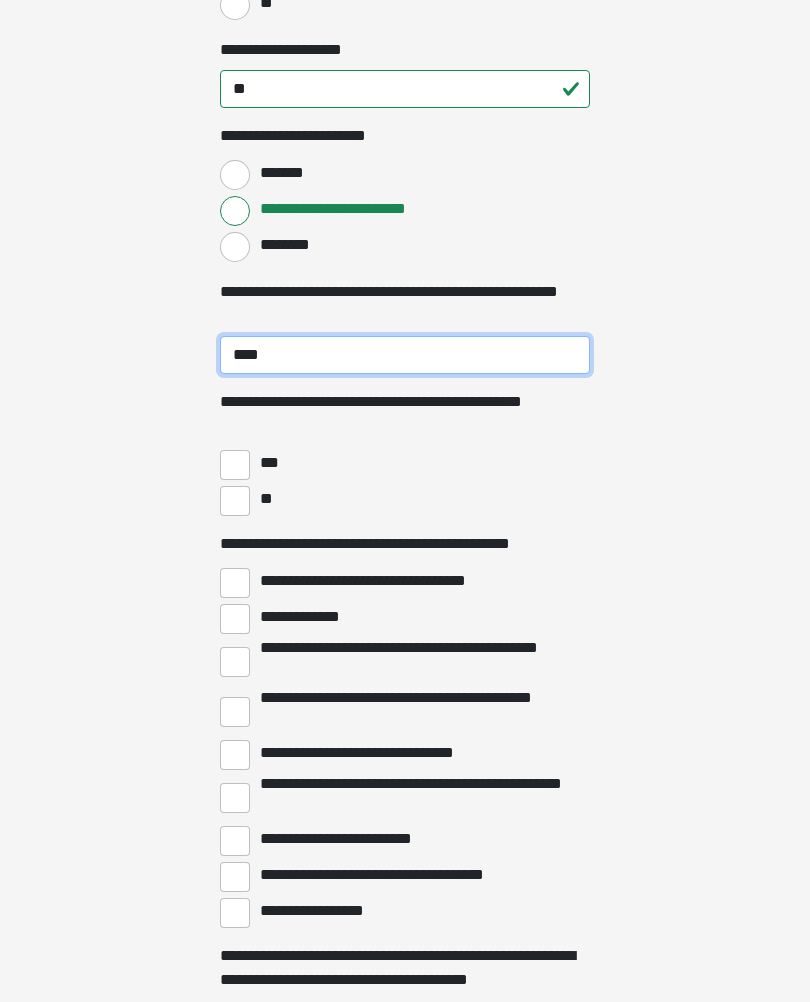 type on "****" 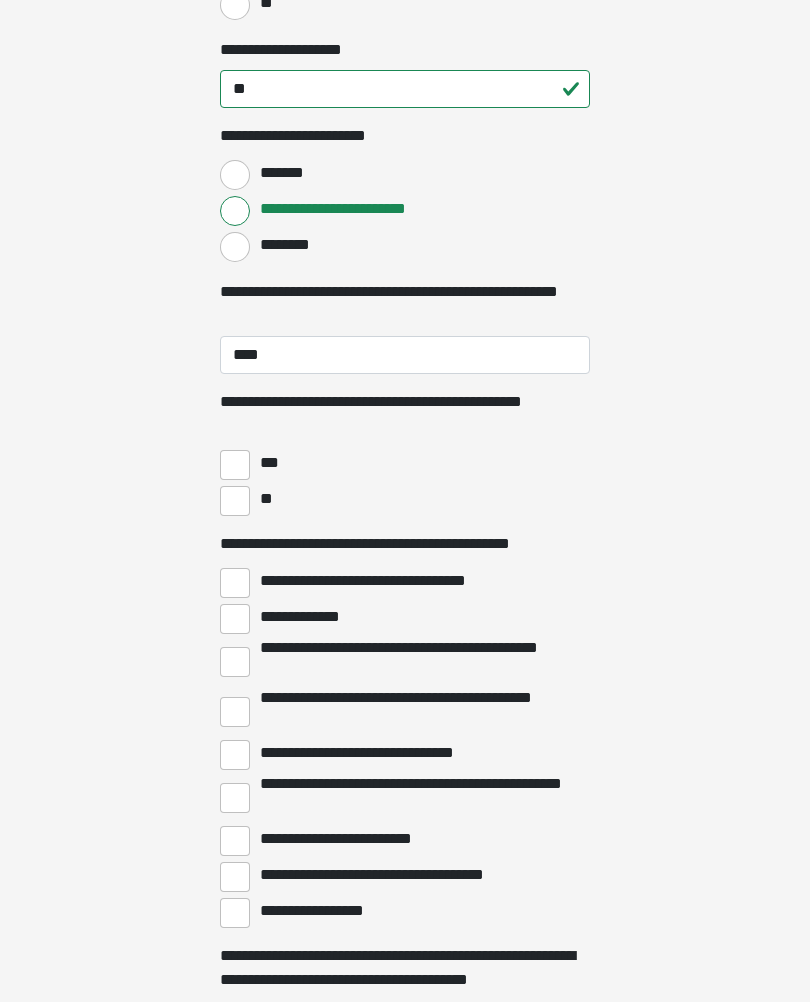 click on "**" at bounding box center (235, 501) 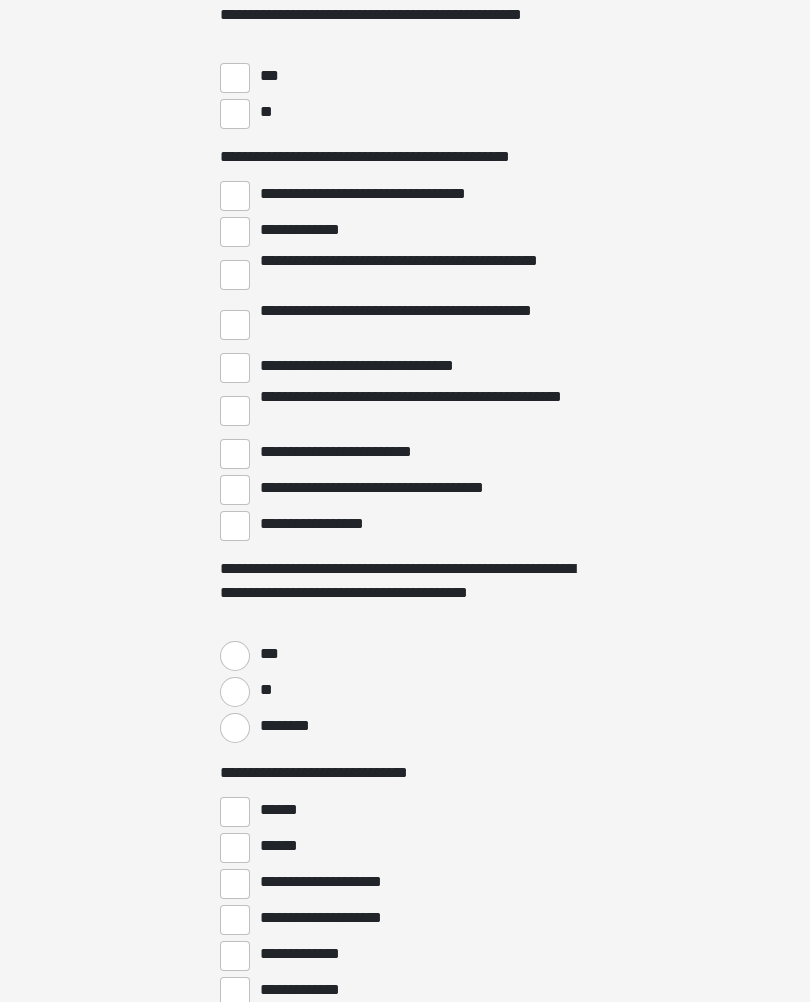scroll, scrollTop: 4620, scrollLeft: 0, axis: vertical 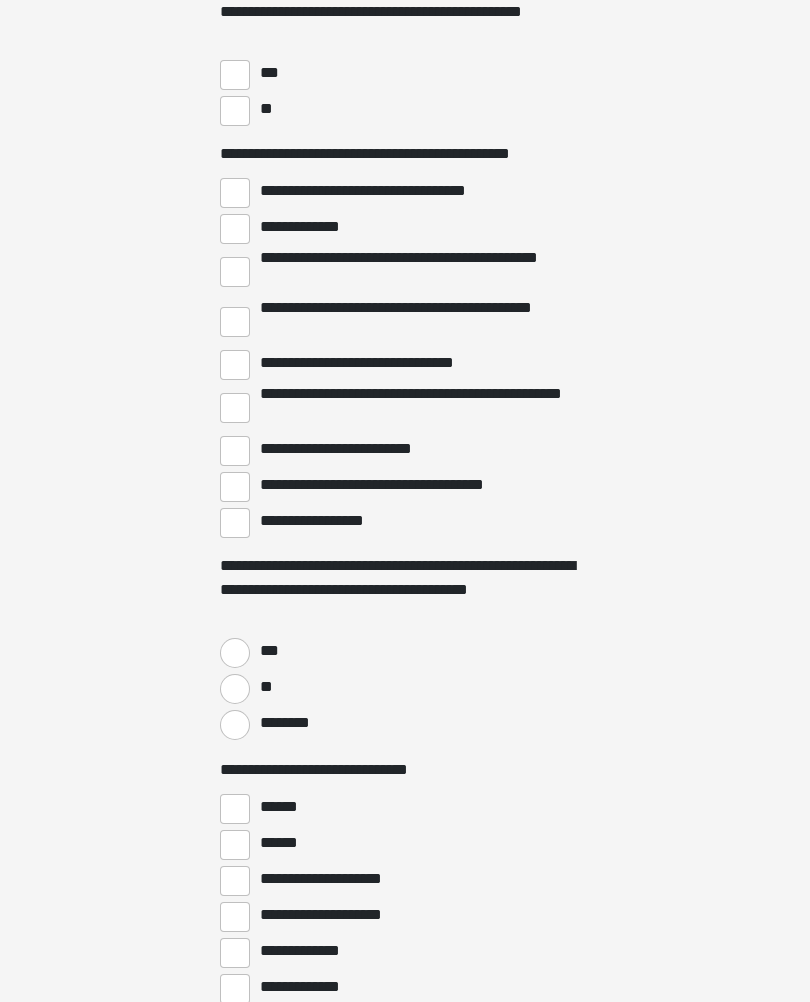 click on "**********" at bounding box center [235, 409] 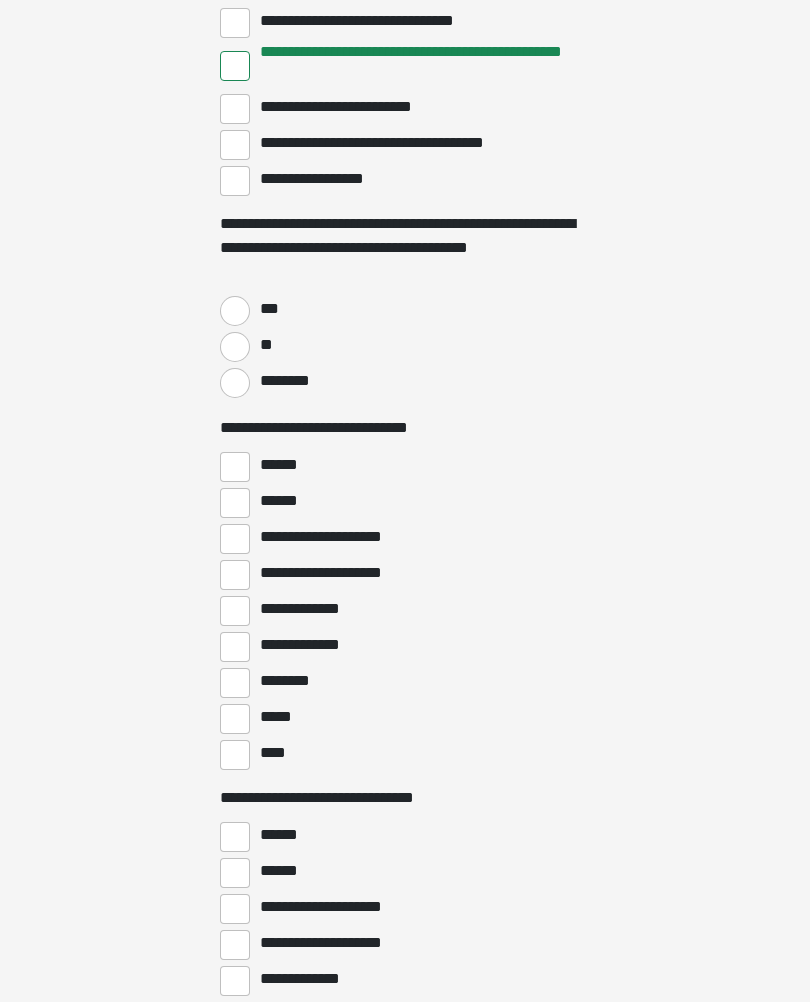 scroll, scrollTop: 4964, scrollLeft: 0, axis: vertical 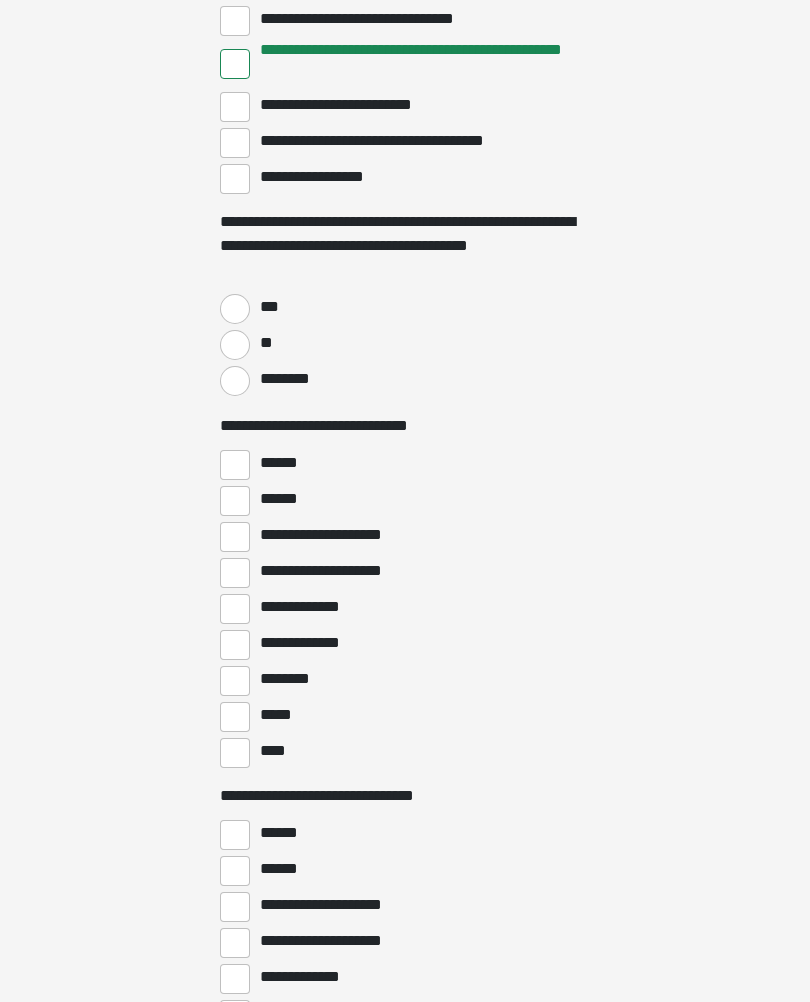click on "**" at bounding box center (235, 346) 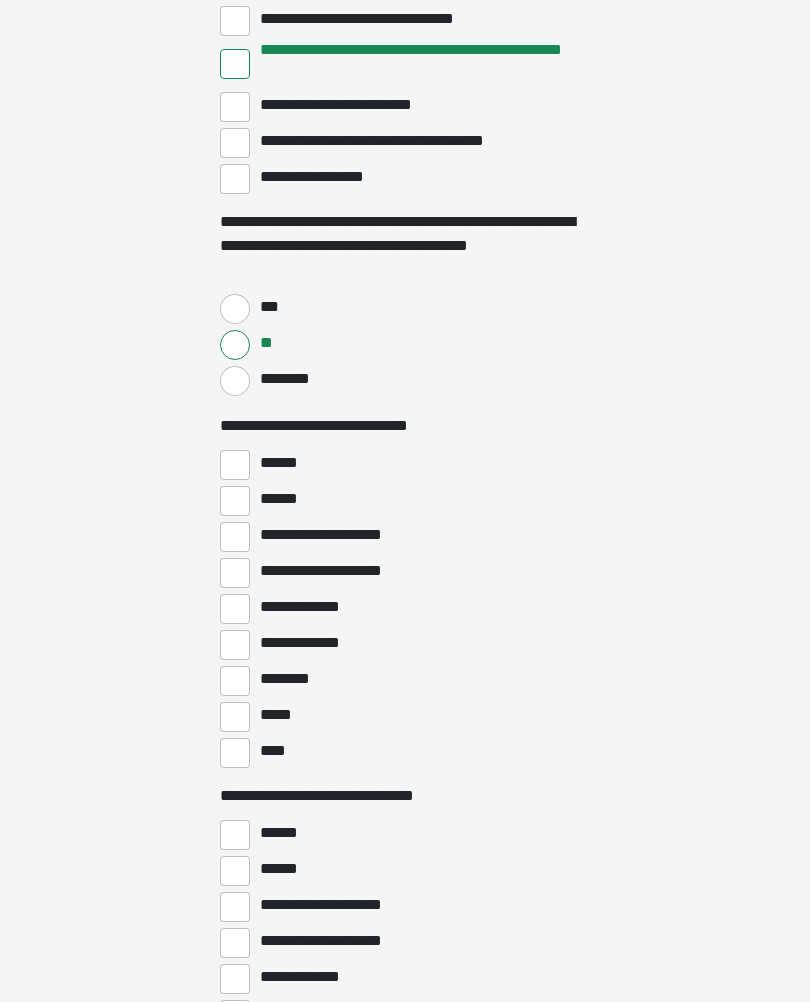 click on "**********" at bounding box center (235, 609) 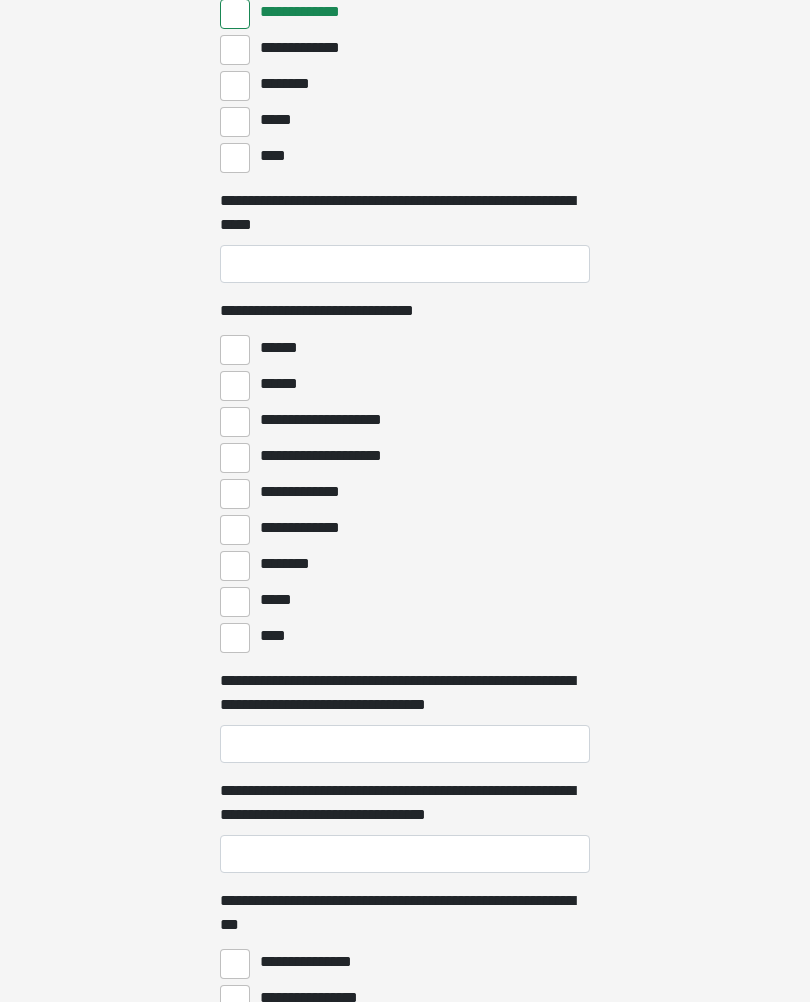 scroll, scrollTop: 5561, scrollLeft: 0, axis: vertical 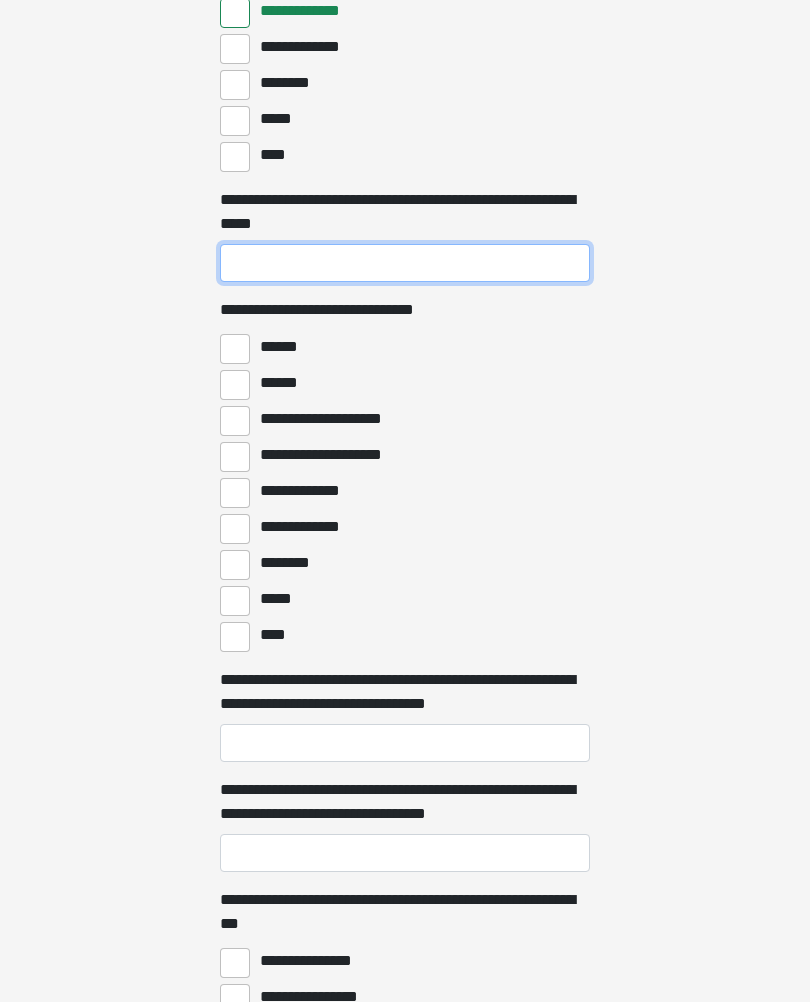 click on "**********" at bounding box center [405, 263] 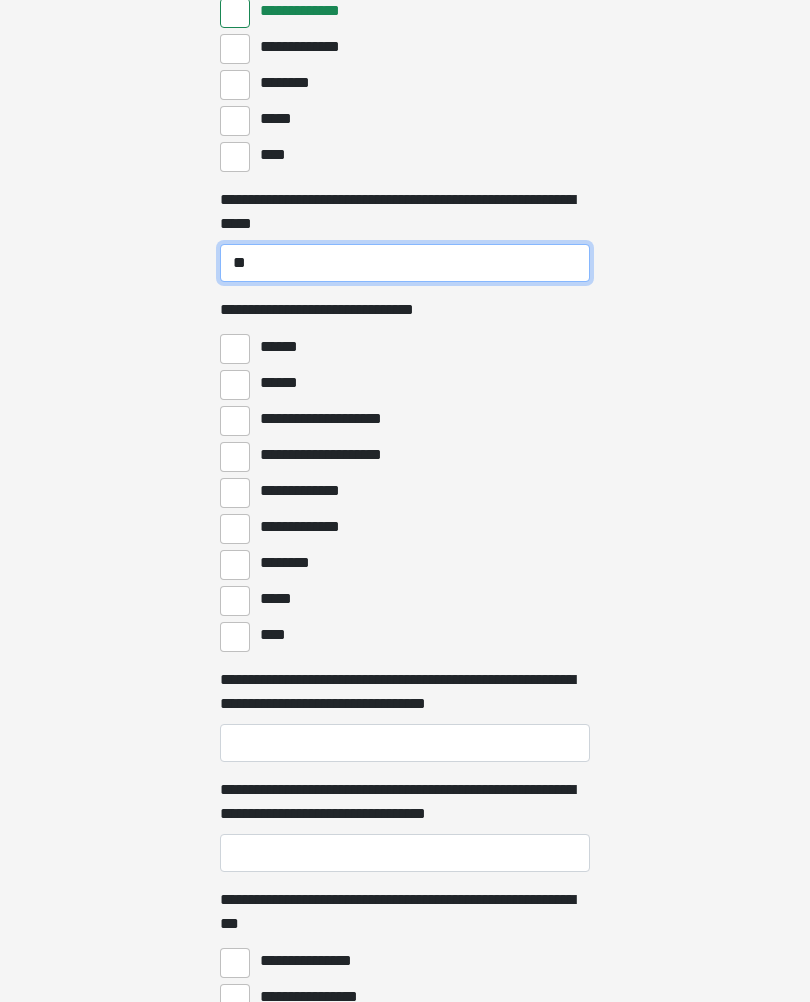 type on "**" 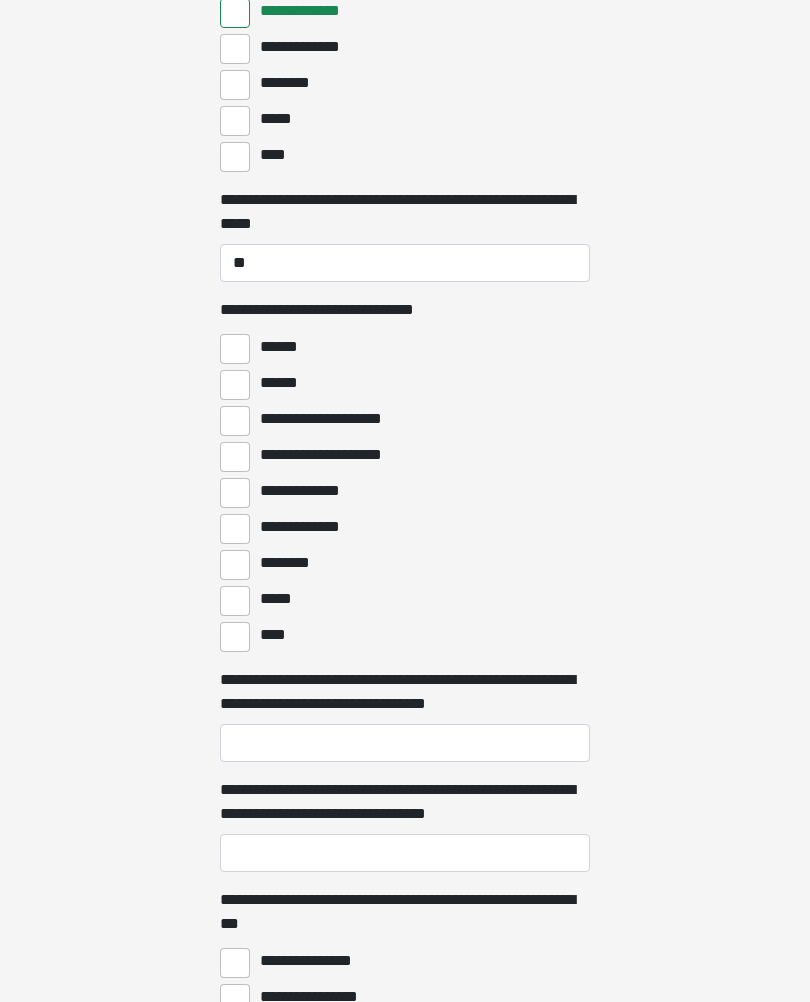 click on "****" at bounding box center [235, 637] 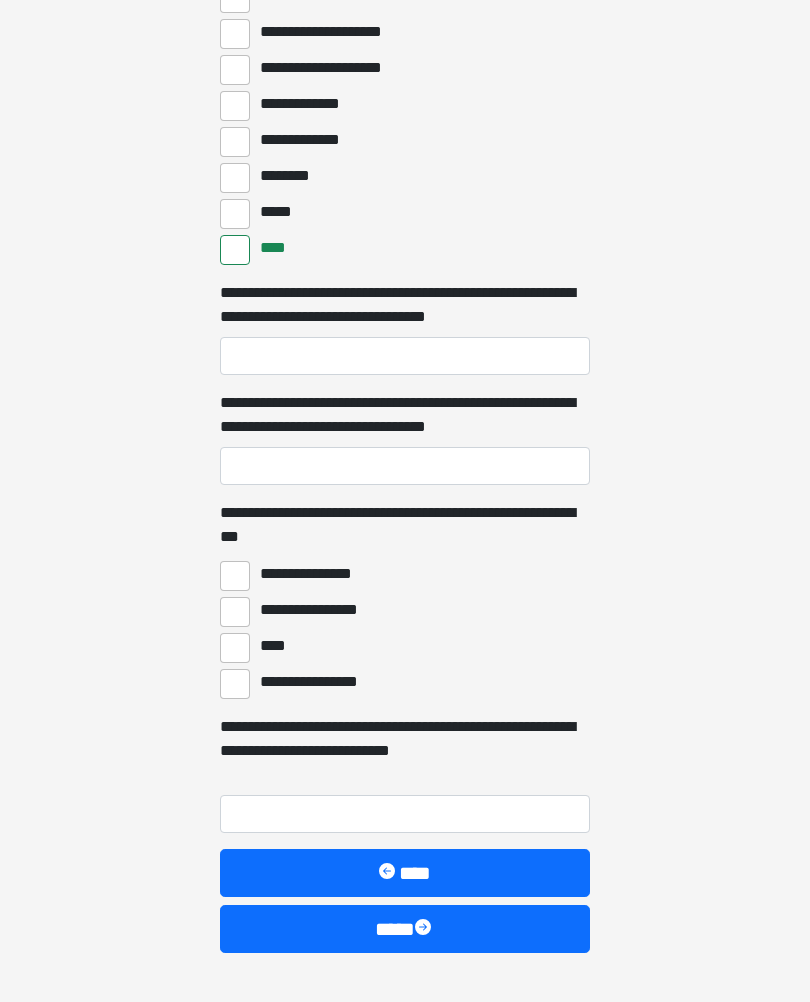 scroll, scrollTop: 5948, scrollLeft: 0, axis: vertical 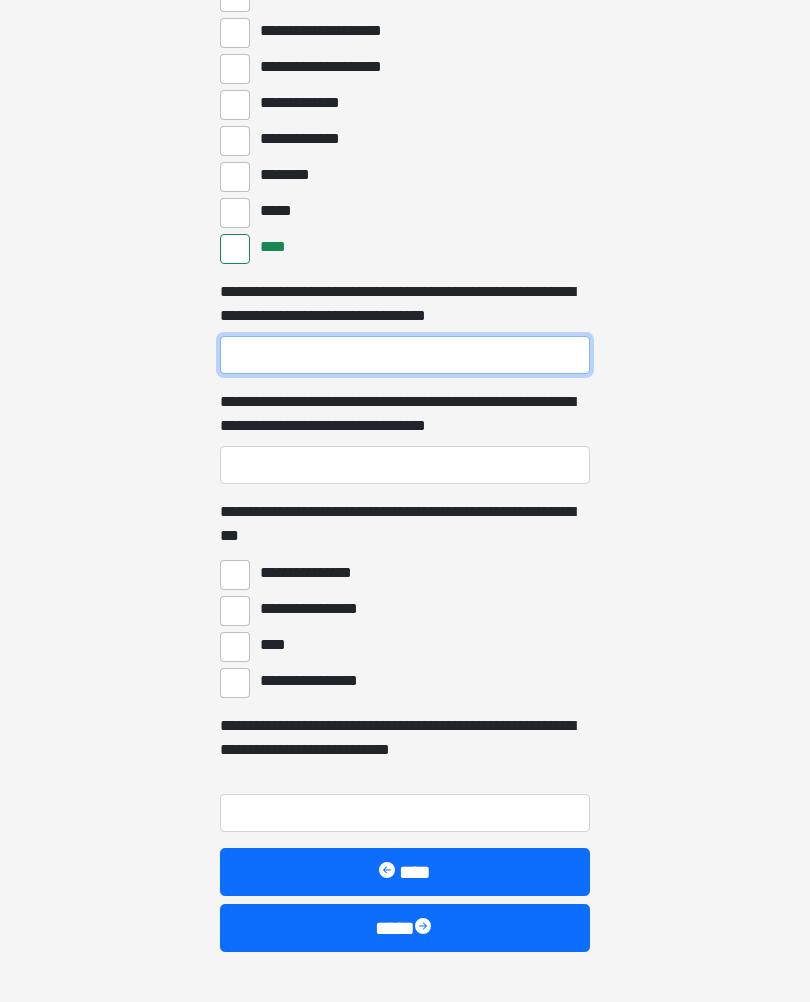 click on "**********" at bounding box center [405, 356] 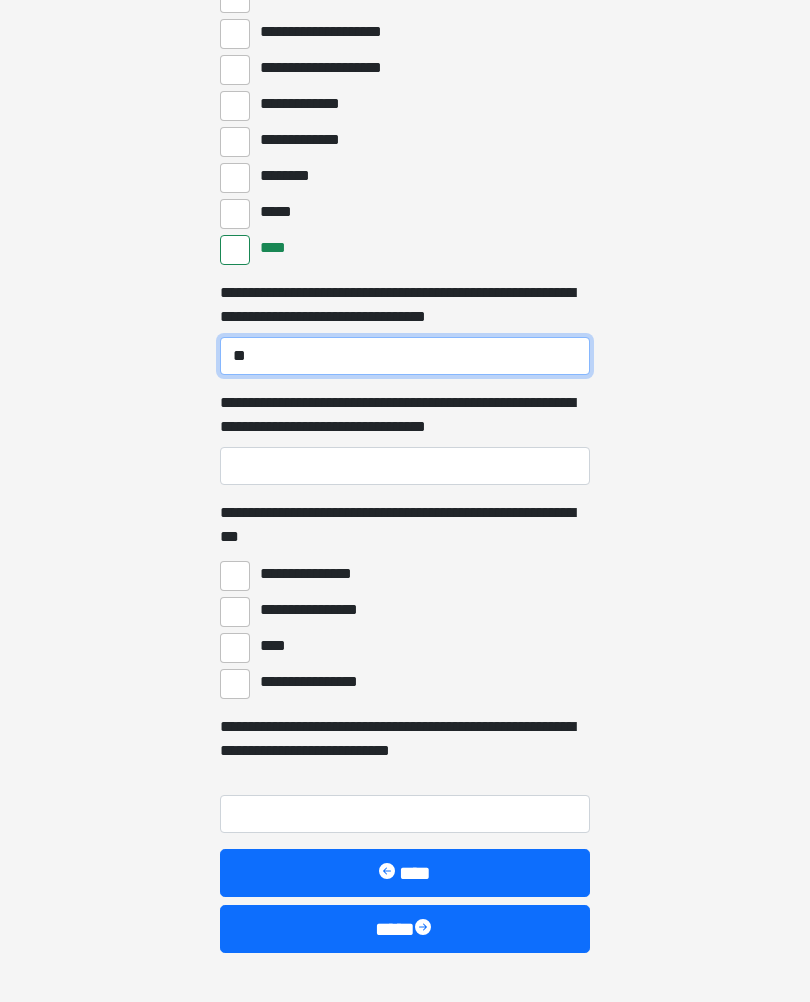 type on "**" 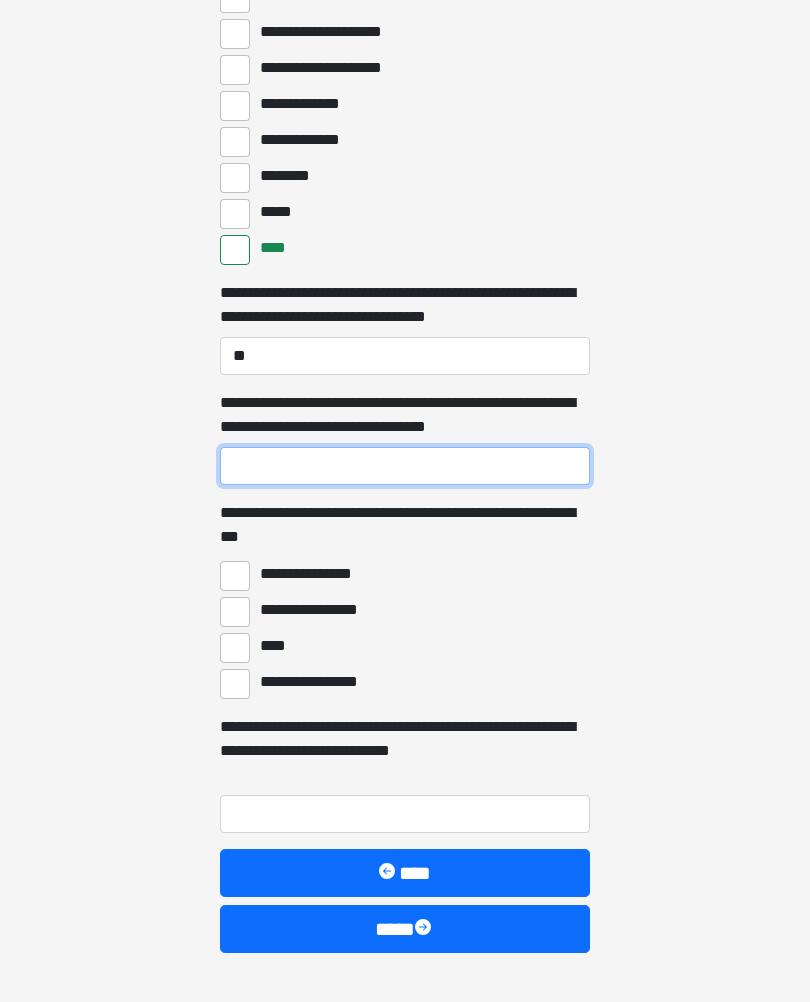 click on "**********" at bounding box center [405, 466] 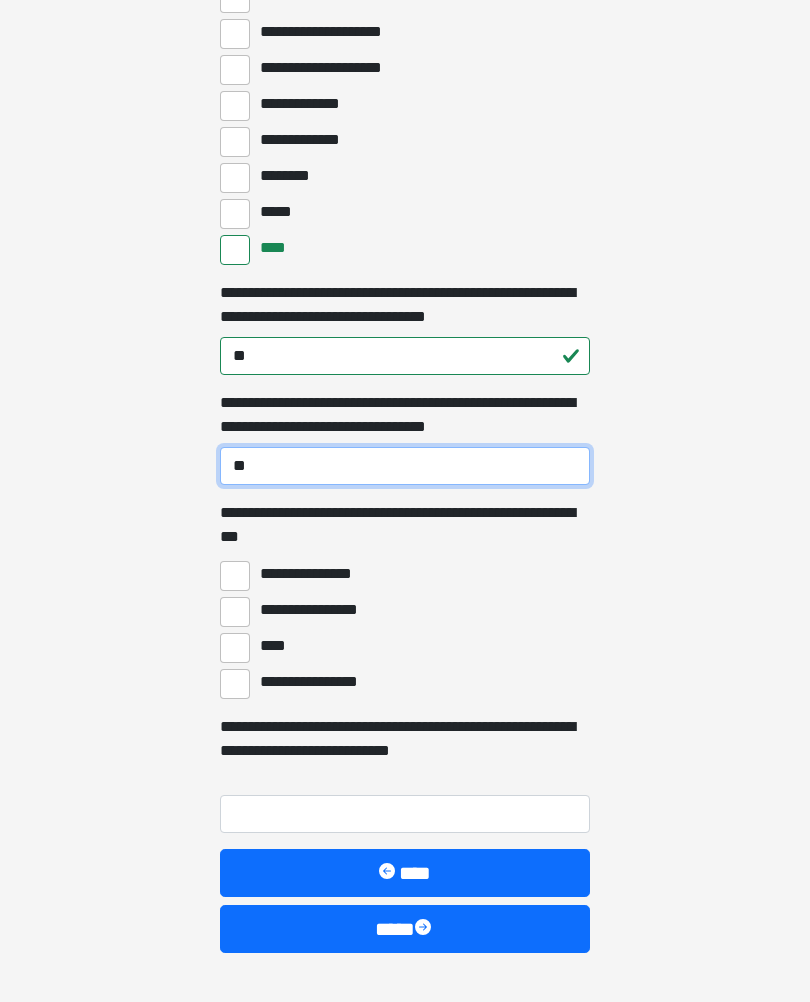 type on "**" 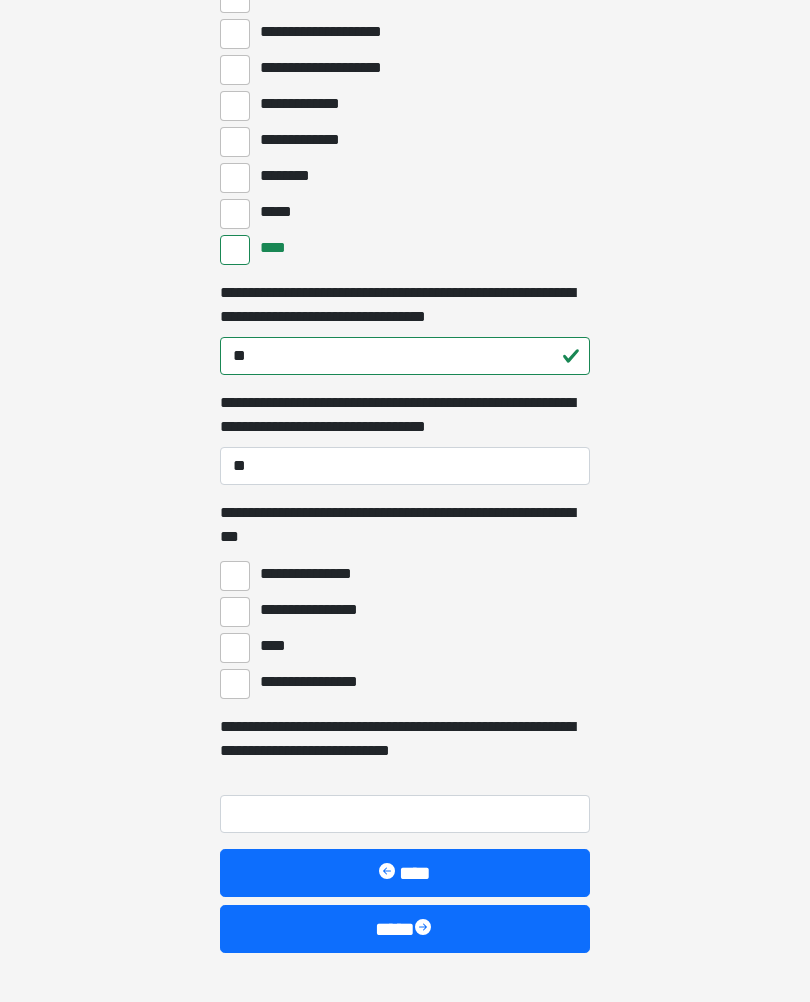 click on "**********" at bounding box center (235, 612) 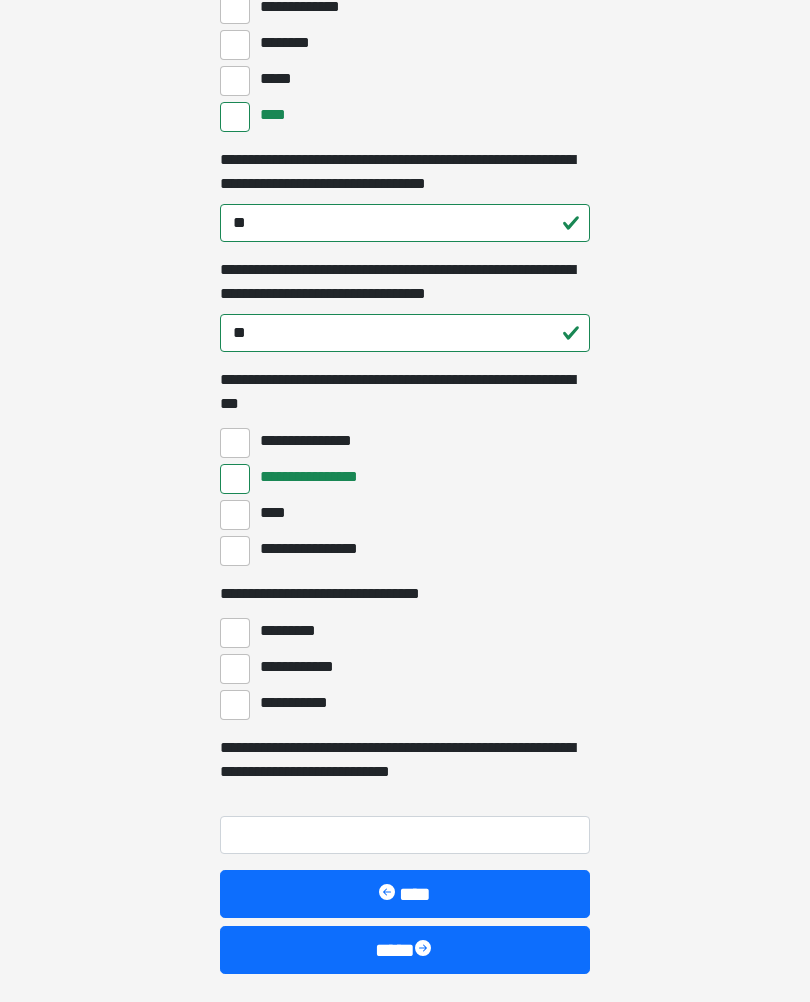 scroll, scrollTop: 6123, scrollLeft: 0, axis: vertical 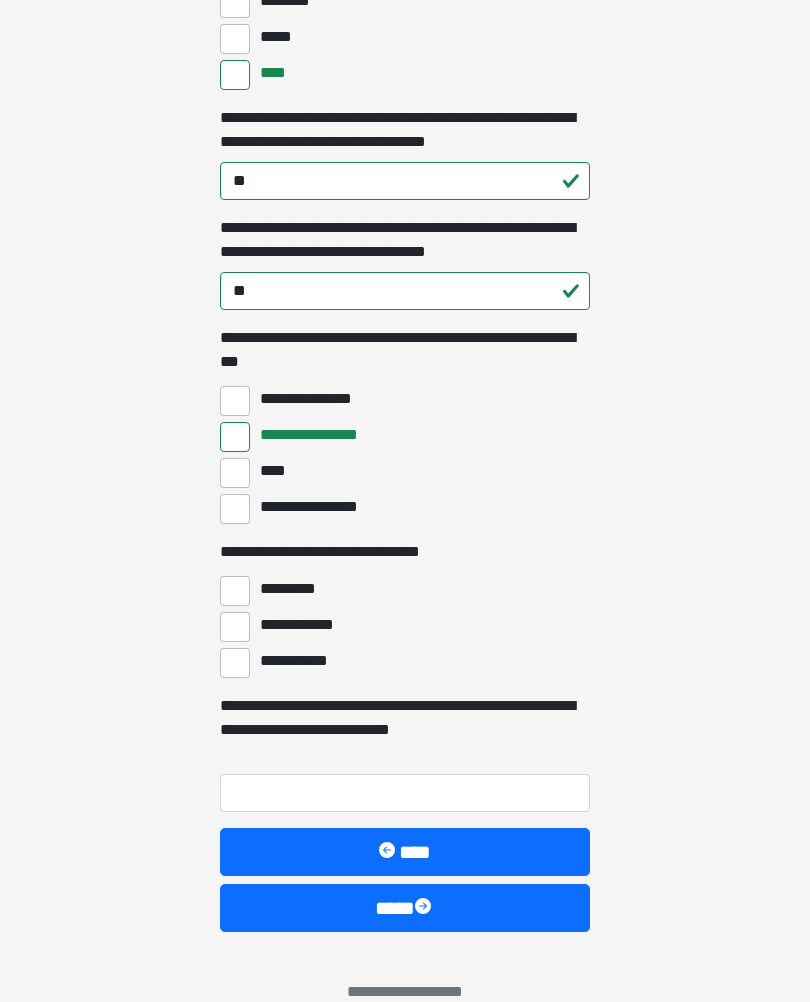 click on "*********" at bounding box center (235, 591) 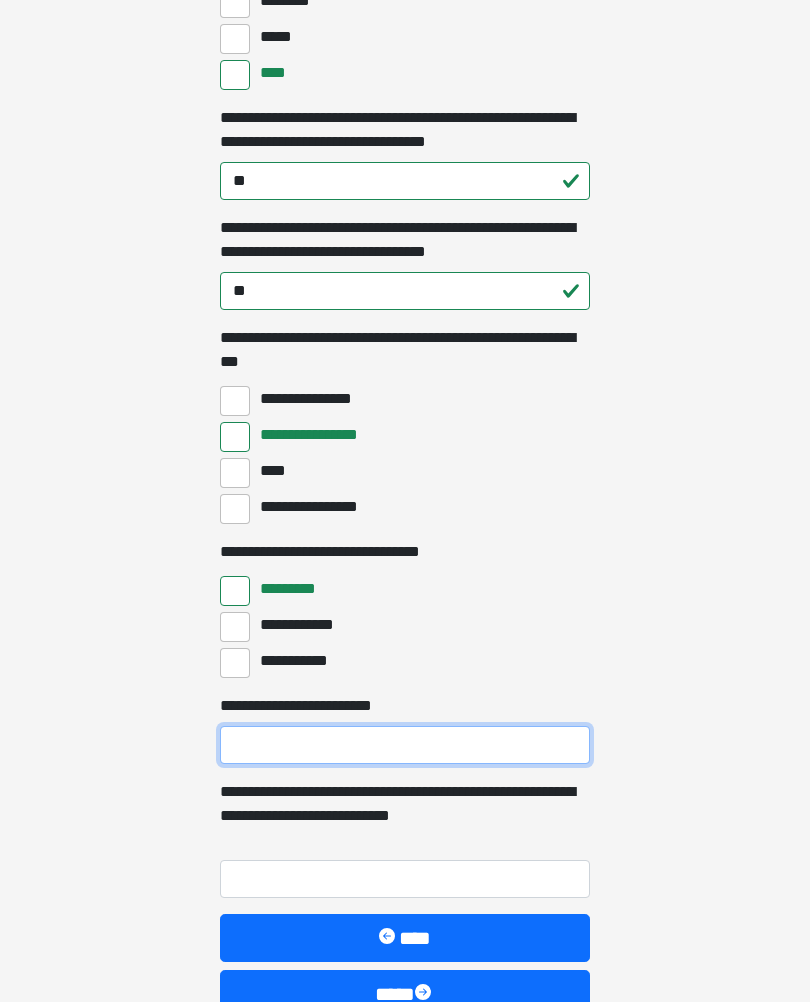click on "**********" at bounding box center [405, 745] 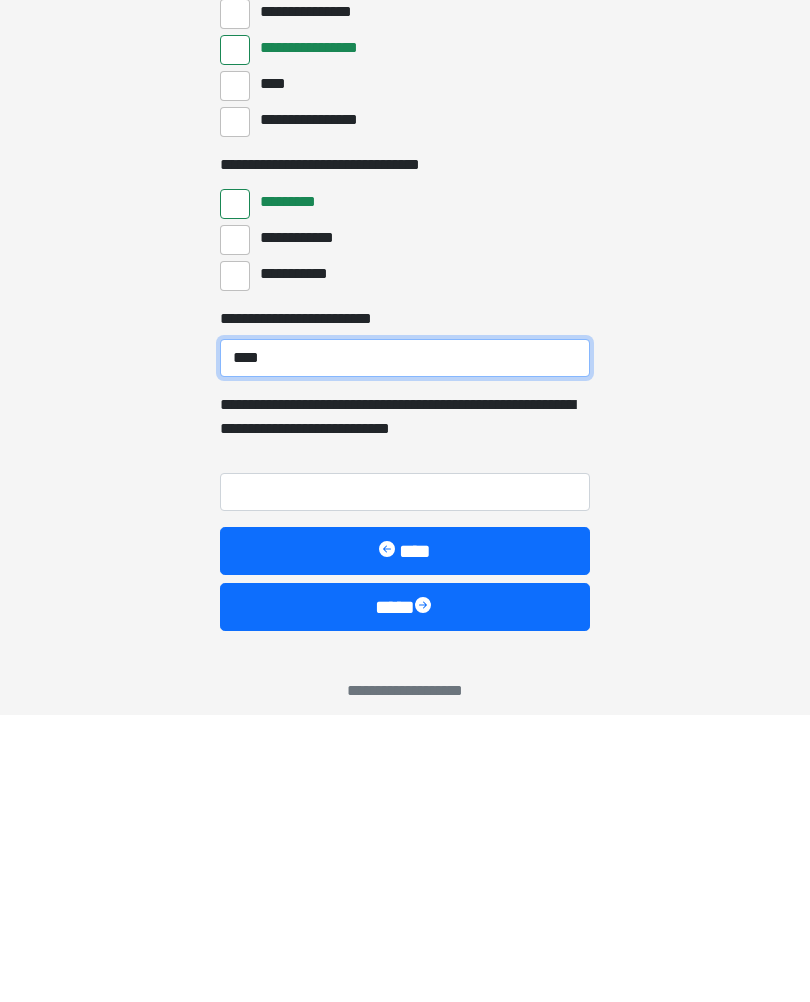 type on "****" 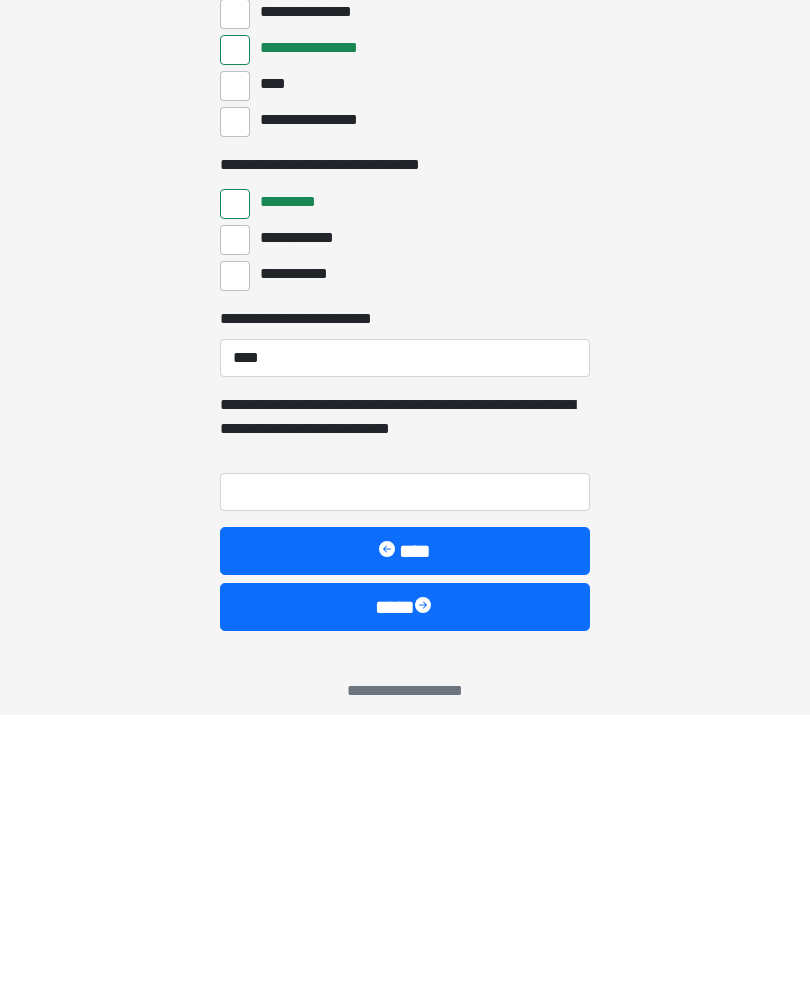 click at bounding box center (425, 894) 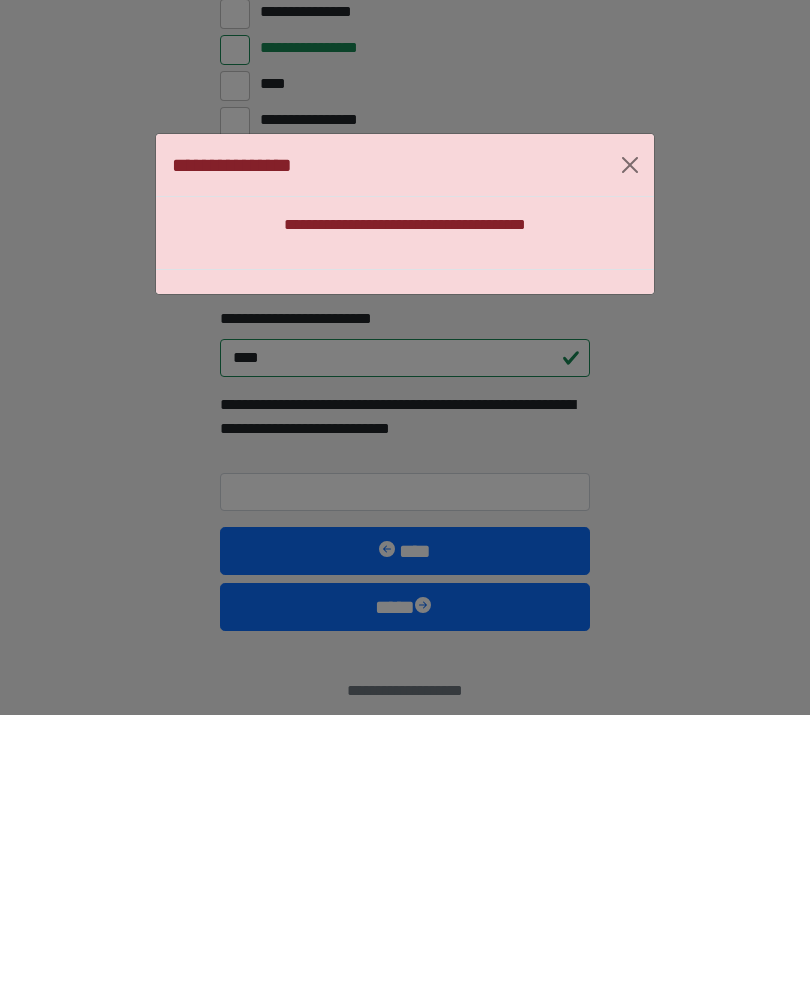 scroll, scrollTop: 6209, scrollLeft: 0, axis: vertical 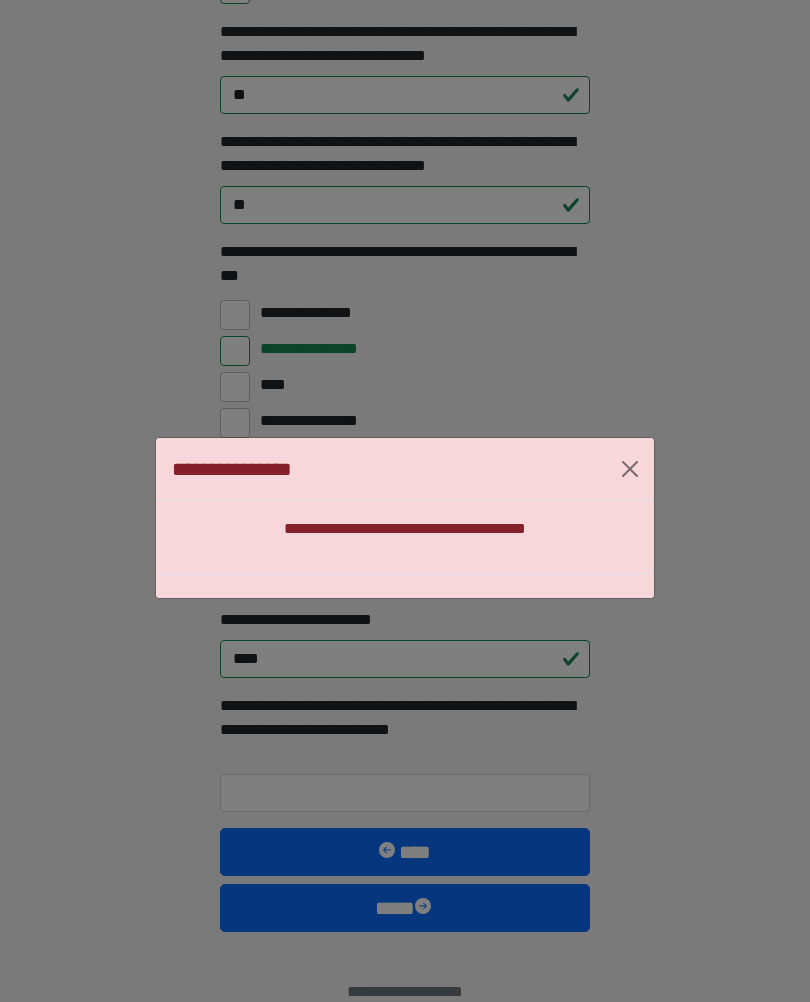 click at bounding box center [630, 469] 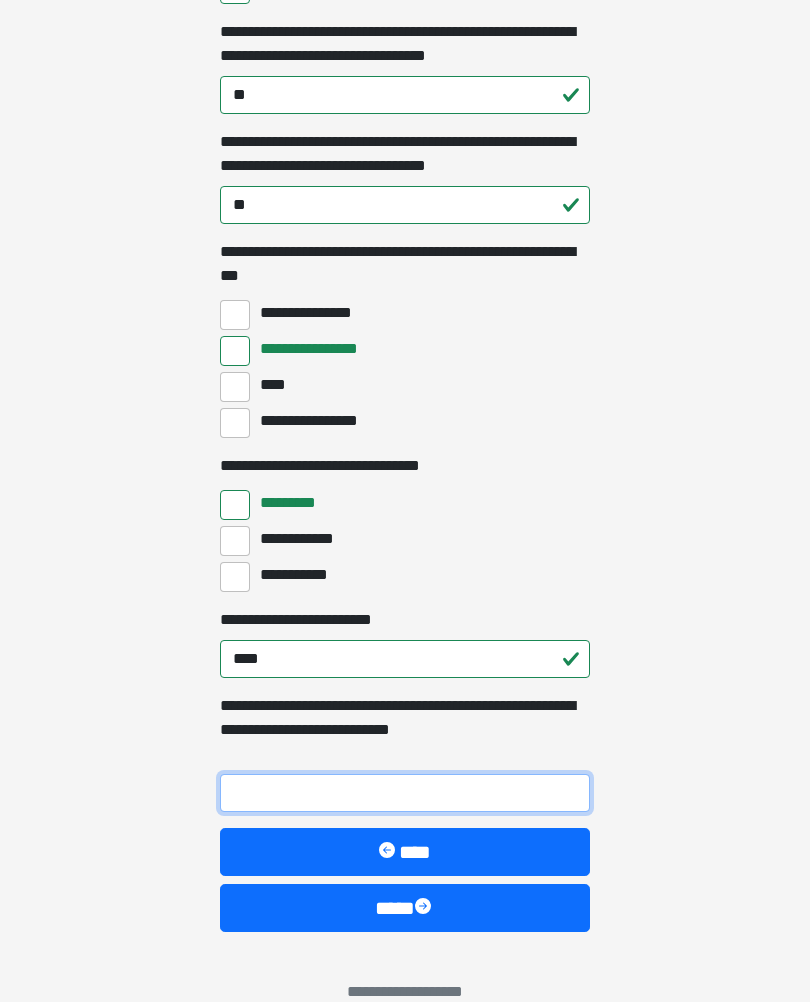 click on "**********" at bounding box center [405, 793] 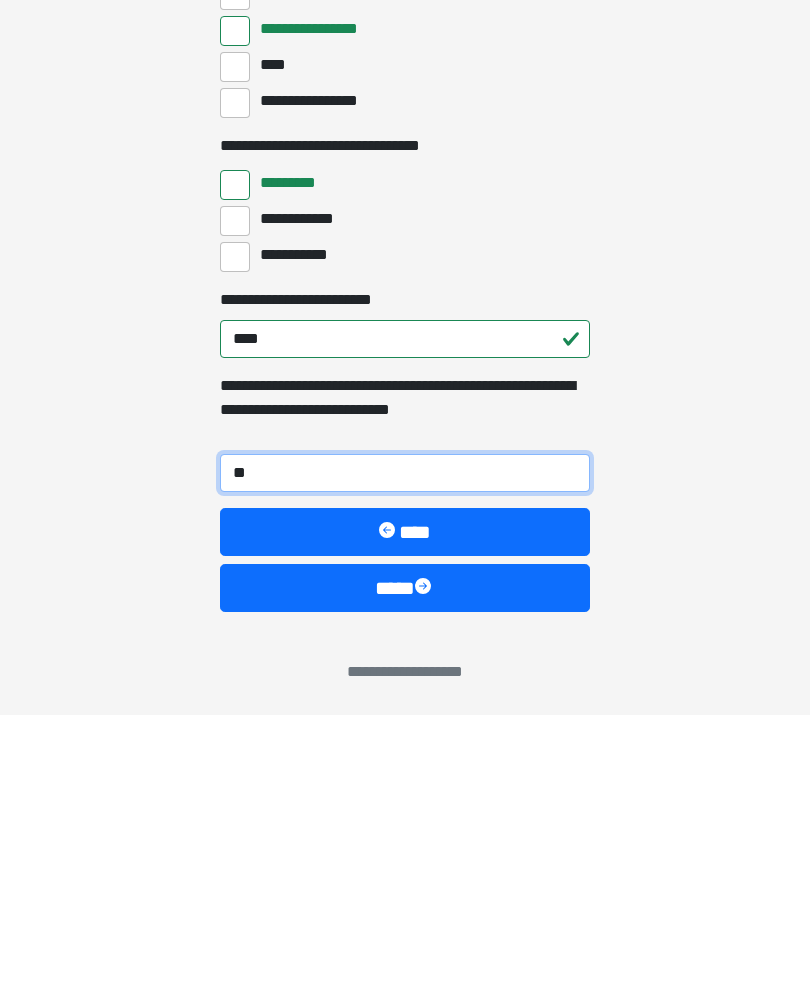 type on "**" 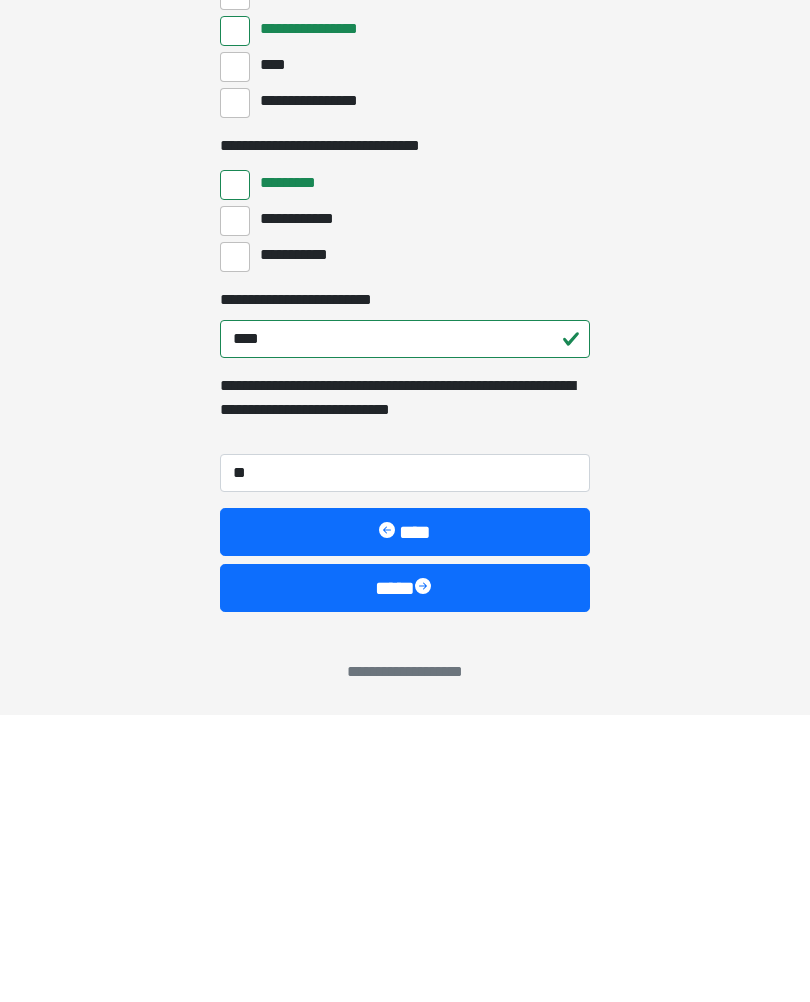 click at bounding box center (425, 875) 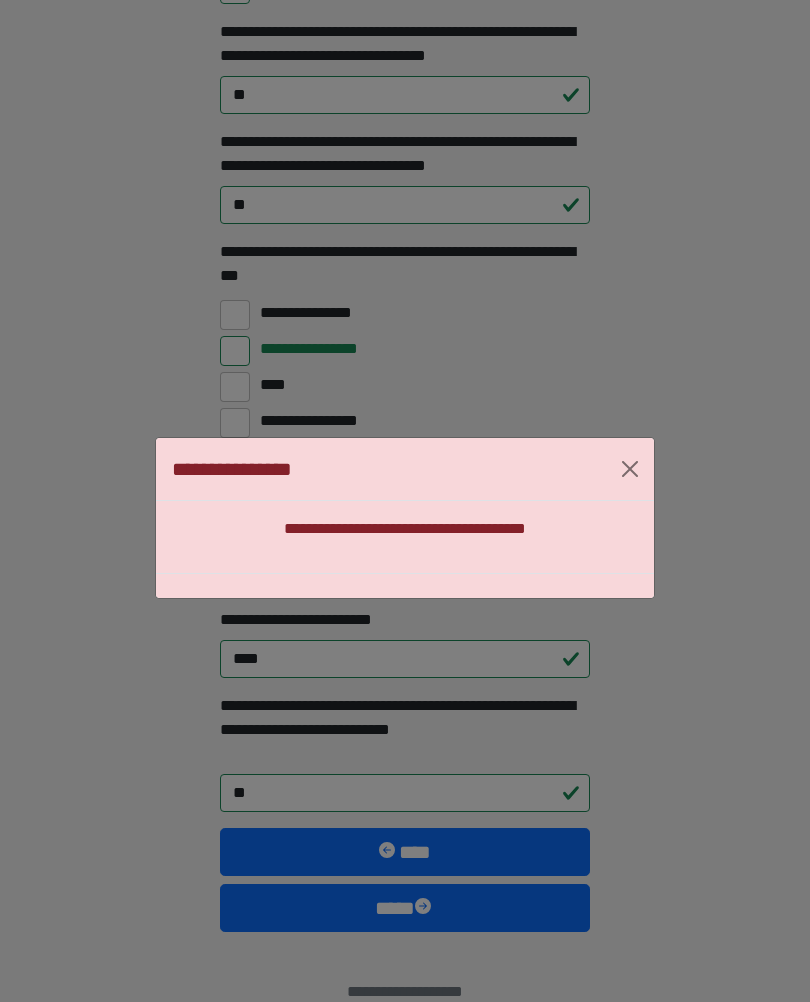 click at bounding box center [630, 469] 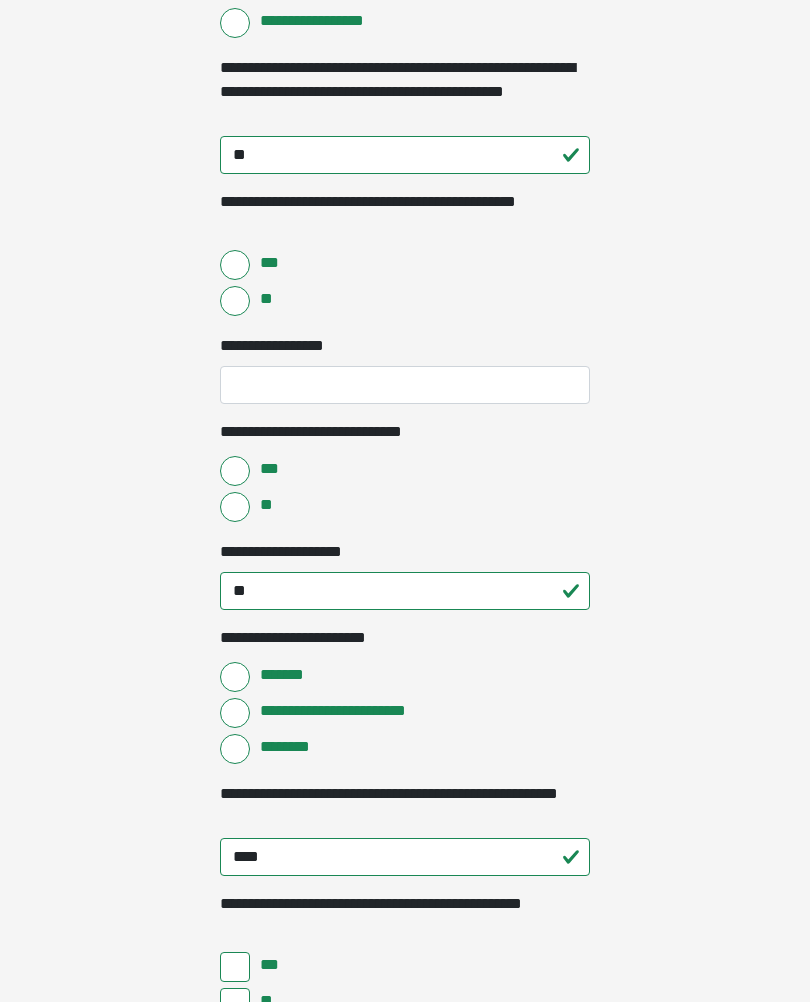scroll, scrollTop: 3708, scrollLeft: 0, axis: vertical 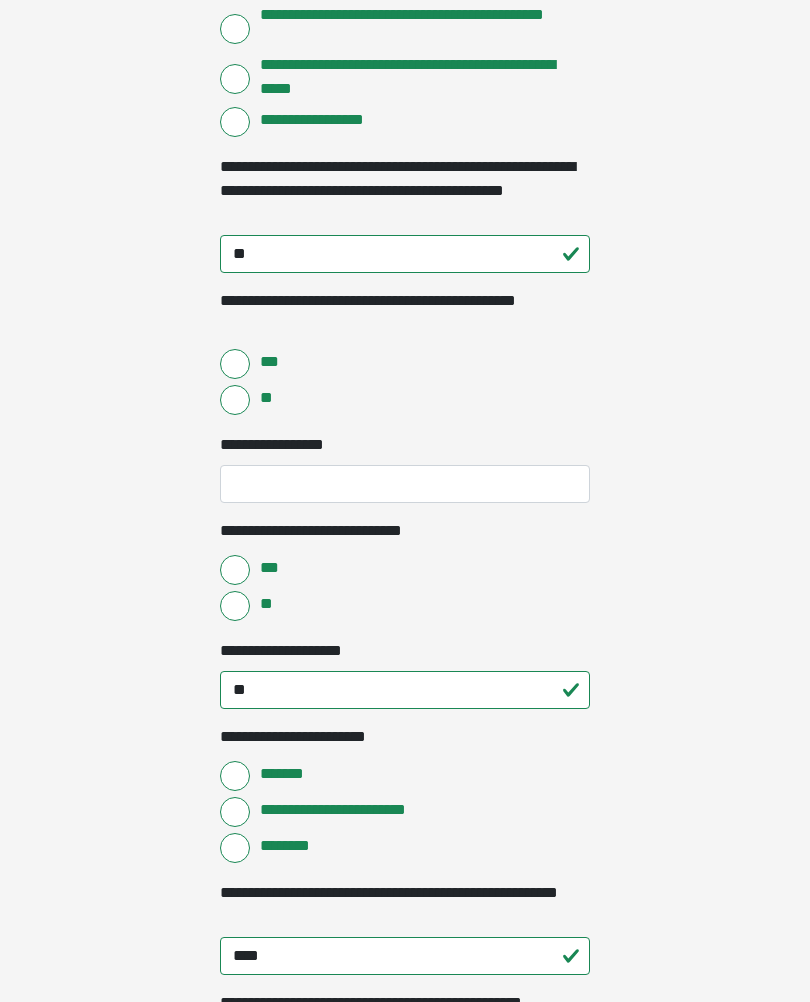 click on "**" at bounding box center [235, 401] 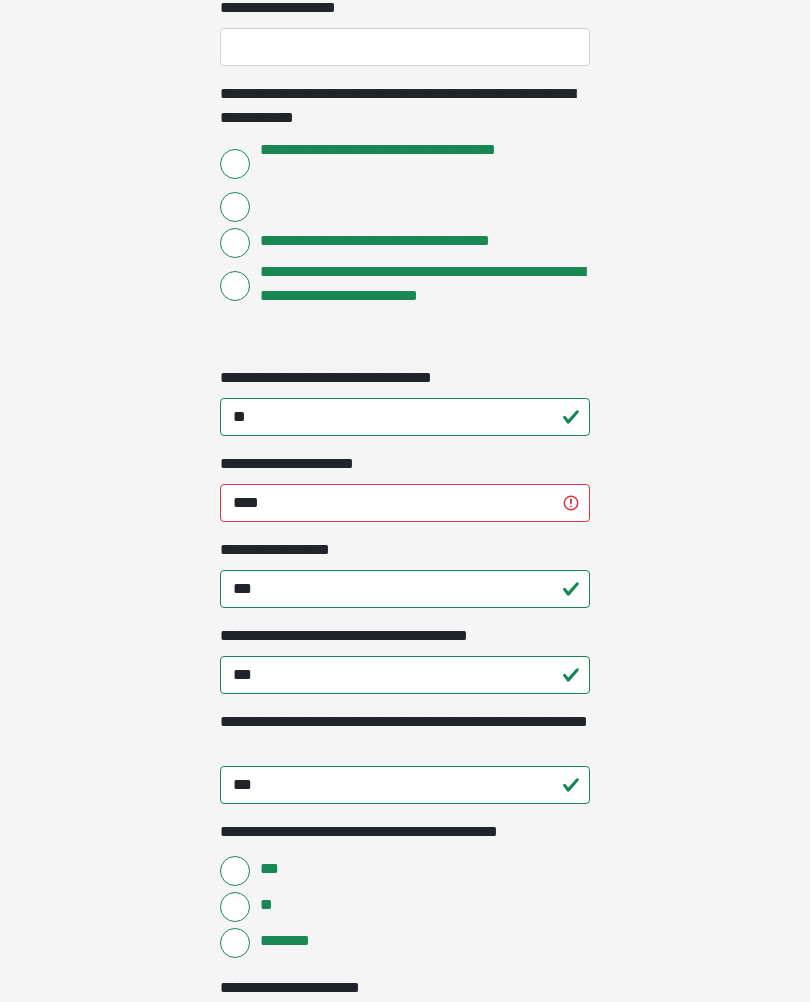 scroll, scrollTop: 1851, scrollLeft: 0, axis: vertical 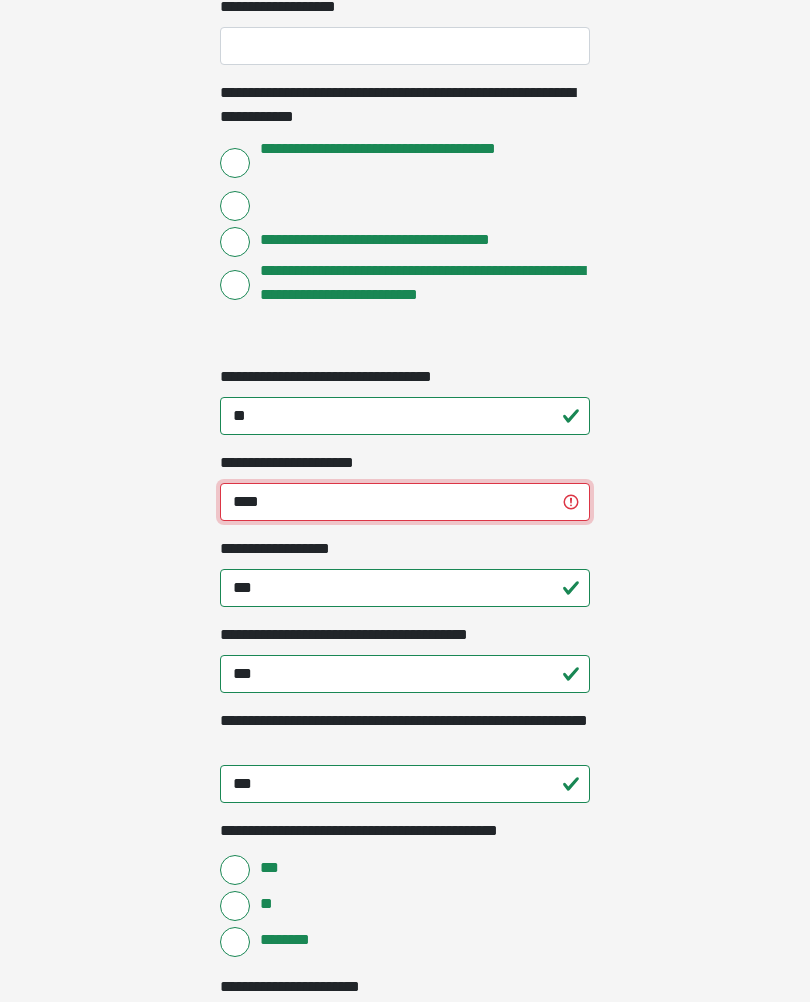 click on "****" at bounding box center [405, 503] 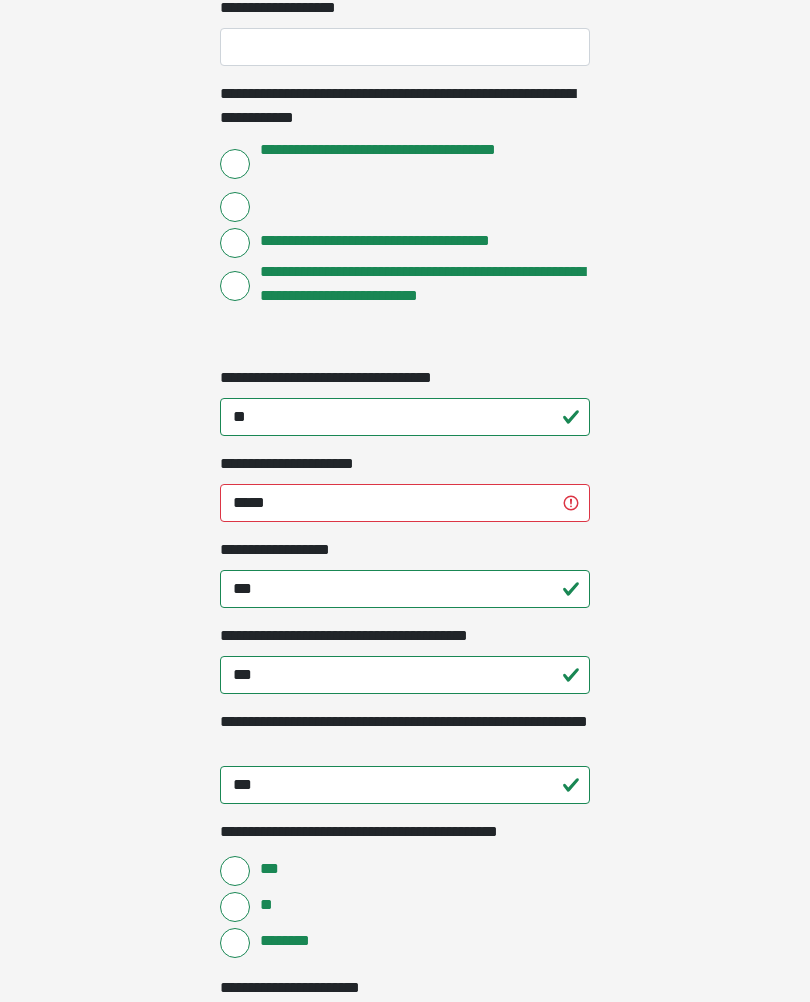click on "**********" at bounding box center [405, -1350] 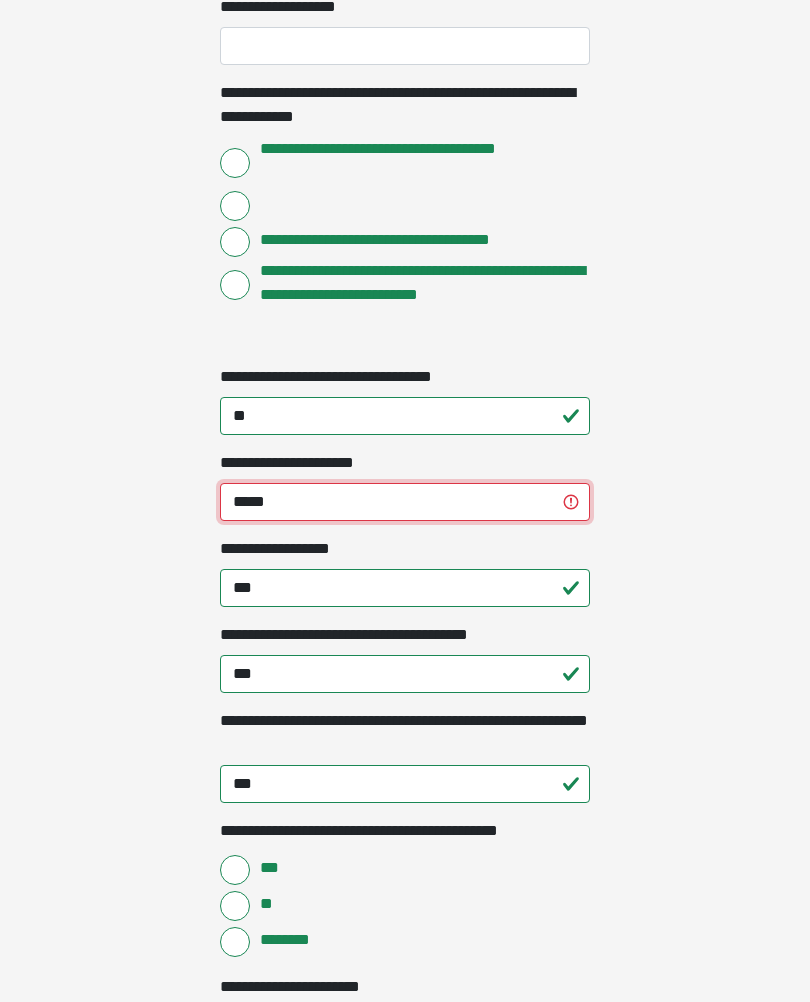 click on "*****" at bounding box center [405, 502] 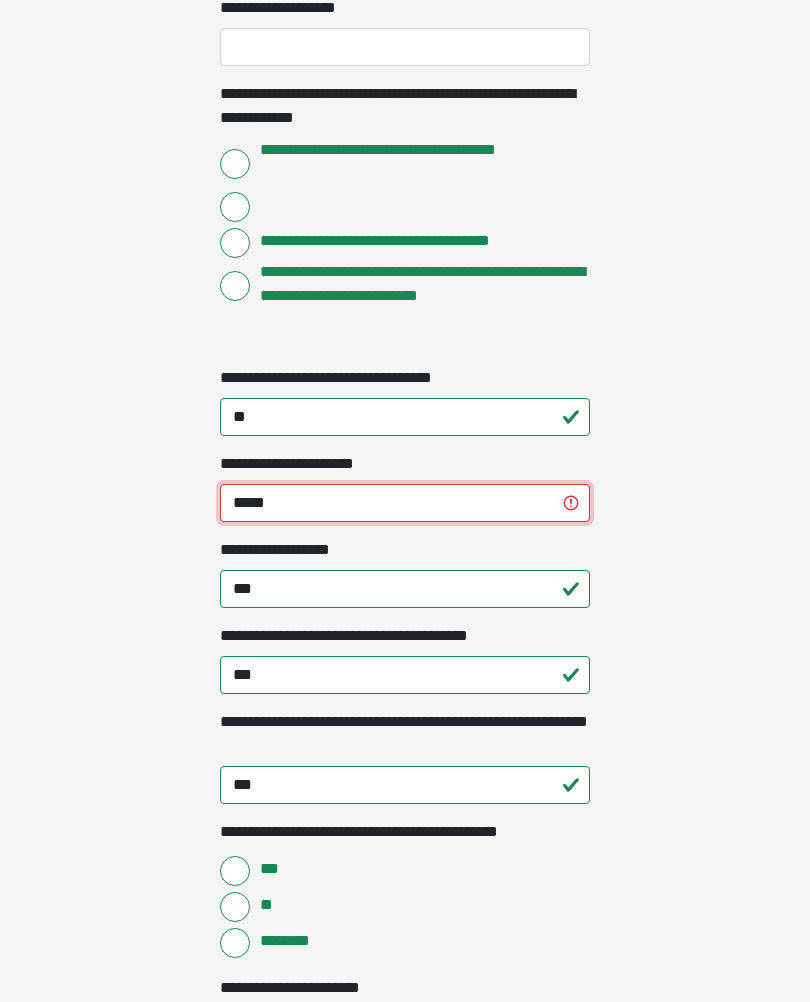 click on "*****" at bounding box center [405, 503] 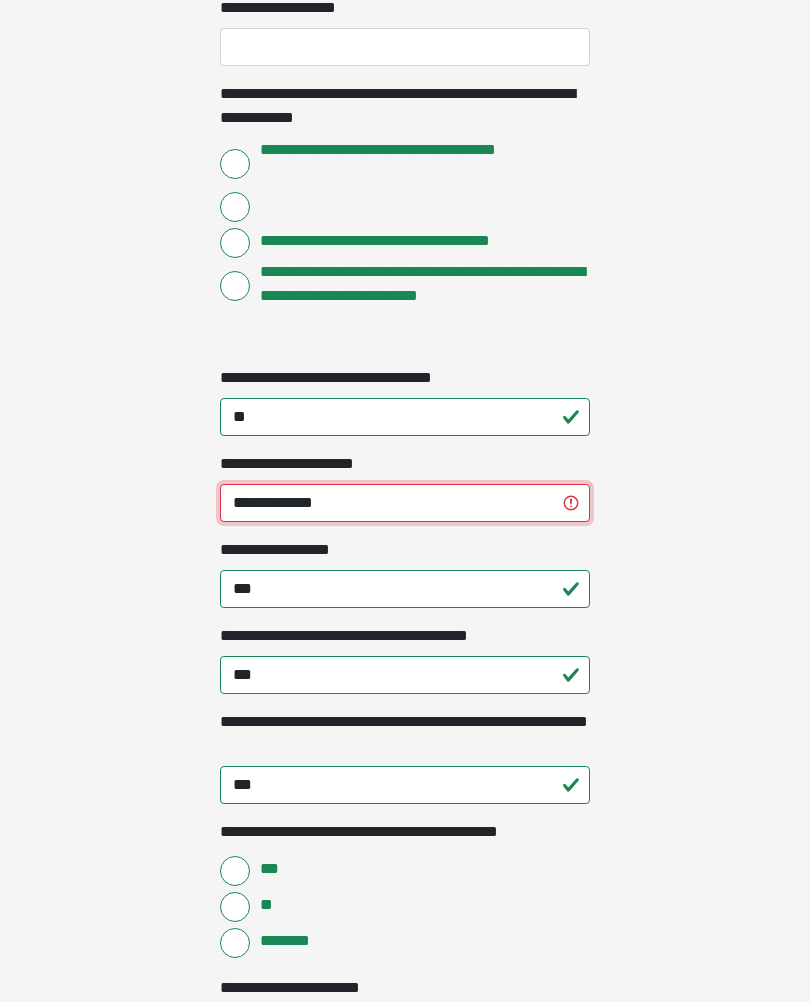 type on "**********" 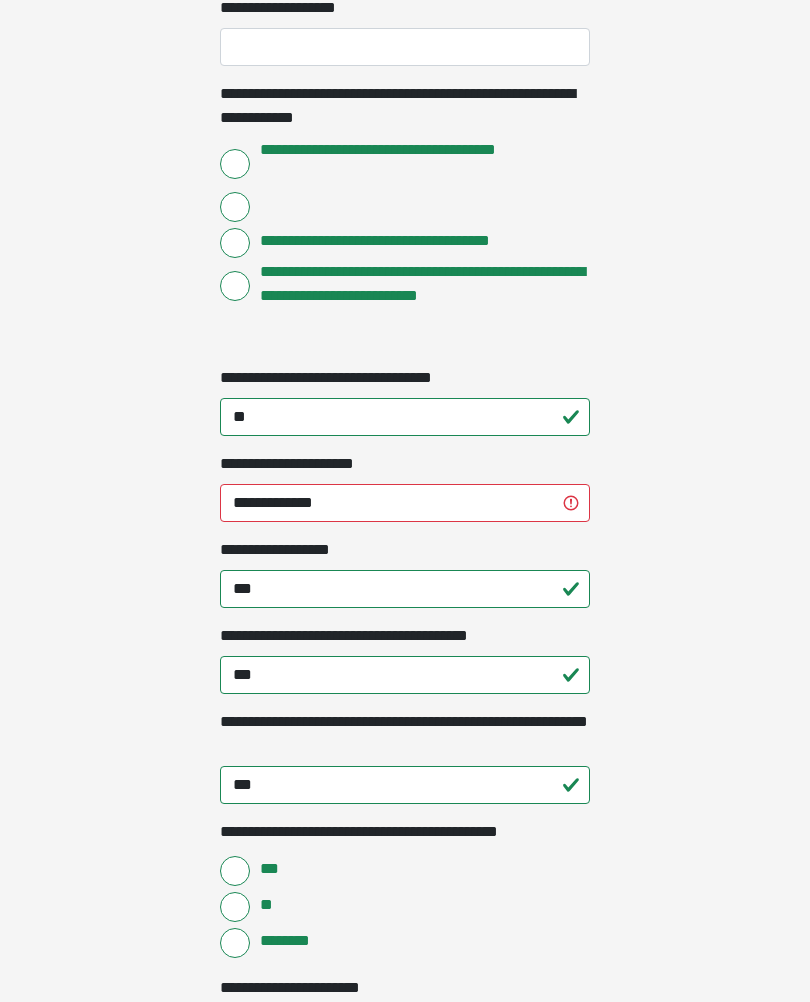click on "**********" at bounding box center (405, -1350) 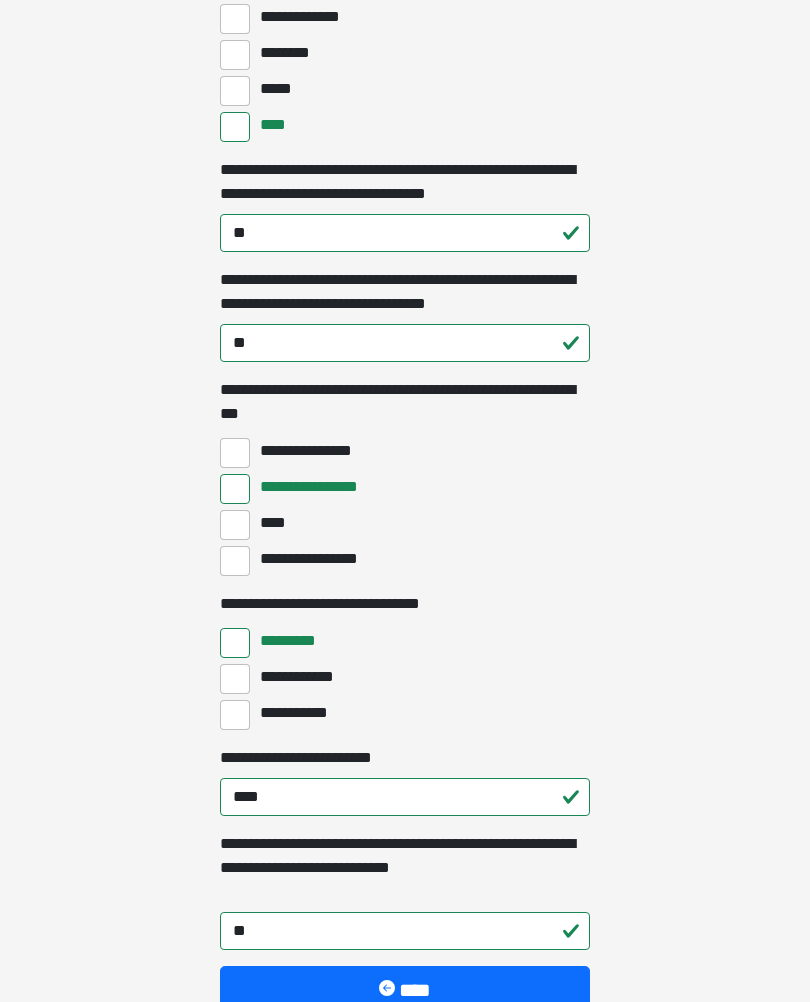 scroll, scrollTop: 6123, scrollLeft: 0, axis: vertical 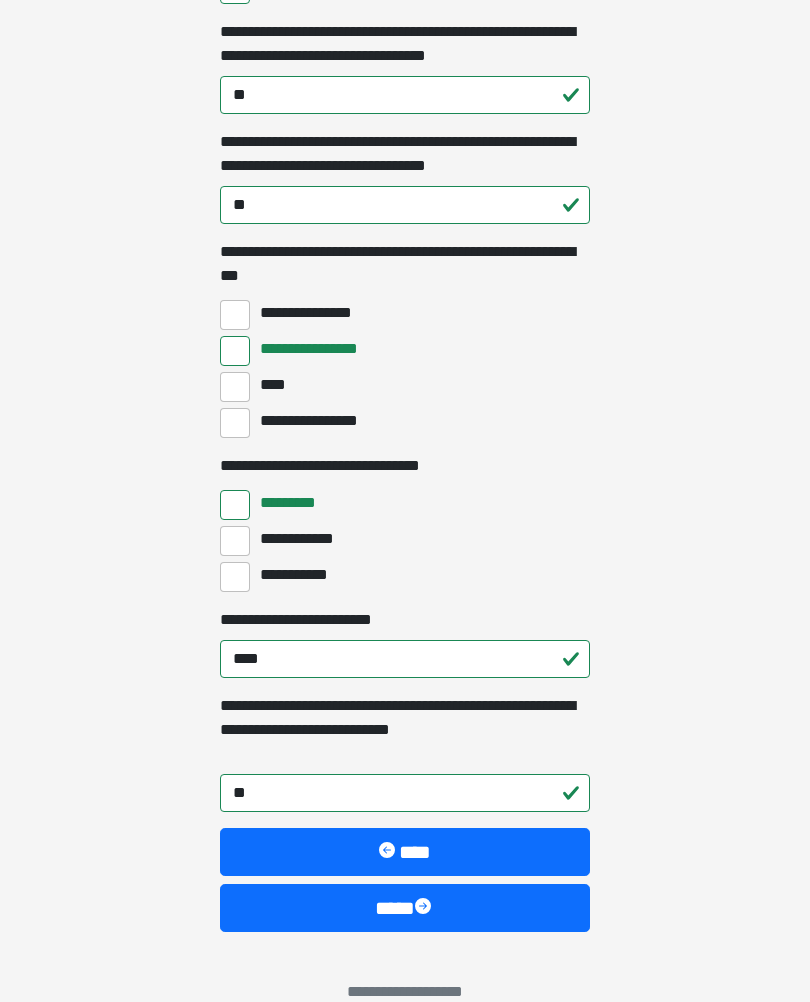 click at bounding box center (425, 908) 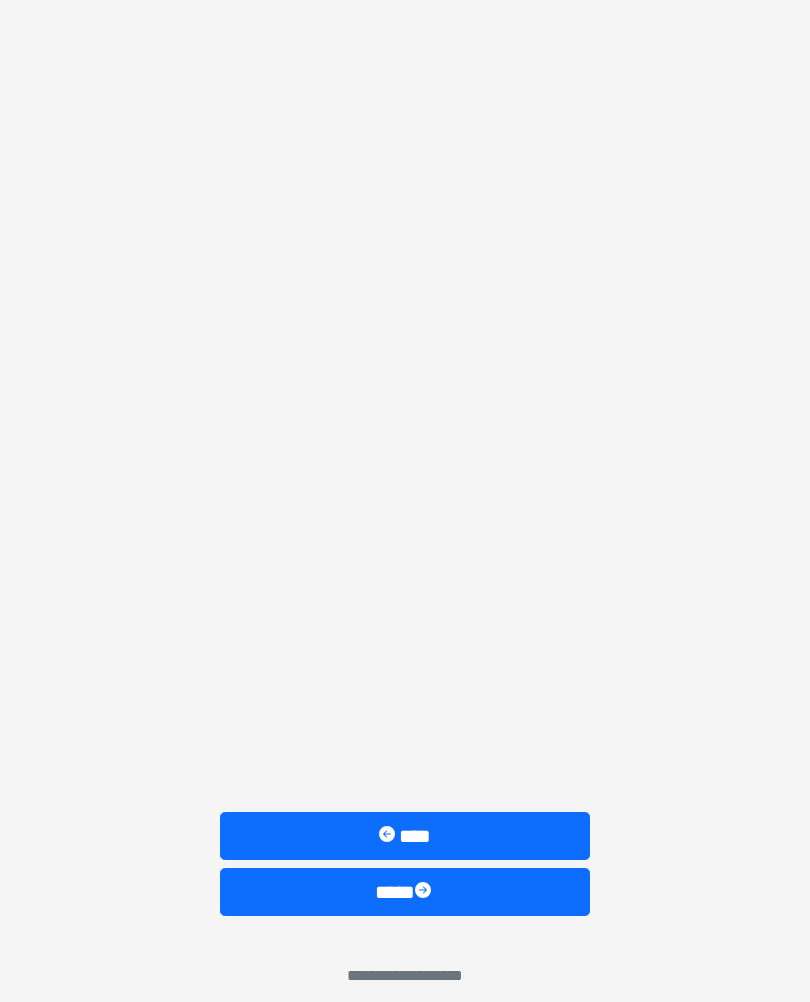 scroll, scrollTop: 79, scrollLeft: 0, axis: vertical 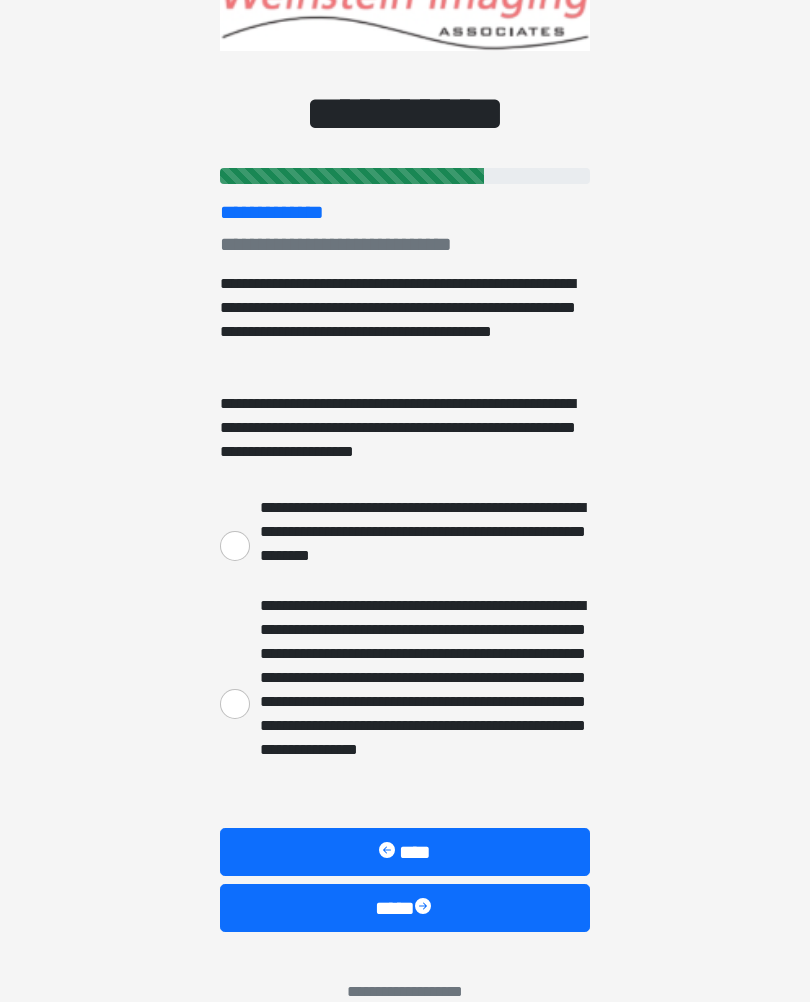 click on "**********" at bounding box center (235, 546) 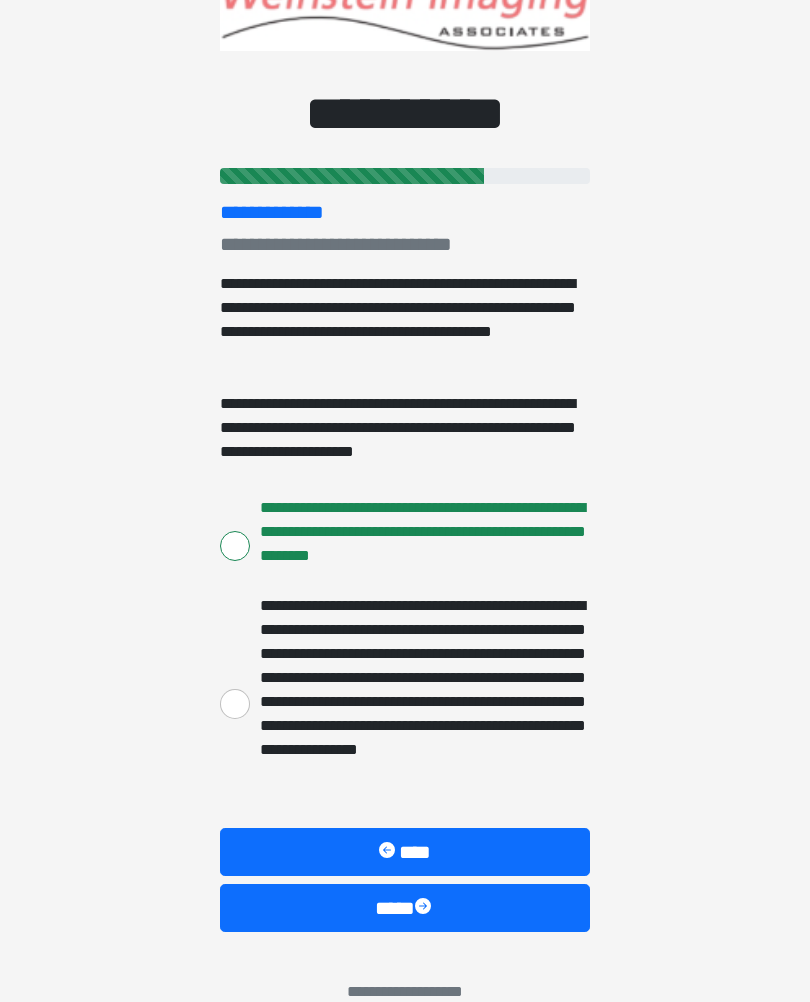 click on "****" at bounding box center (405, 908) 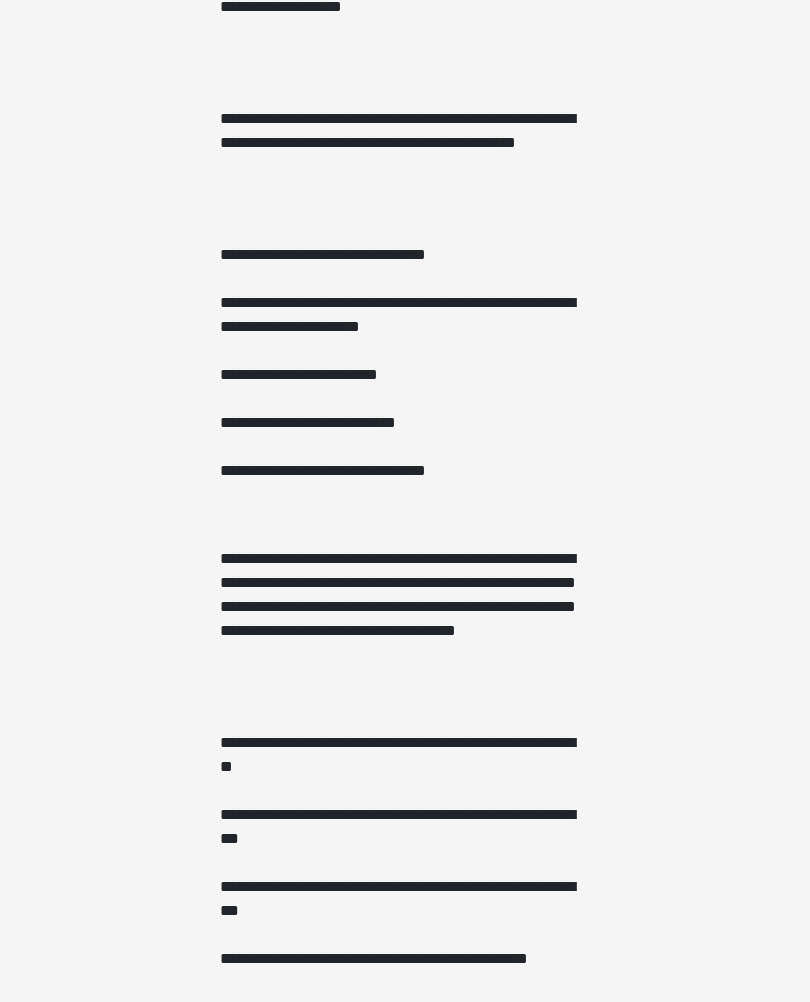 scroll, scrollTop: 493, scrollLeft: 0, axis: vertical 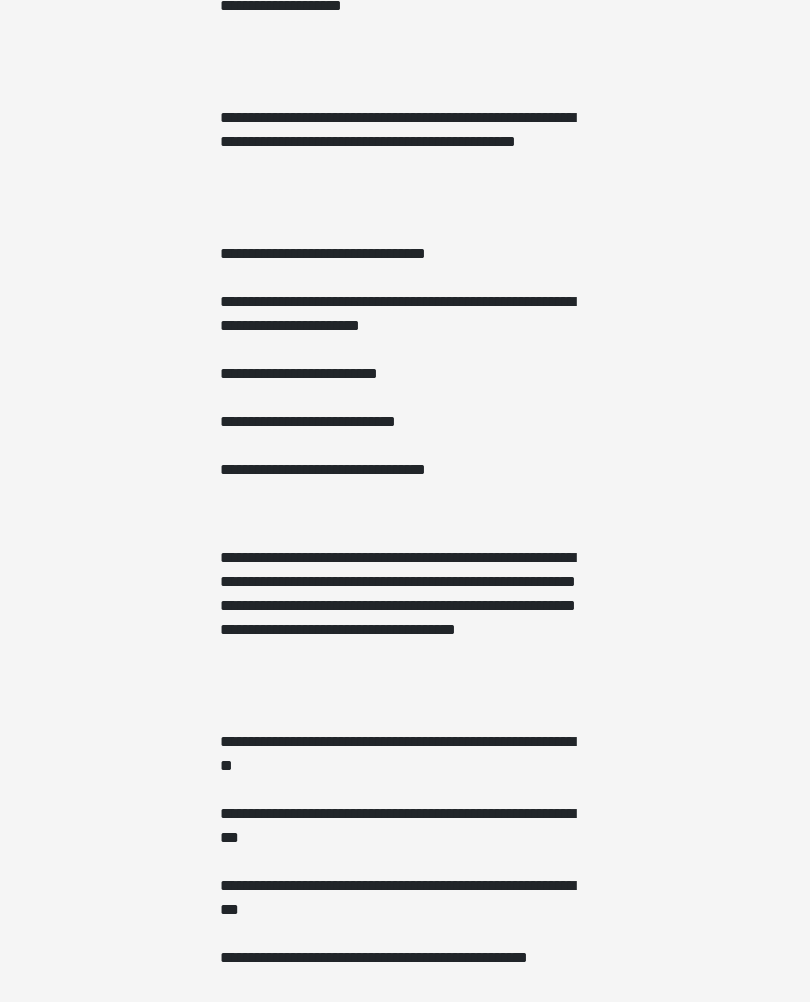 click on "**********" at bounding box center (321, 374) 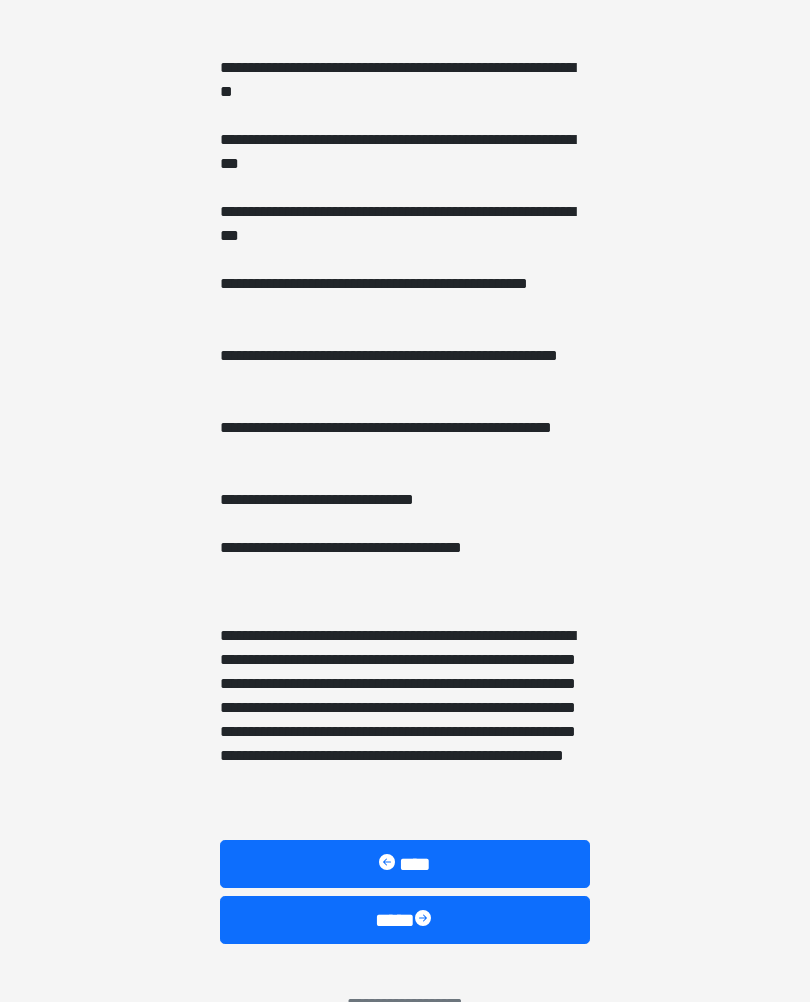 scroll, scrollTop: 1179, scrollLeft: 0, axis: vertical 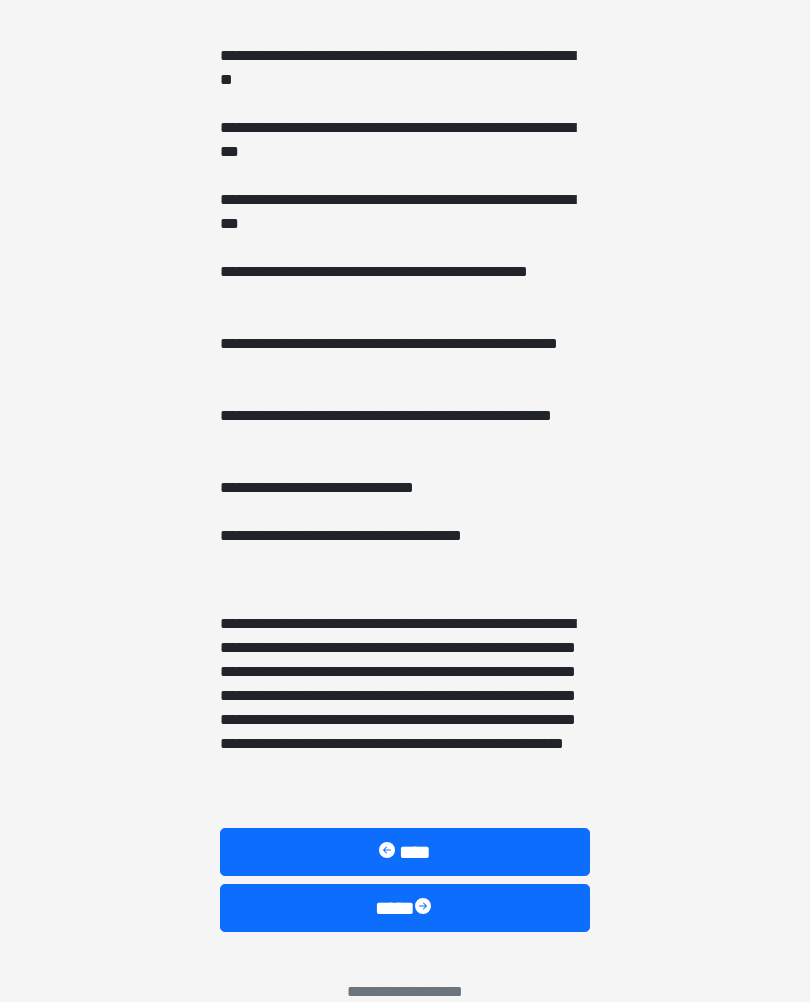 click on "****" at bounding box center [405, 908] 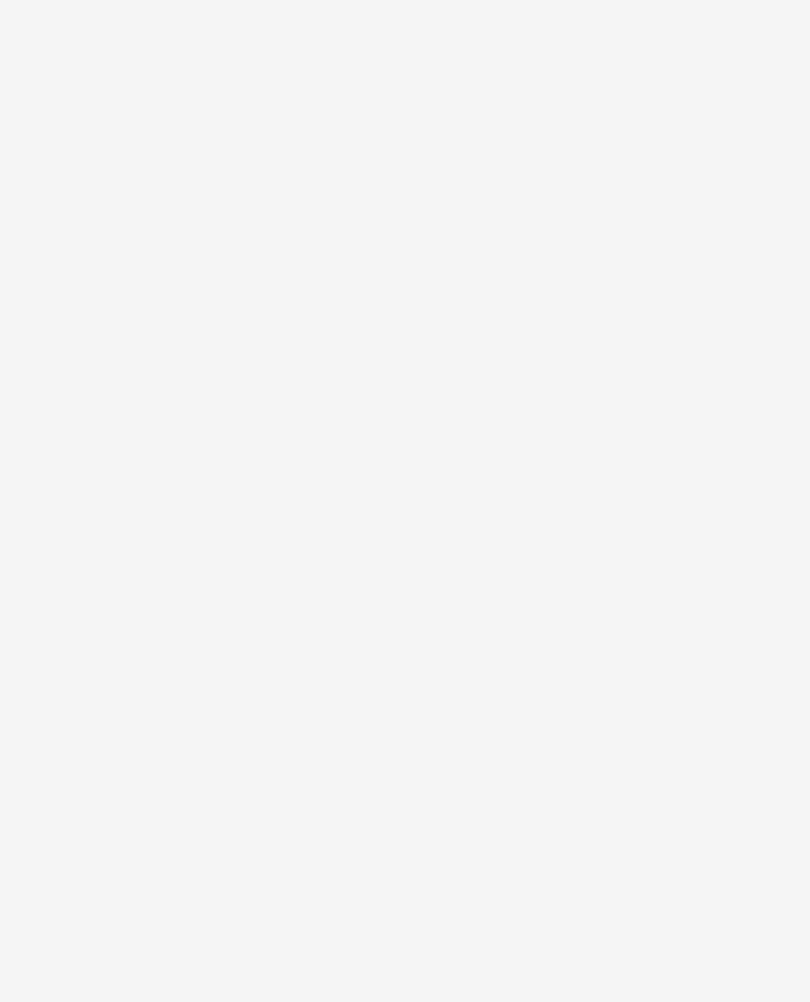 scroll, scrollTop: 0, scrollLeft: 0, axis: both 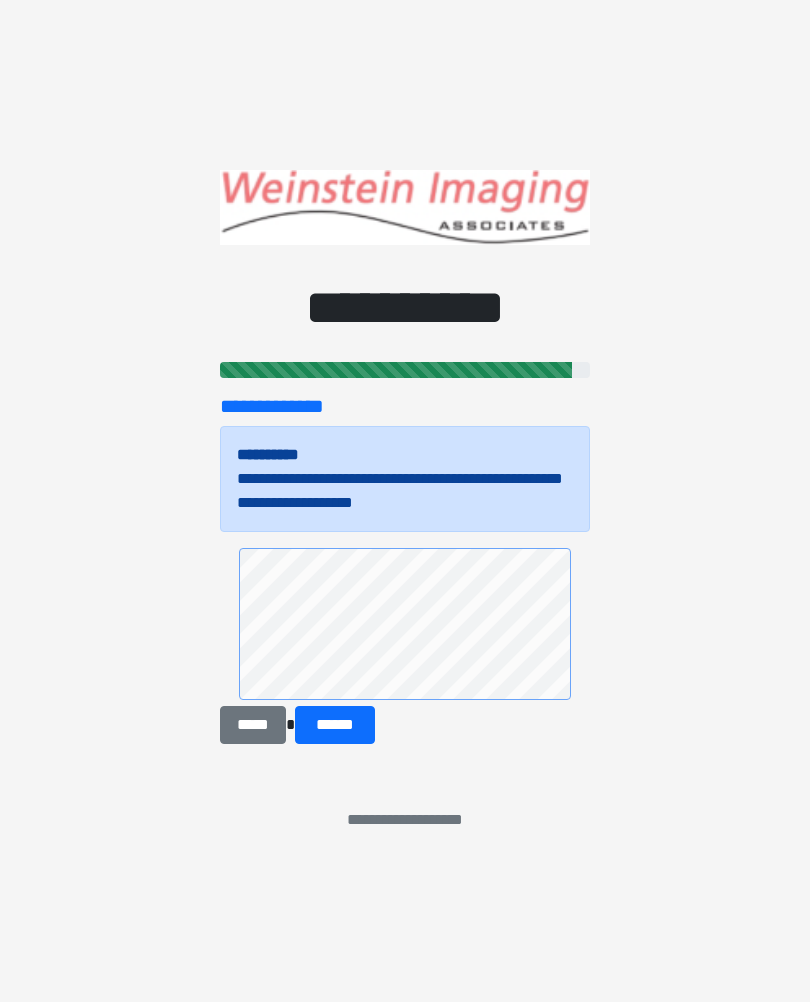 click on "******" at bounding box center (335, 725) 